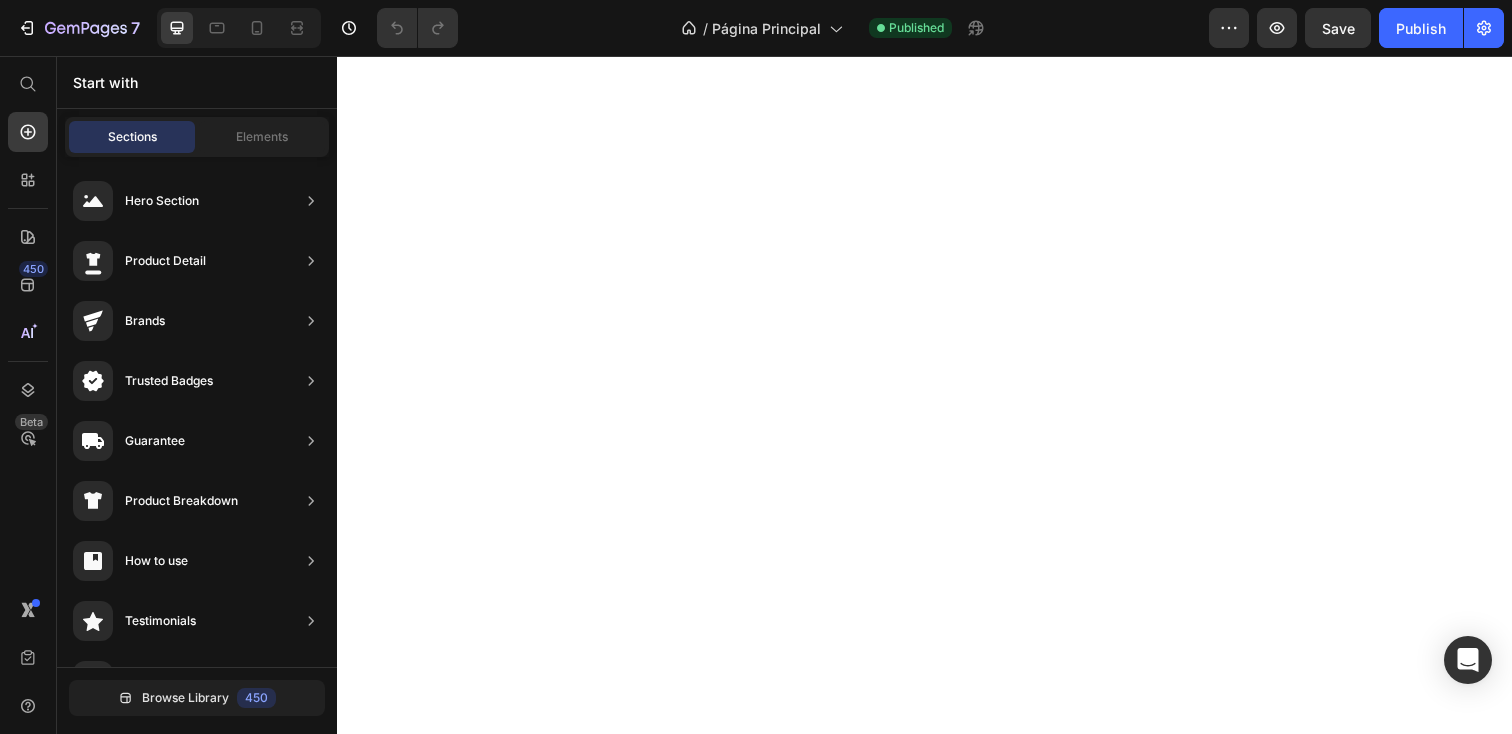 scroll, scrollTop: 0, scrollLeft: 0, axis: both 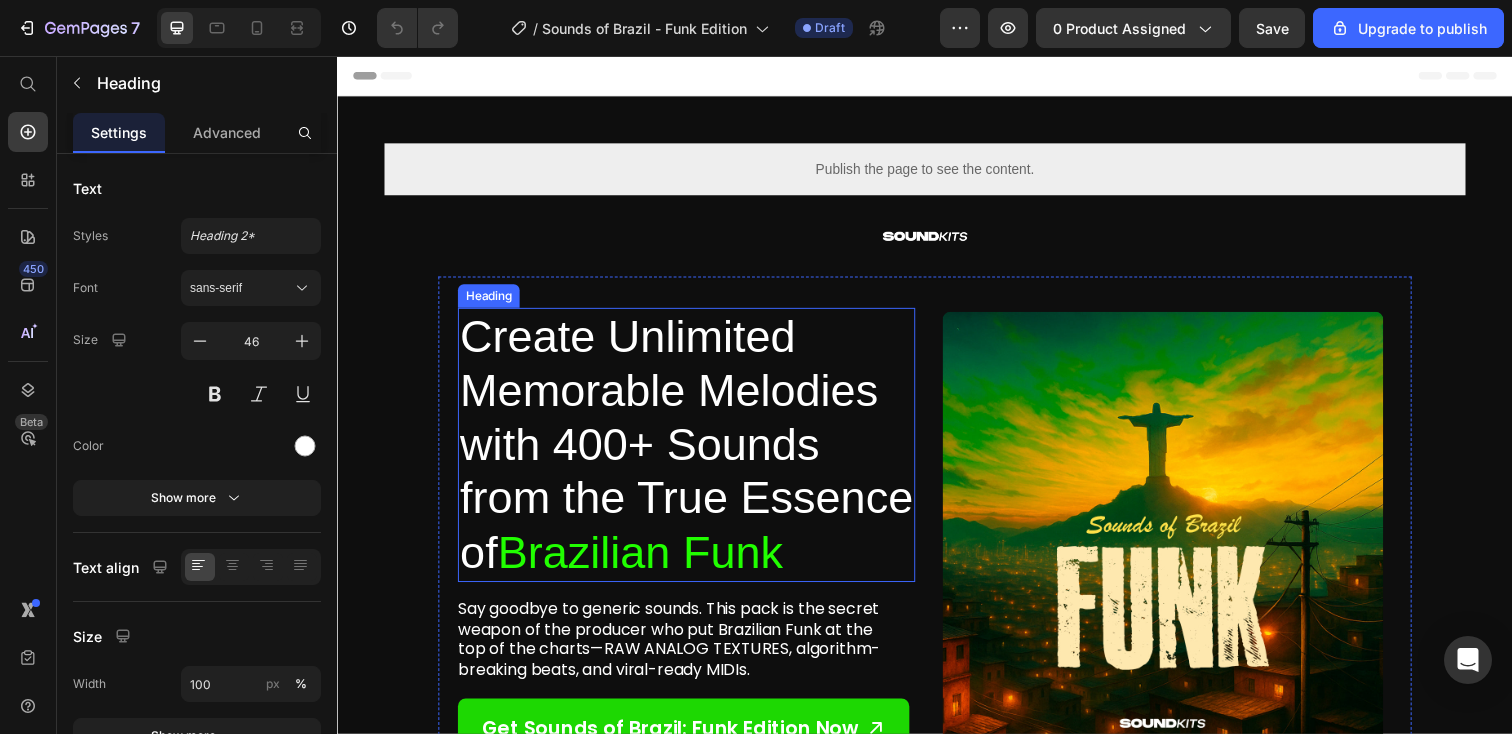 click on "Create Unlimited Memorable Melodies with 400+ Sounds from the True Essence of  Brazilian Funk" at bounding box center [693, 453] 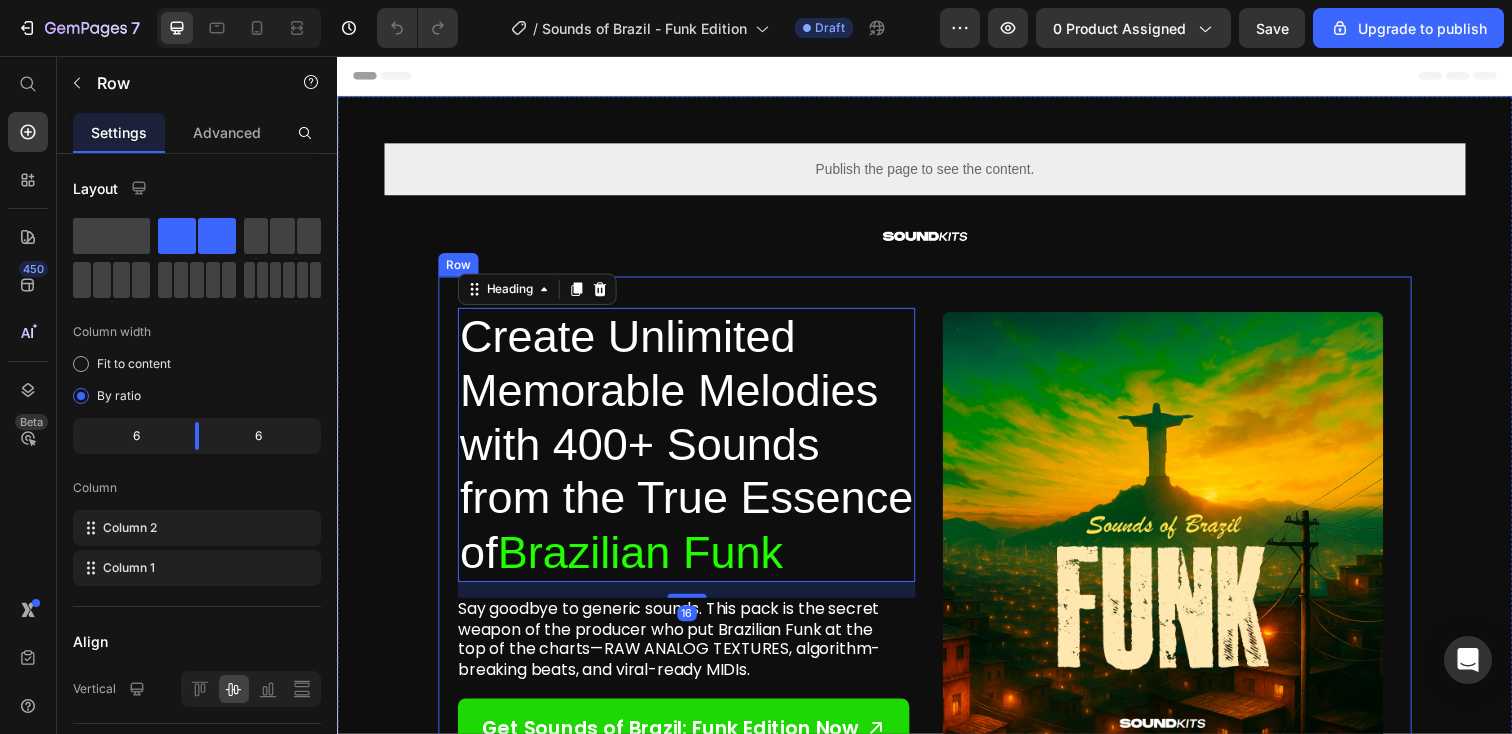 click on "Image Image Create Unlimited Memorable Melodies with 400+ Sounds from the True Essence of  Brazilian Funk Heading   16 Say goodbye to generic sounds. This pack is the secret weapon of the producer who put Brazilian Funk at the top of the charts—RAW ANALOG TEXTURES, algorithm-breaking beats, and viral-ready MIDIs. Text Block
Get Sounds of Brazil: Funk Edition Now Button Row" at bounding box center (937, 542) 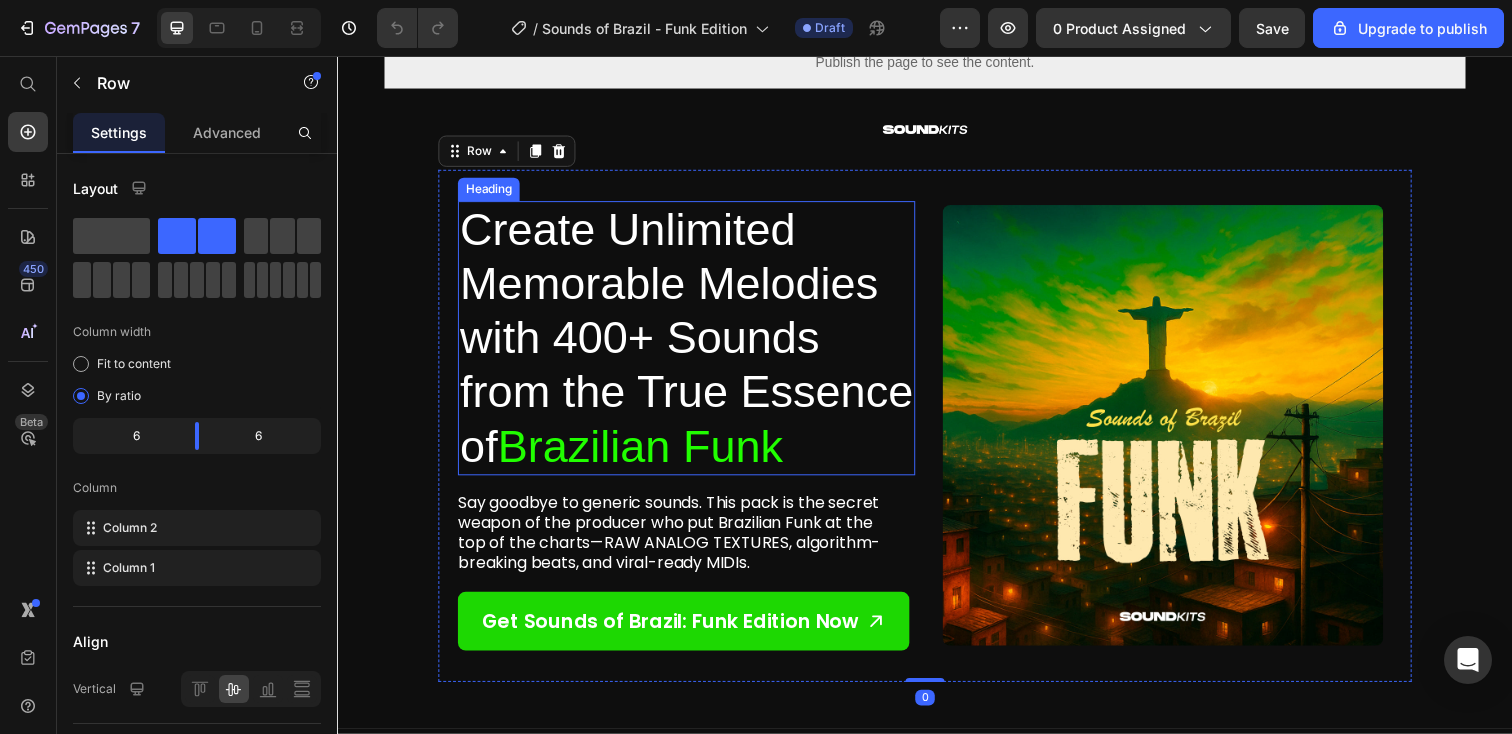 scroll, scrollTop: 173, scrollLeft: 0, axis: vertical 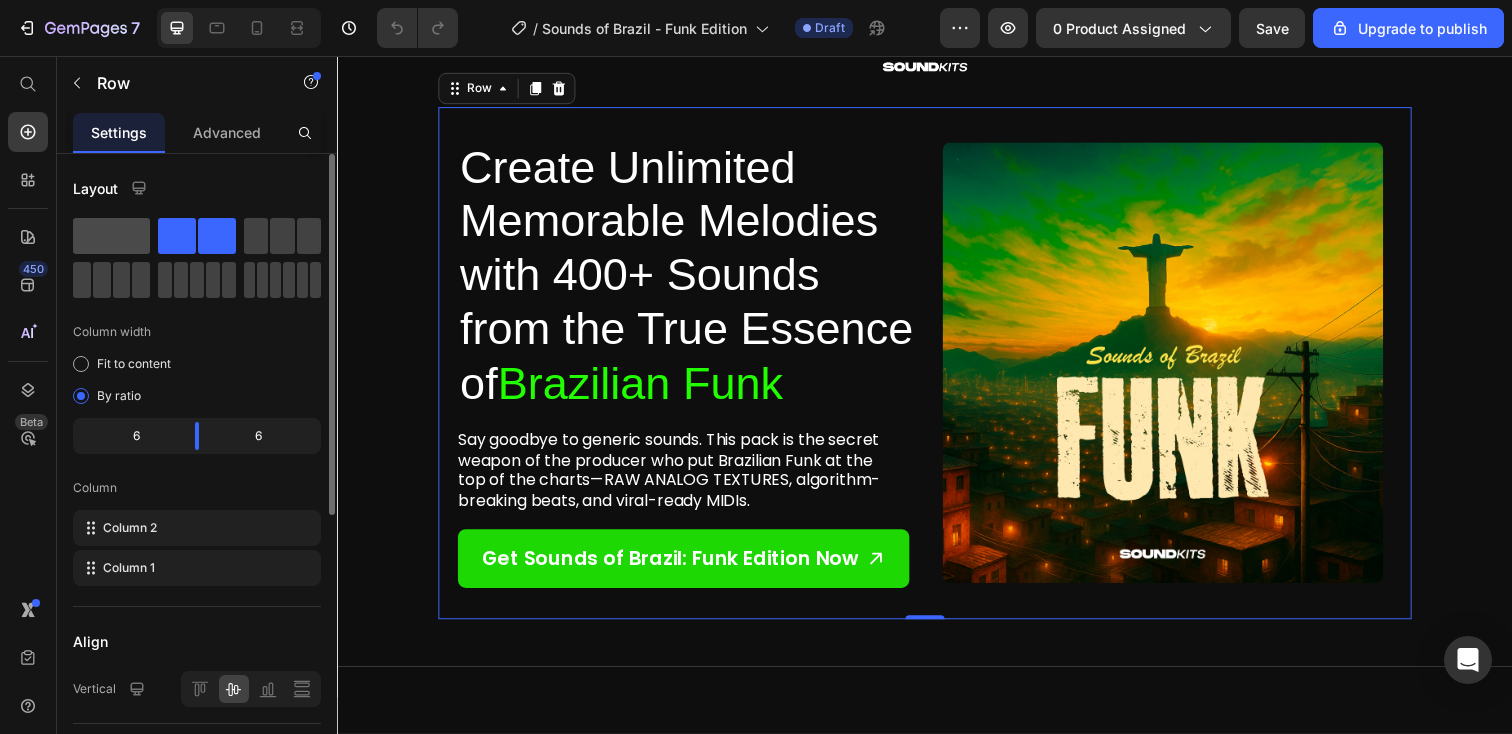 click 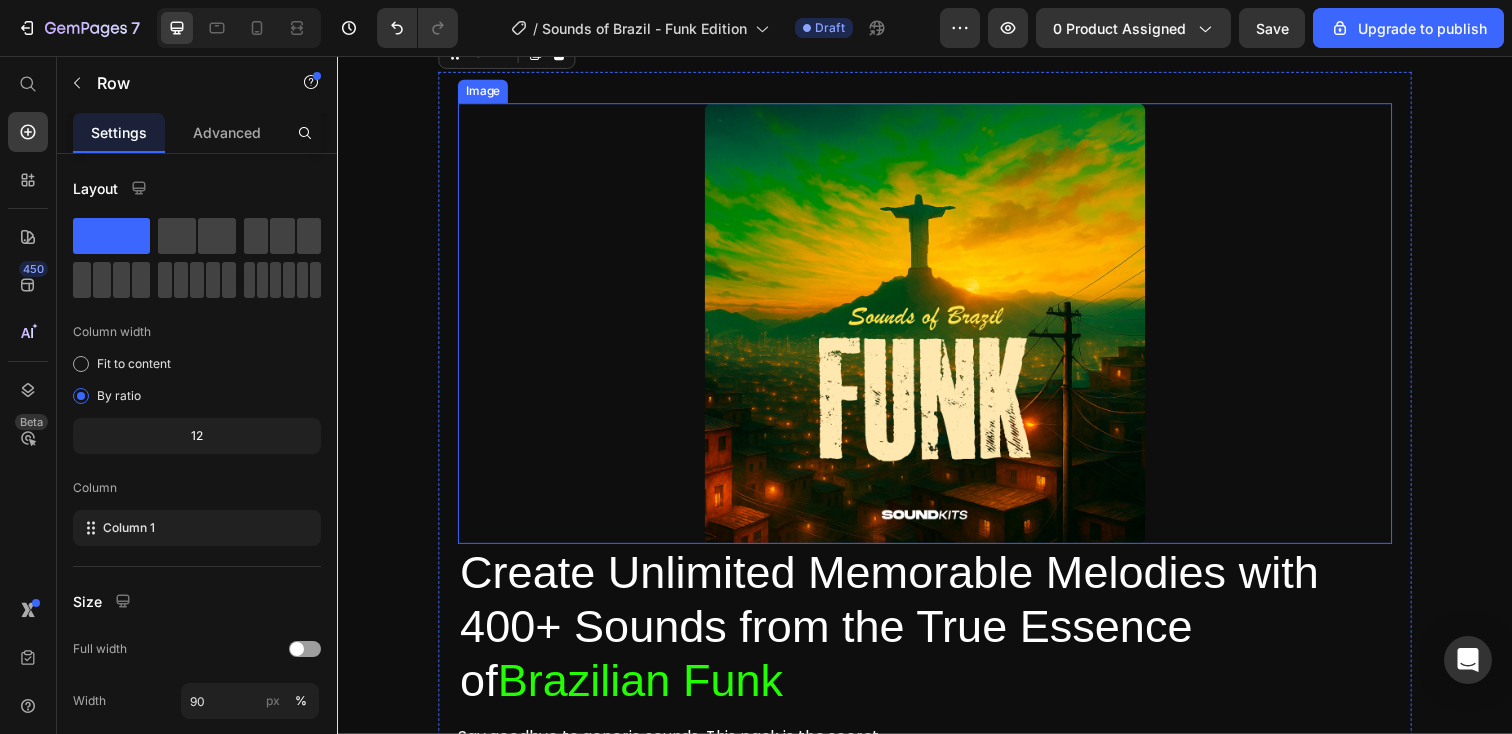 scroll, scrollTop: 197, scrollLeft: 0, axis: vertical 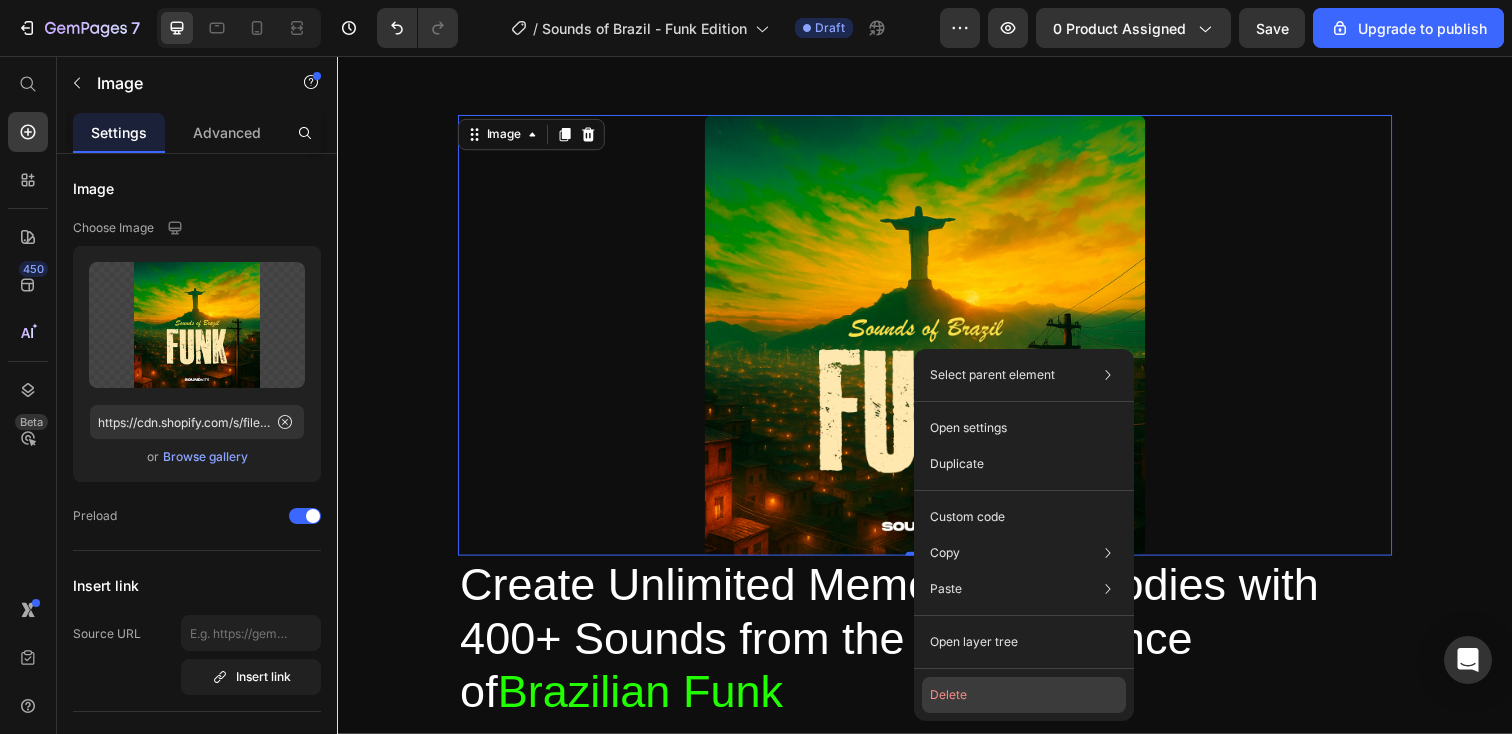 click on "Delete" 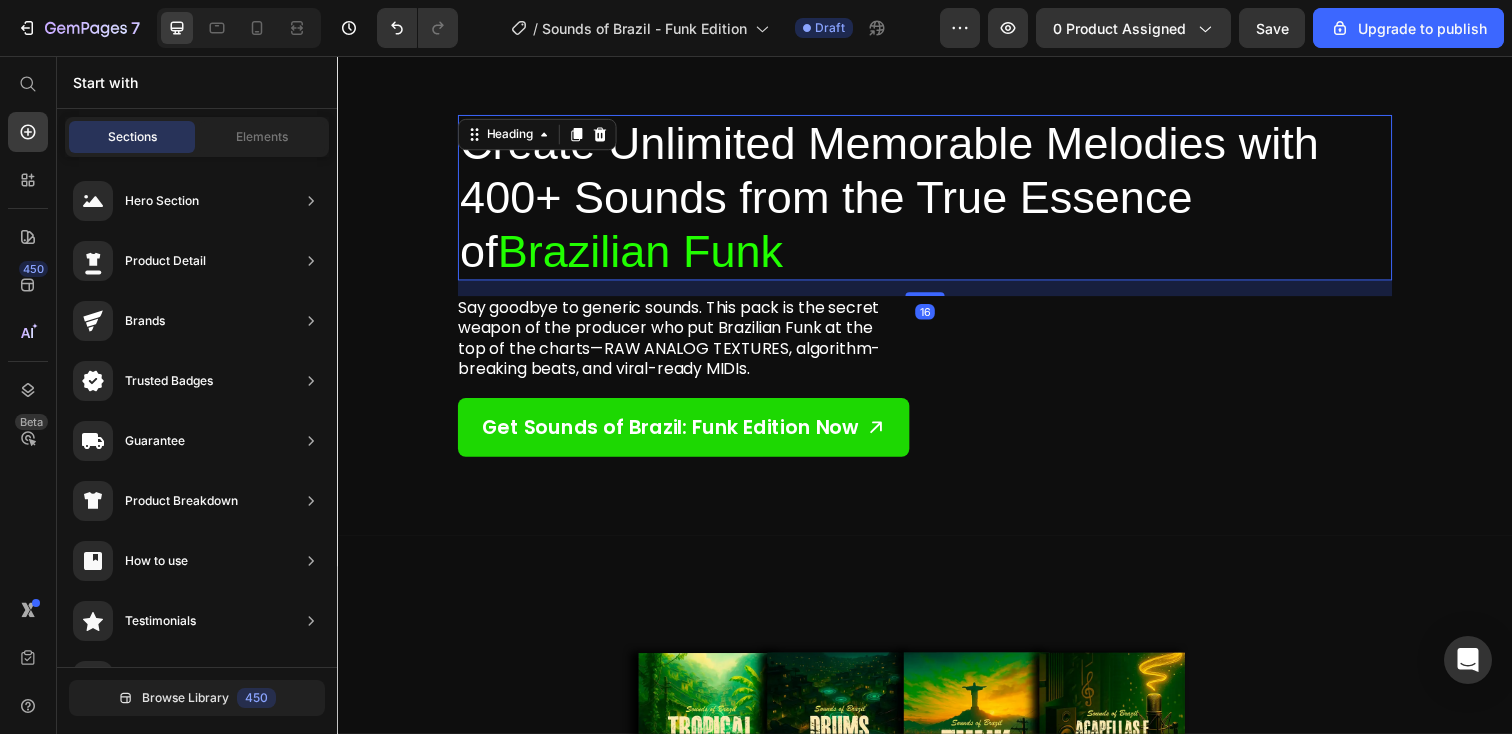 click on "Create Unlimited Memorable Melodies with 400+ Sounds from the True Essence of  Brazilian Funk" at bounding box center (937, 201) 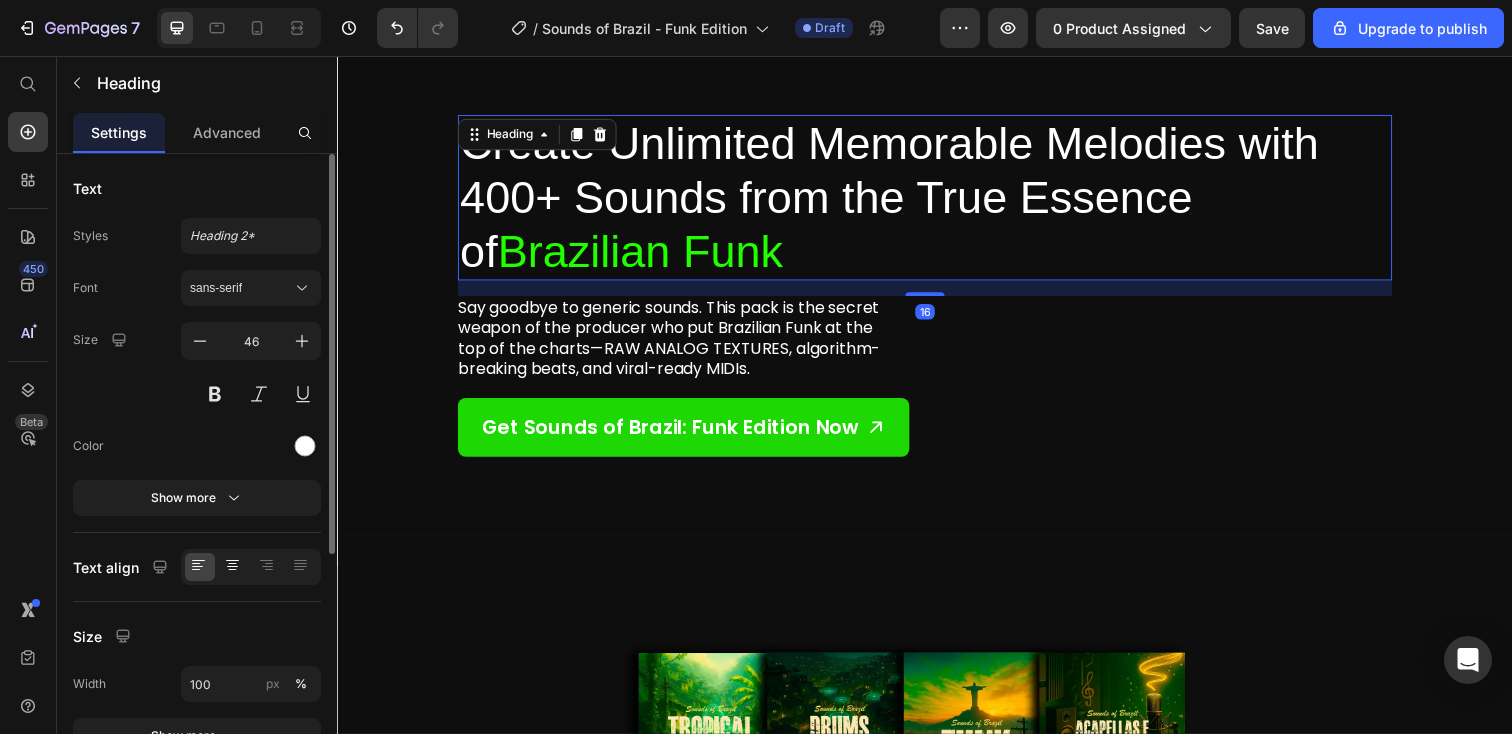 click 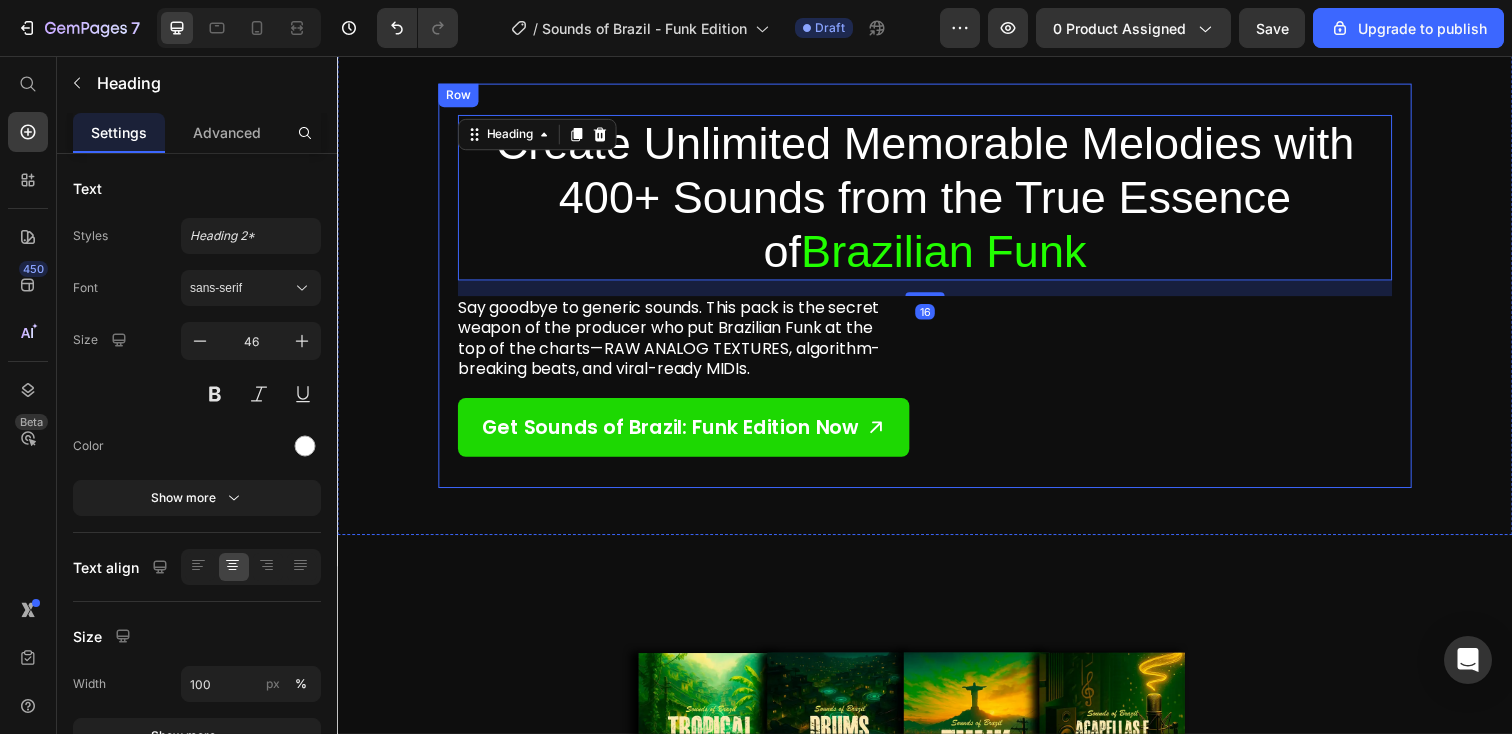 click on "Say goodbye to generic sounds. This pack is the secret weapon of the producer who put Brazilian Funk at the top of the charts—RAW ANALOG TEXTURES, algorithm-breaking beats, and viral-ready MIDIs." at bounding box center (684, 344) 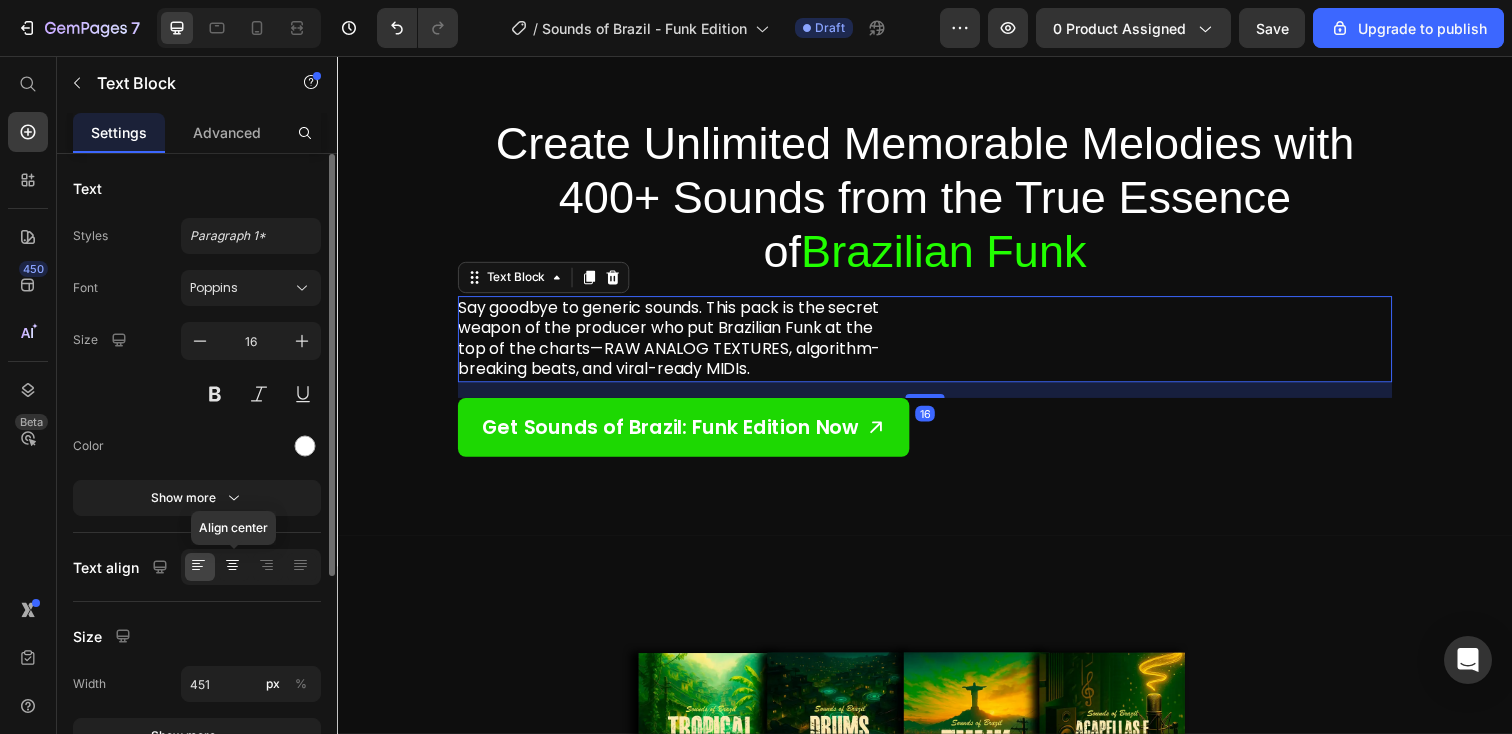 click 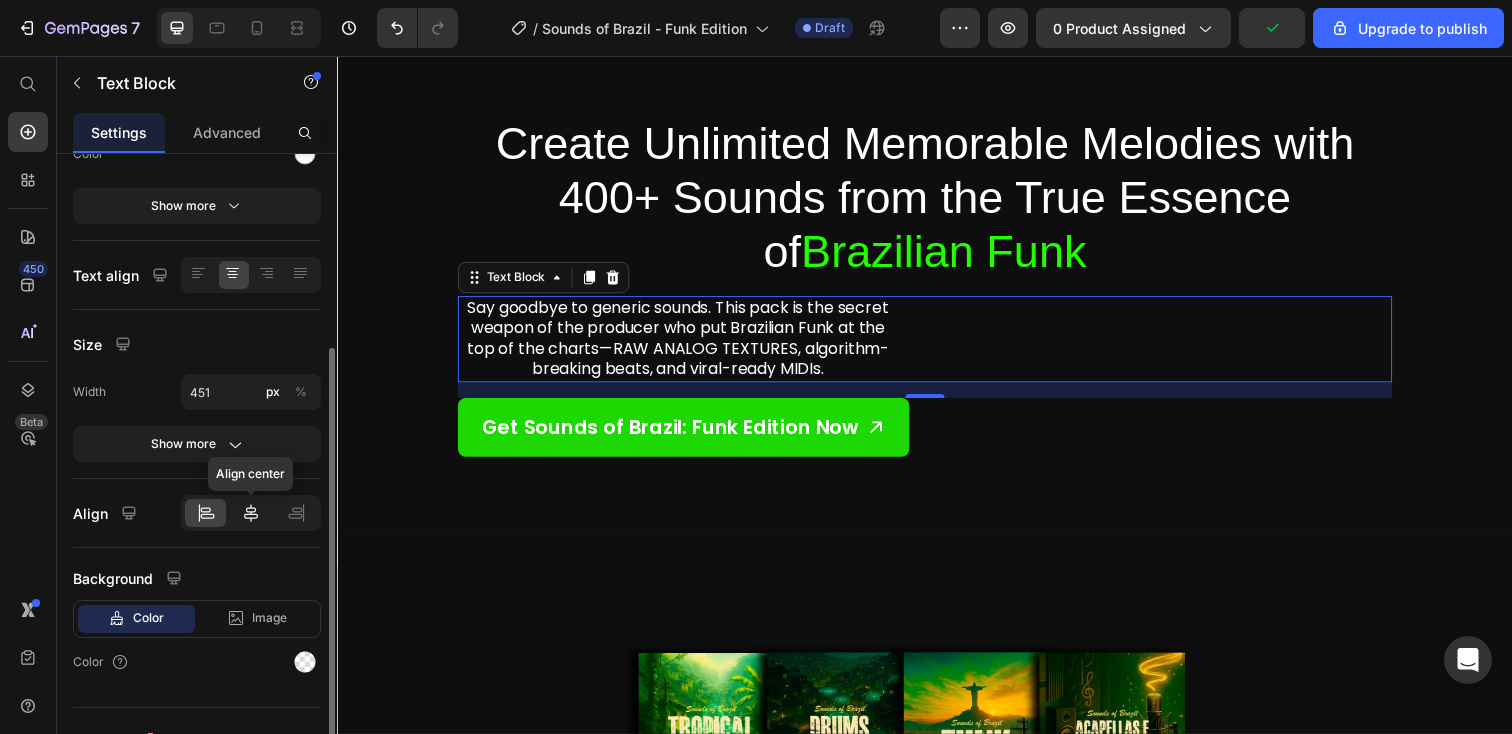 scroll, scrollTop: 293, scrollLeft: 0, axis: vertical 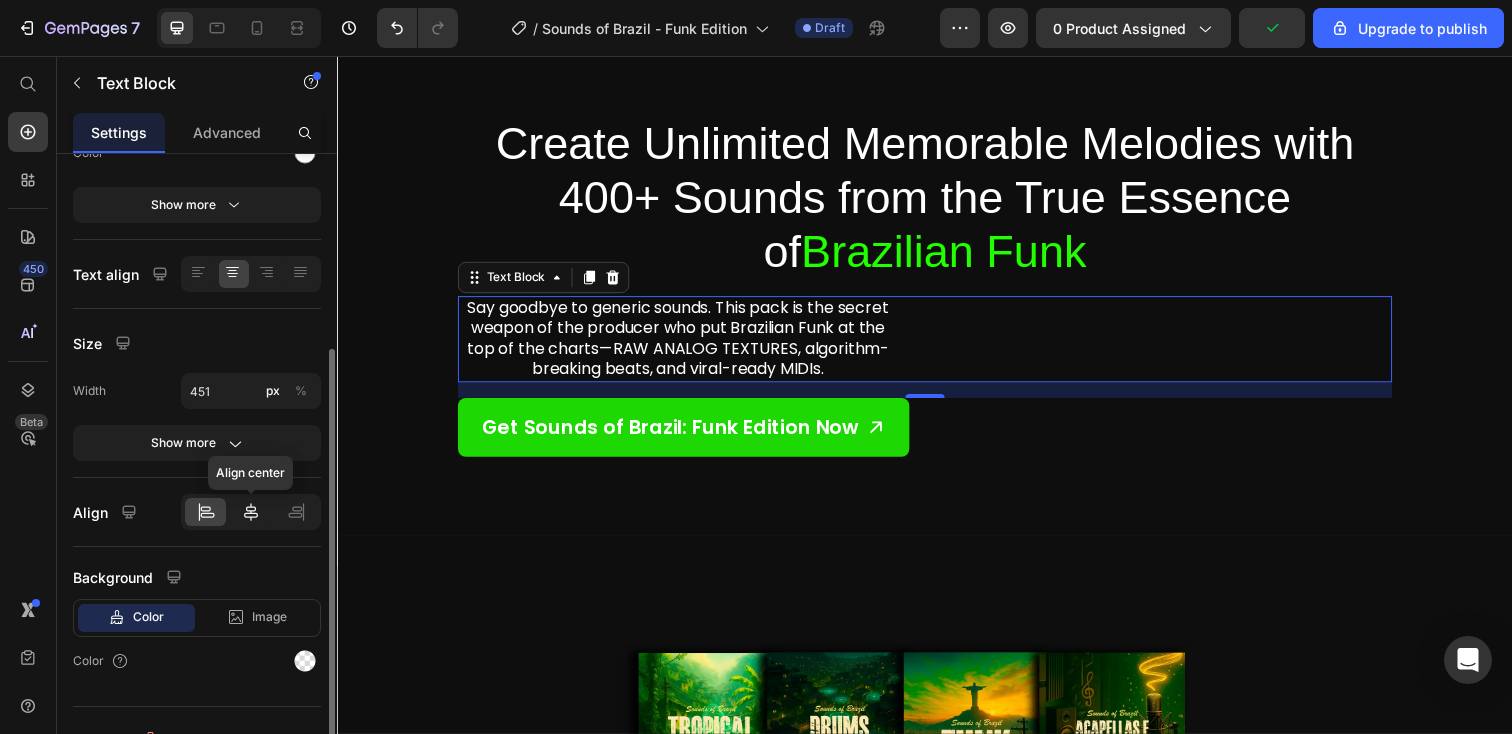 click 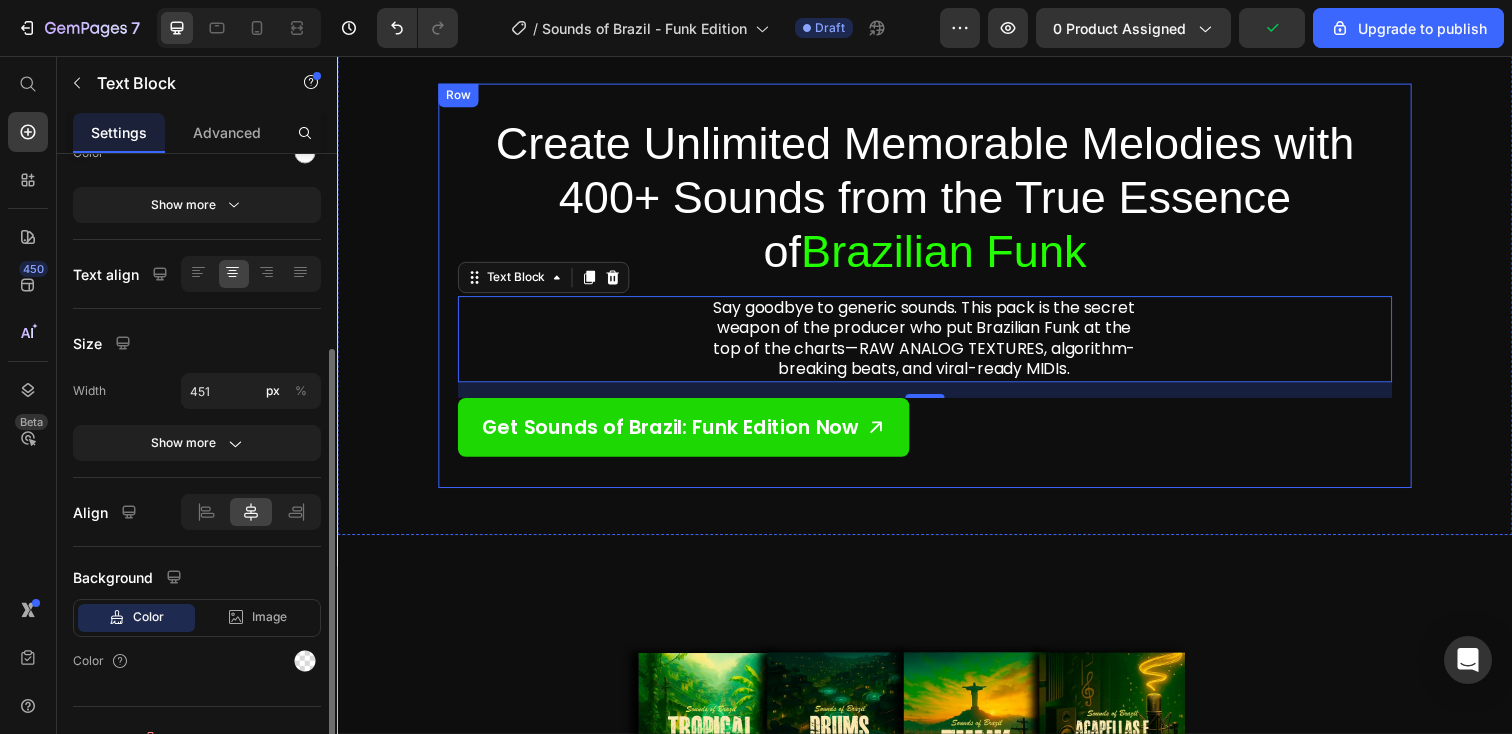click on "Get Sounds of Brazil: Funk Edition Now Button" at bounding box center (937, 435) 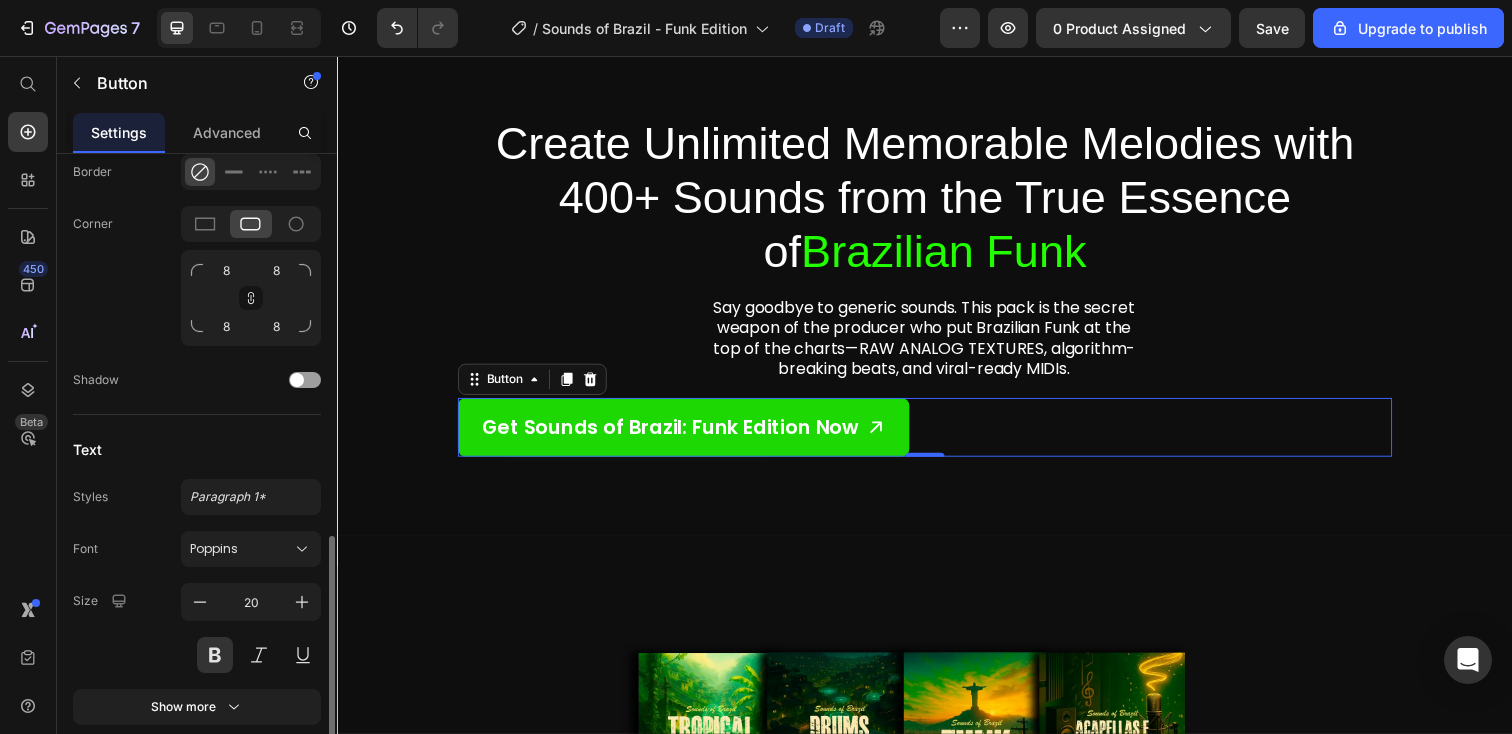 scroll, scrollTop: 1017, scrollLeft: 0, axis: vertical 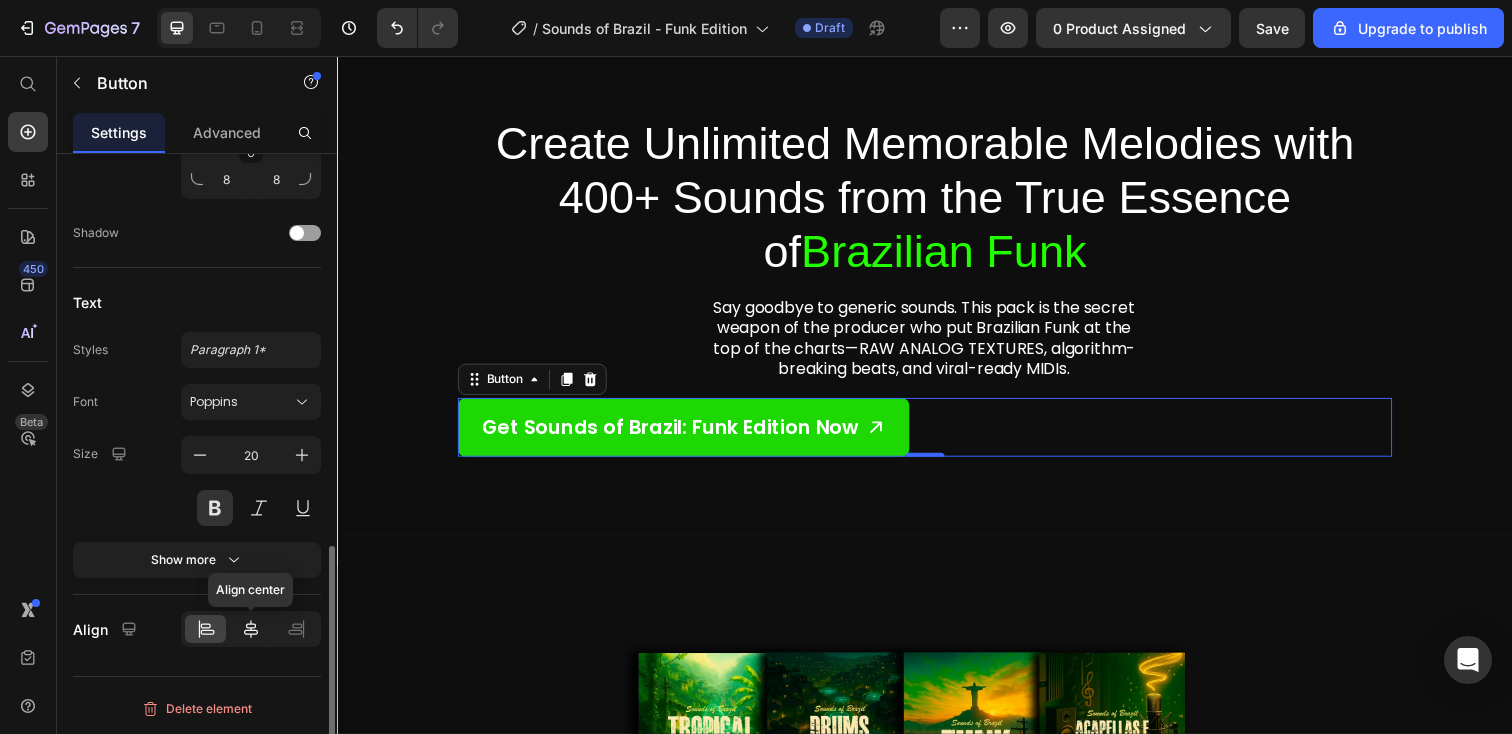 click 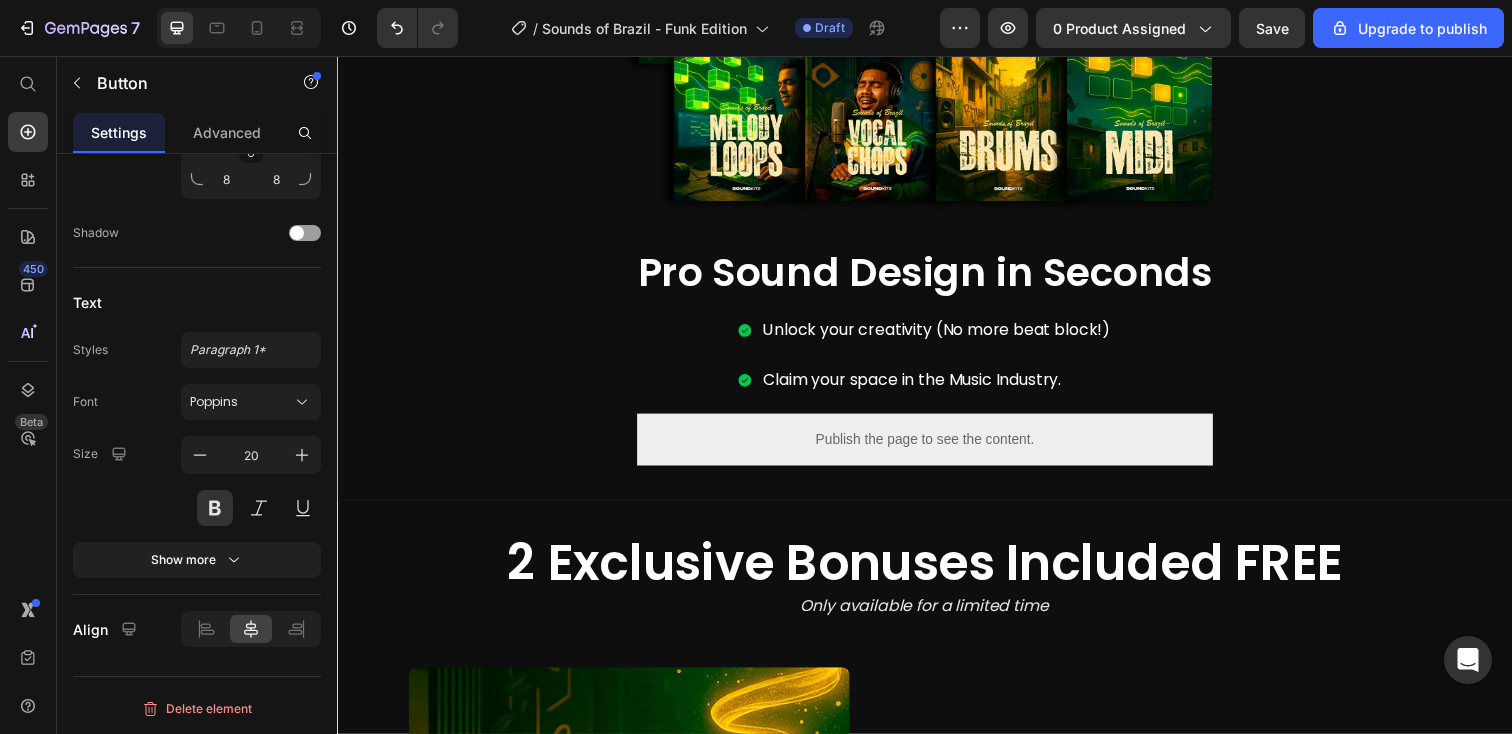 scroll, scrollTop: 968, scrollLeft: 0, axis: vertical 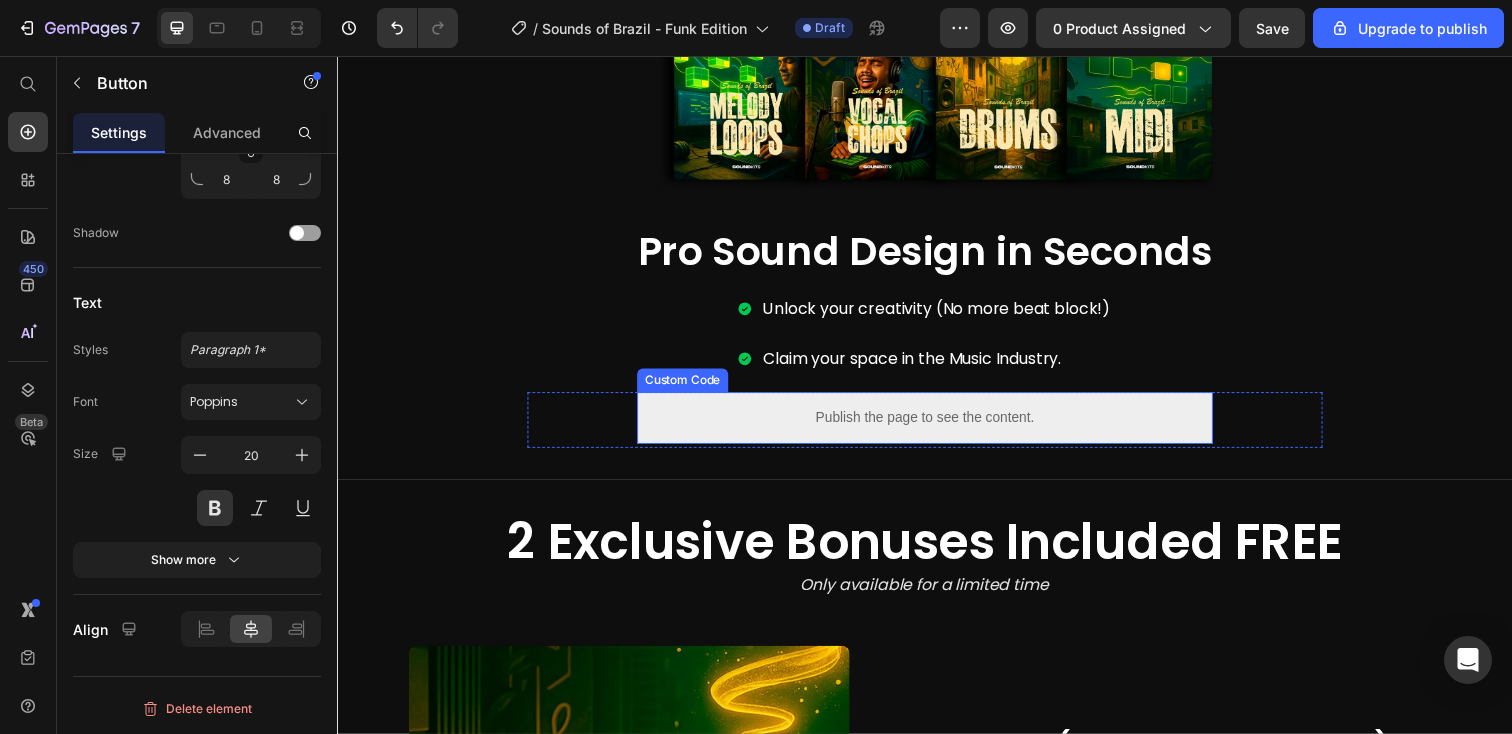 click on "Publish the page to see the content." at bounding box center [937, 425] 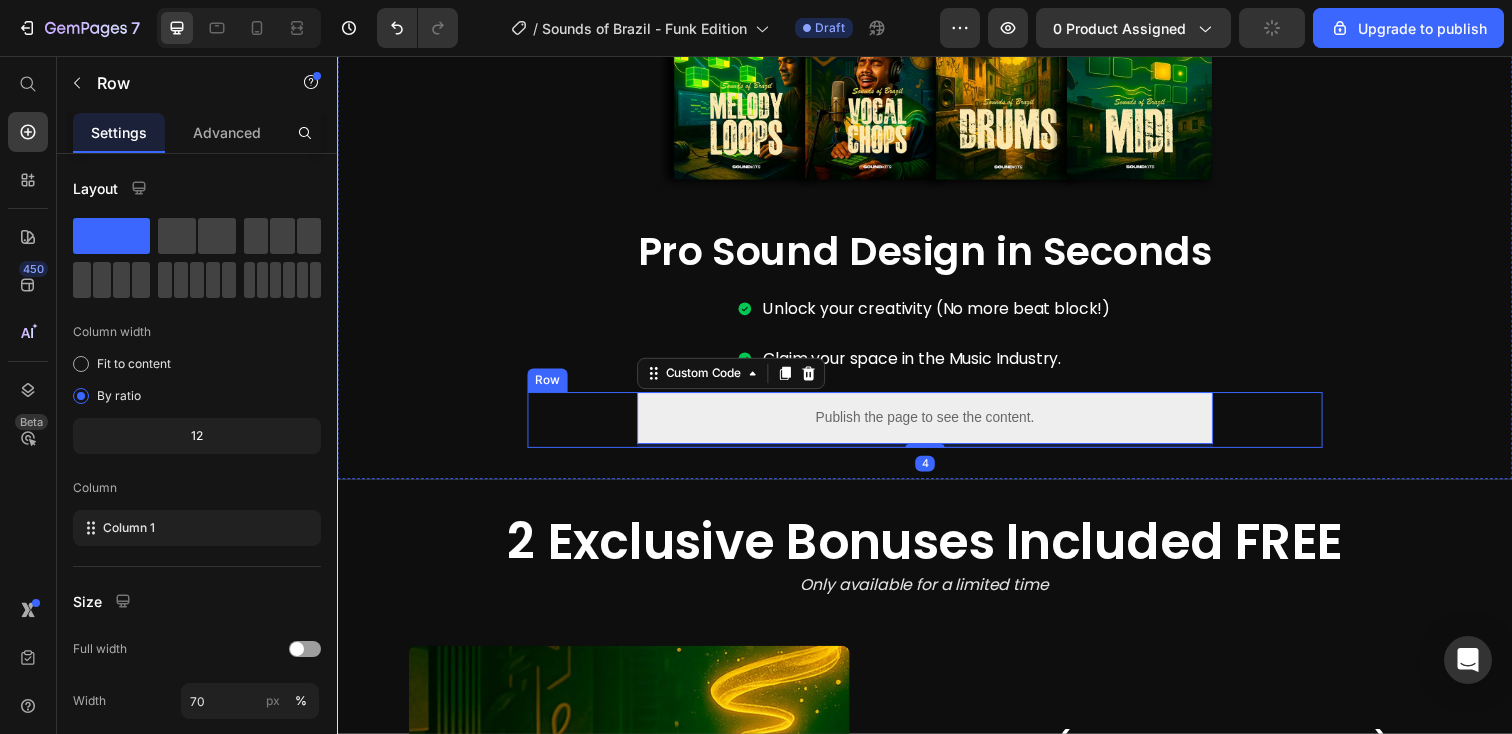 click on "Publish the page to see the content.
Custom Code   4" at bounding box center [937, 427] 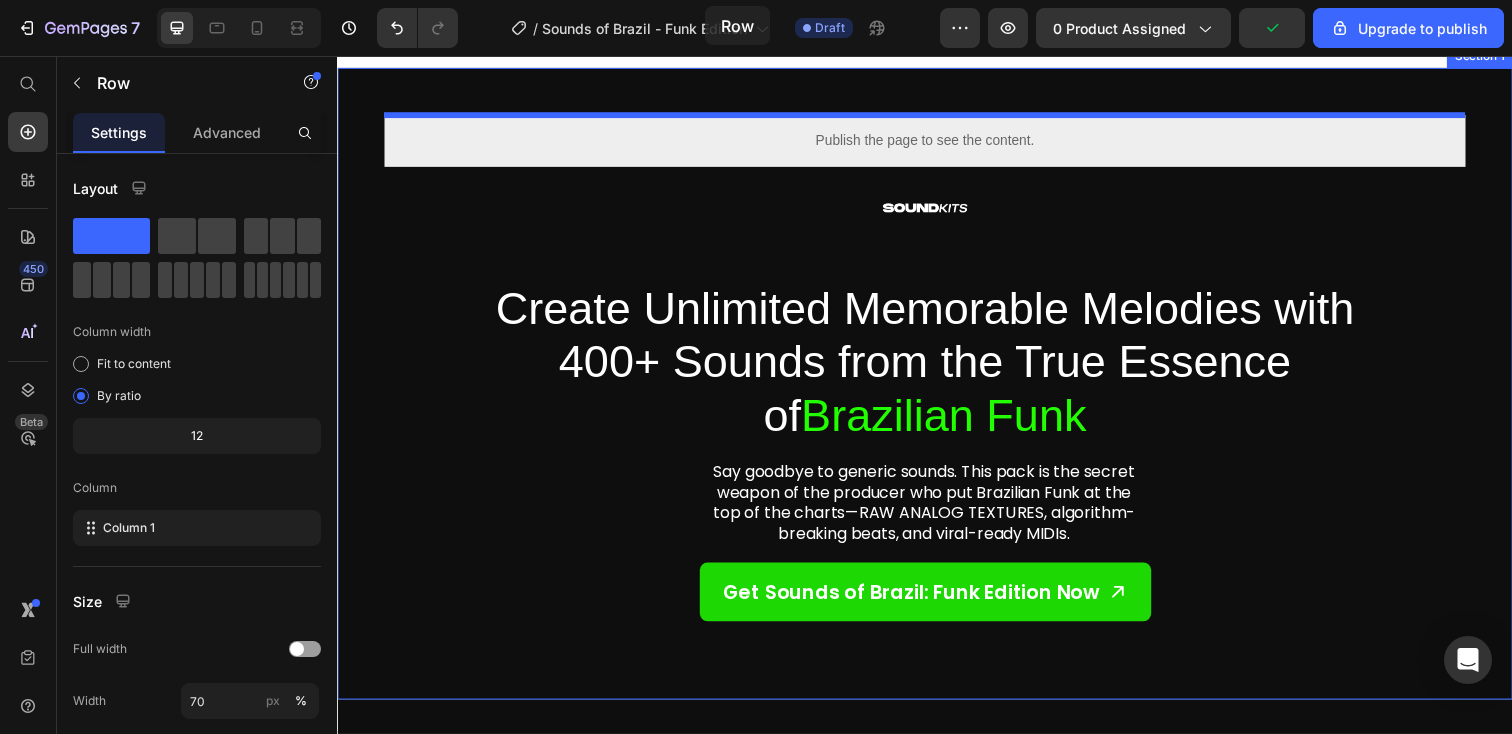 scroll, scrollTop: 0, scrollLeft: 0, axis: both 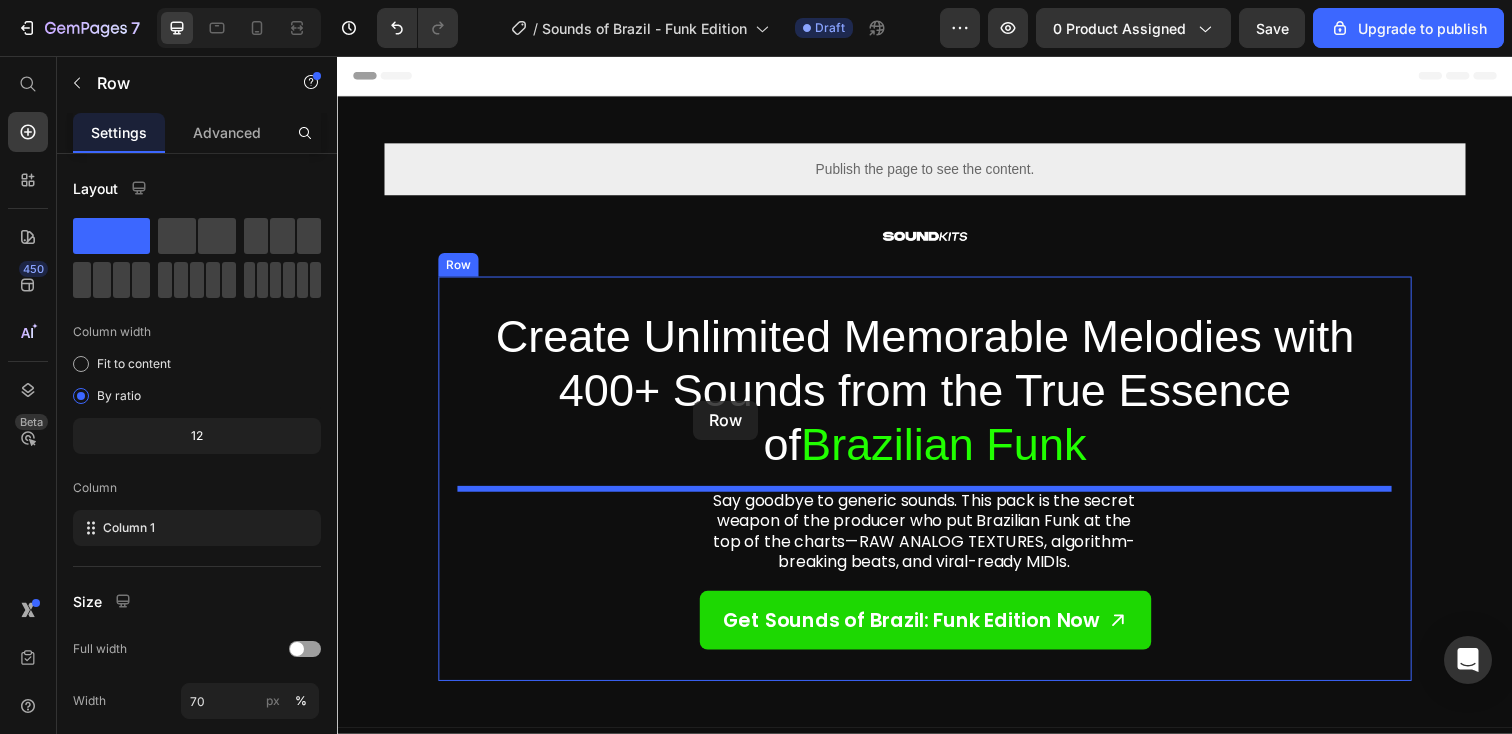 drag, startPoint x: 598, startPoint y: 431, endPoint x: 701, endPoint y: 408, distance: 105.53672 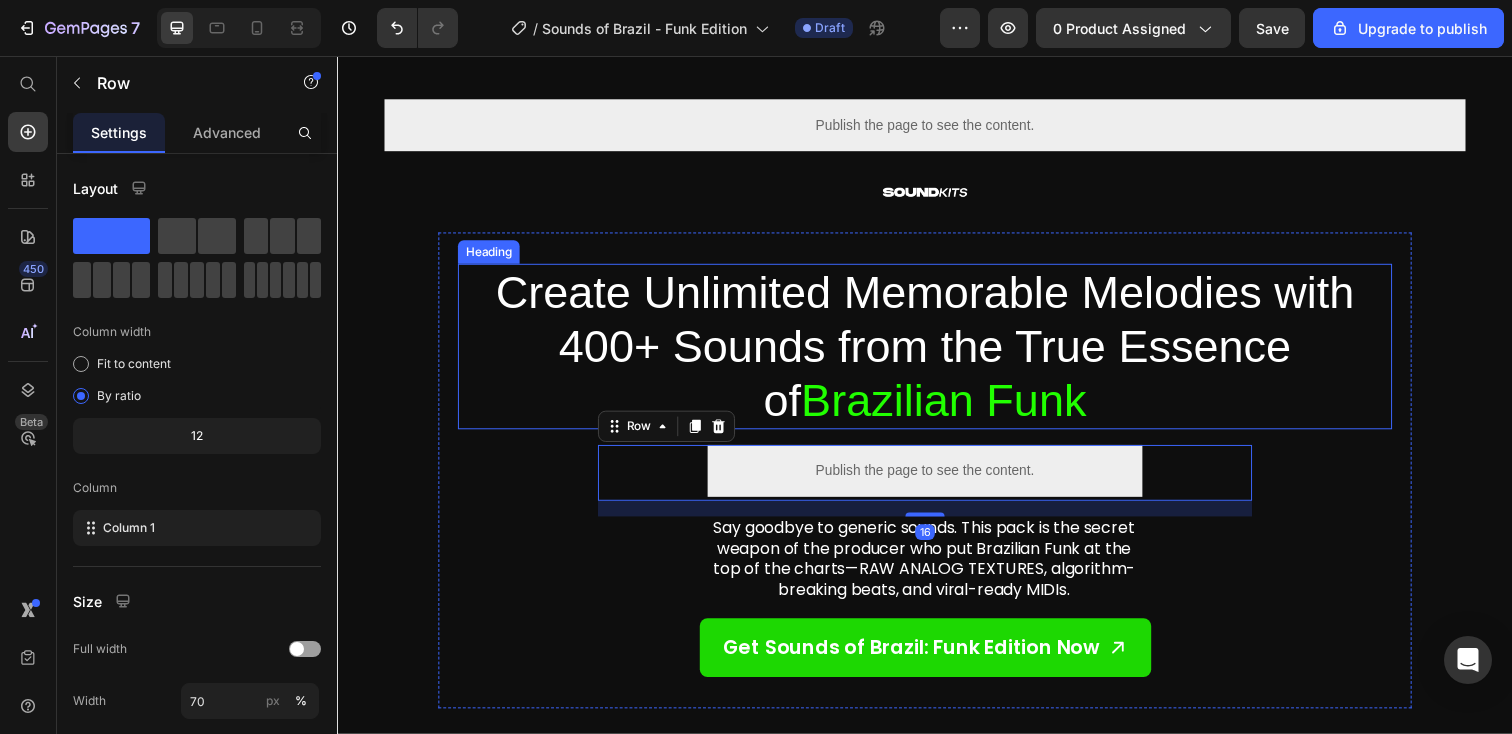 scroll, scrollTop: 64, scrollLeft: 0, axis: vertical 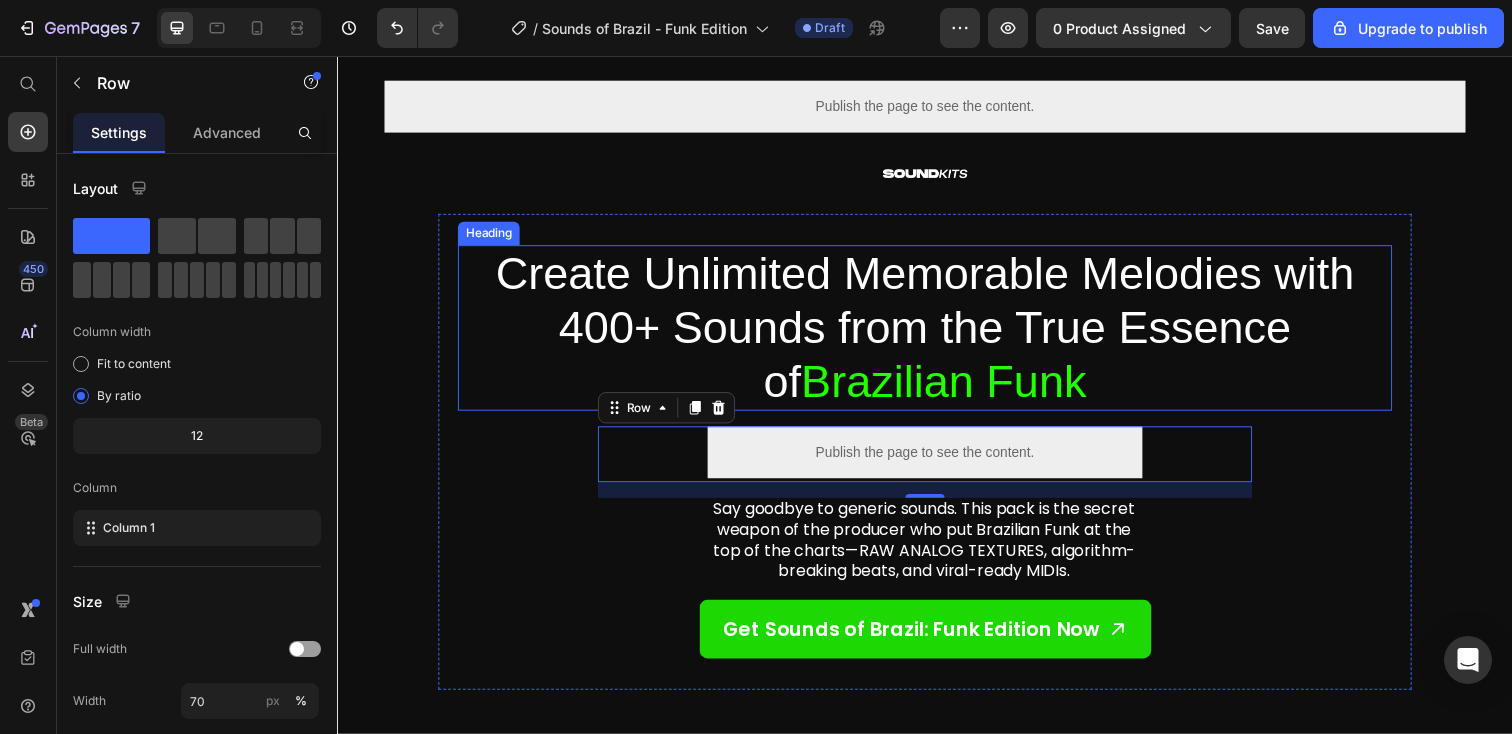 click on "Create Unlimited Memorable Melodies with 400+ Sounds from the True Essence of  Brazilian Funk" at bounding box center (937, 334) 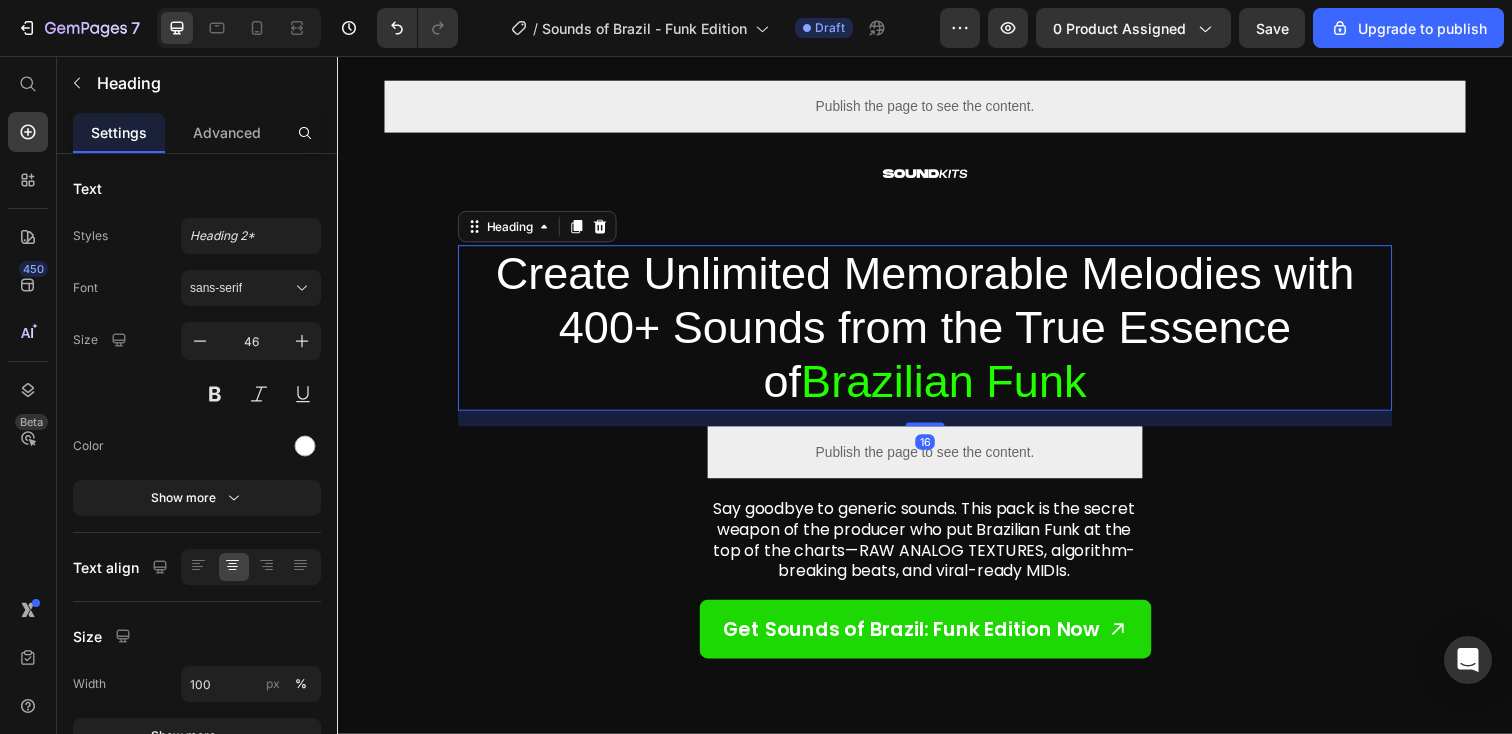 click on "Create Unlimited Memorable Melodies with 400+ Sounds from the True Essence of  Brazilian Funk" at bounding box center [937, 334] 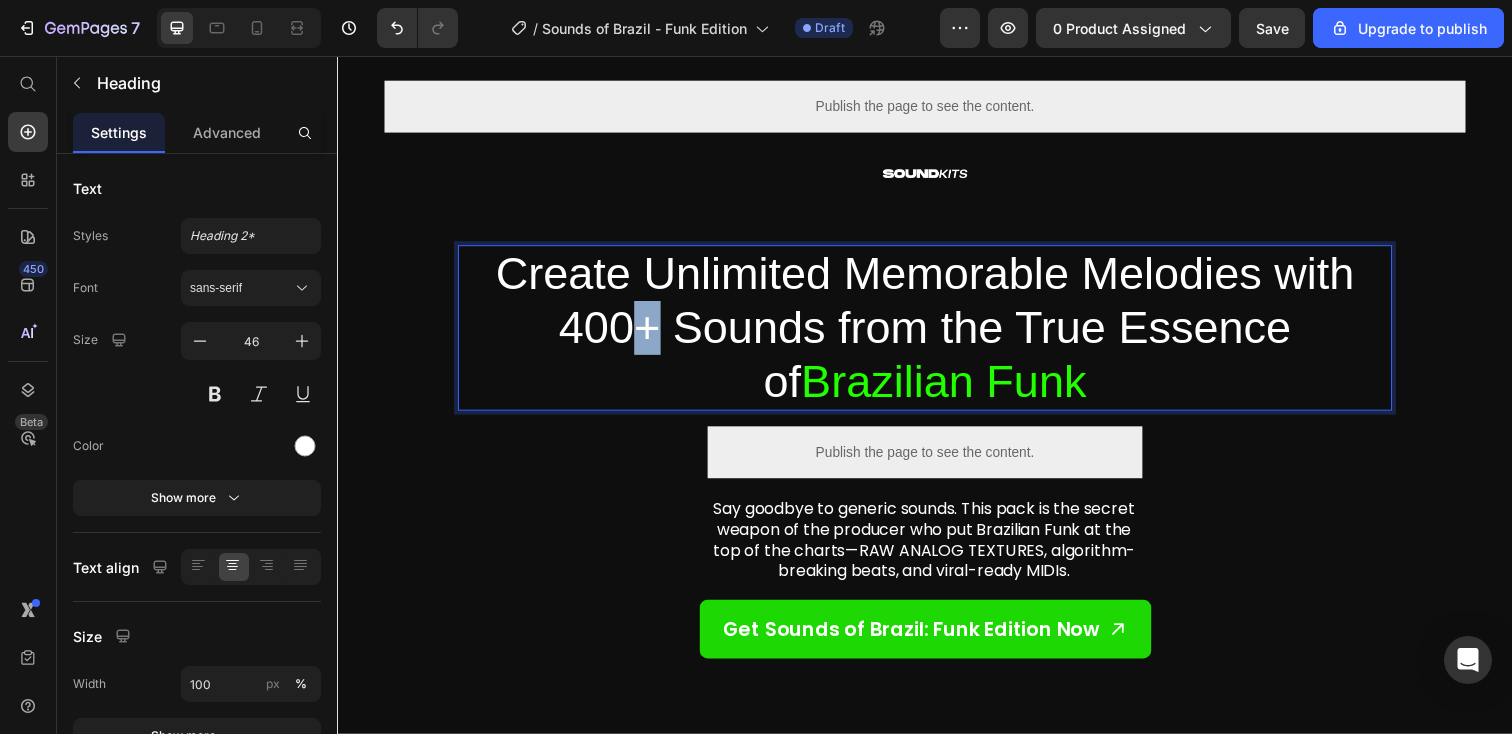 click on "Create Unlimited Memorable Melodies with 400+ Sounds from the True Essence of  Brazilian Funk" at bounding box center (937, 334) 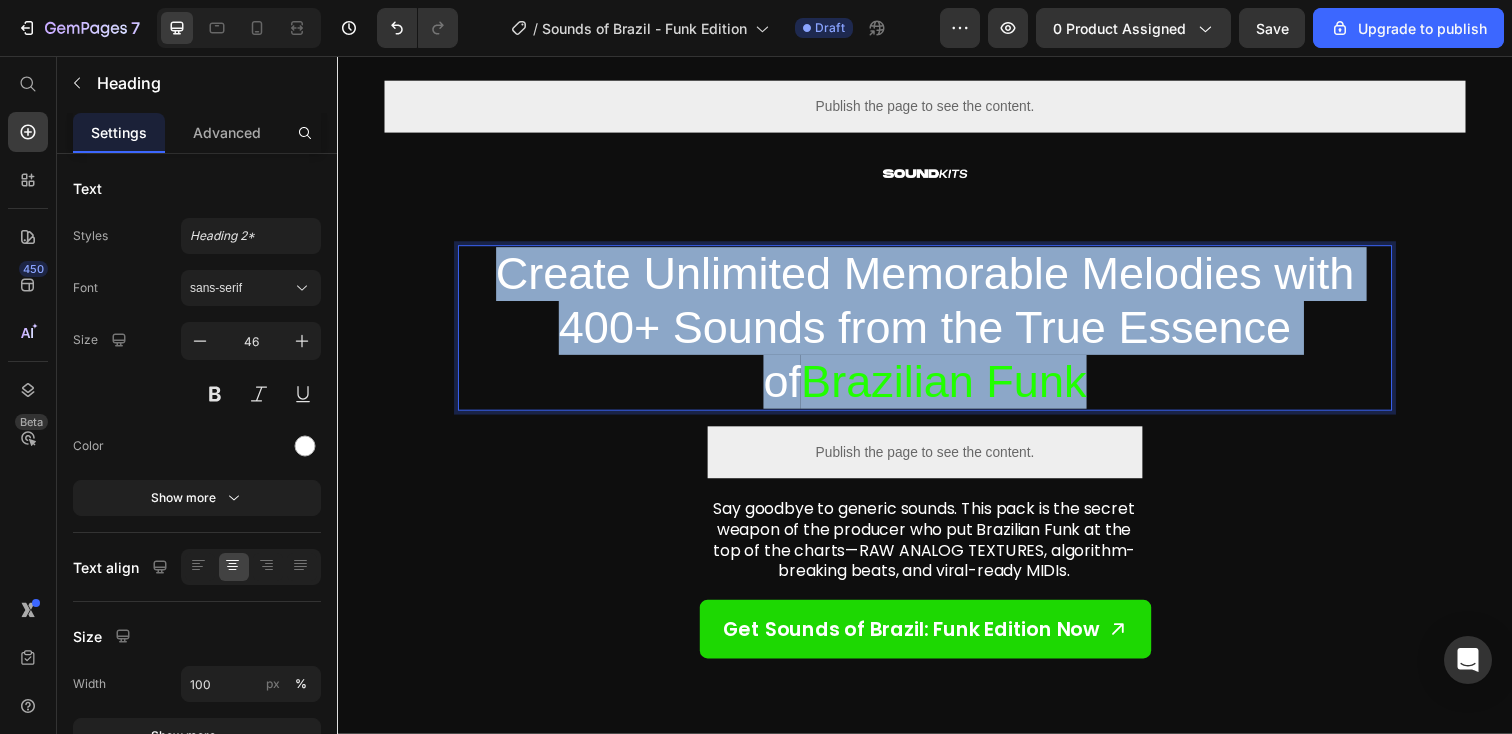 click on "Create Unlimited Memorable Melodies with 400+ Sounds from the True Essence of  Brazilian Funk" at bounding box center [937, 334] 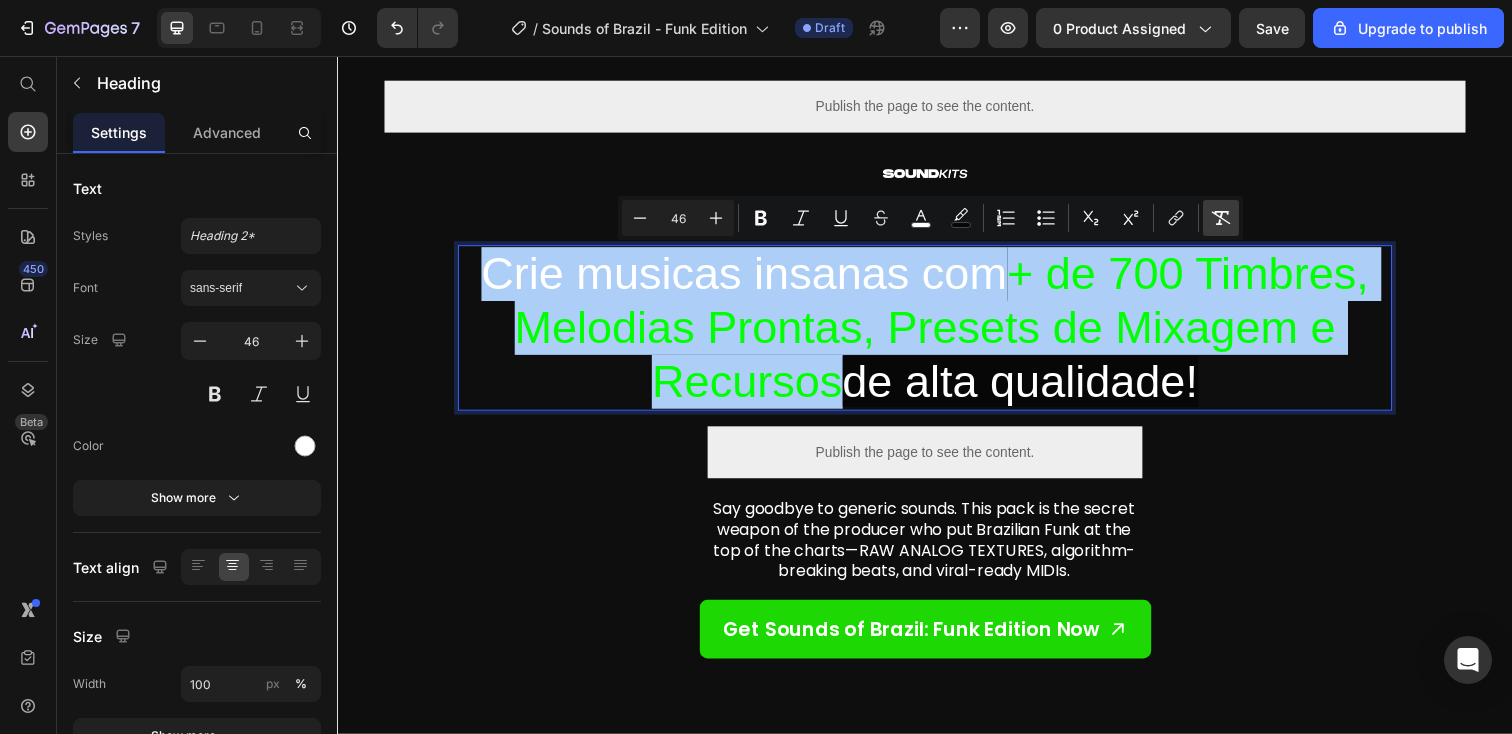 click 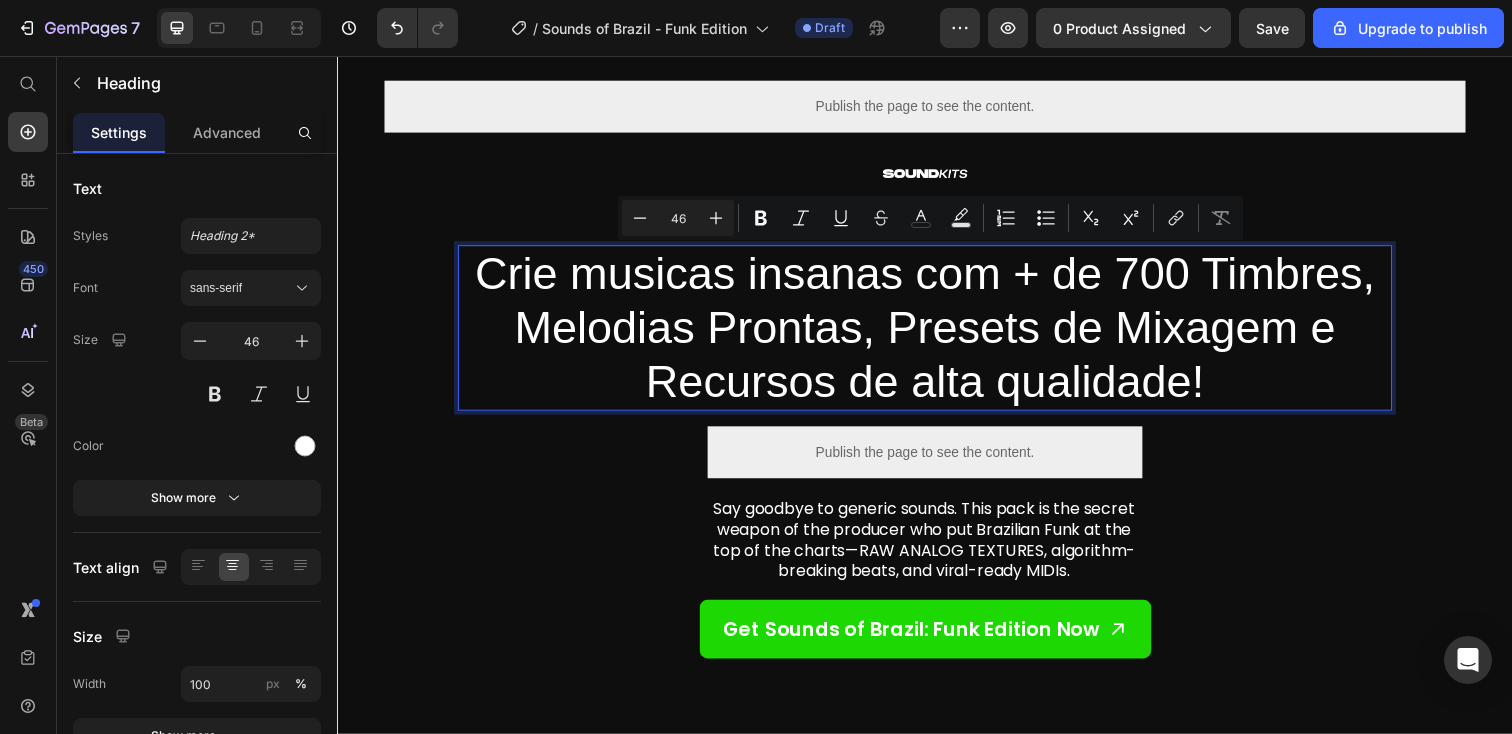 click on "Crie musicas insanas com + de 700 Timbres, Melodias Prontas, Presets de Mixagem e Recursos de alta qualidade!" at bounding box center (937, 334) 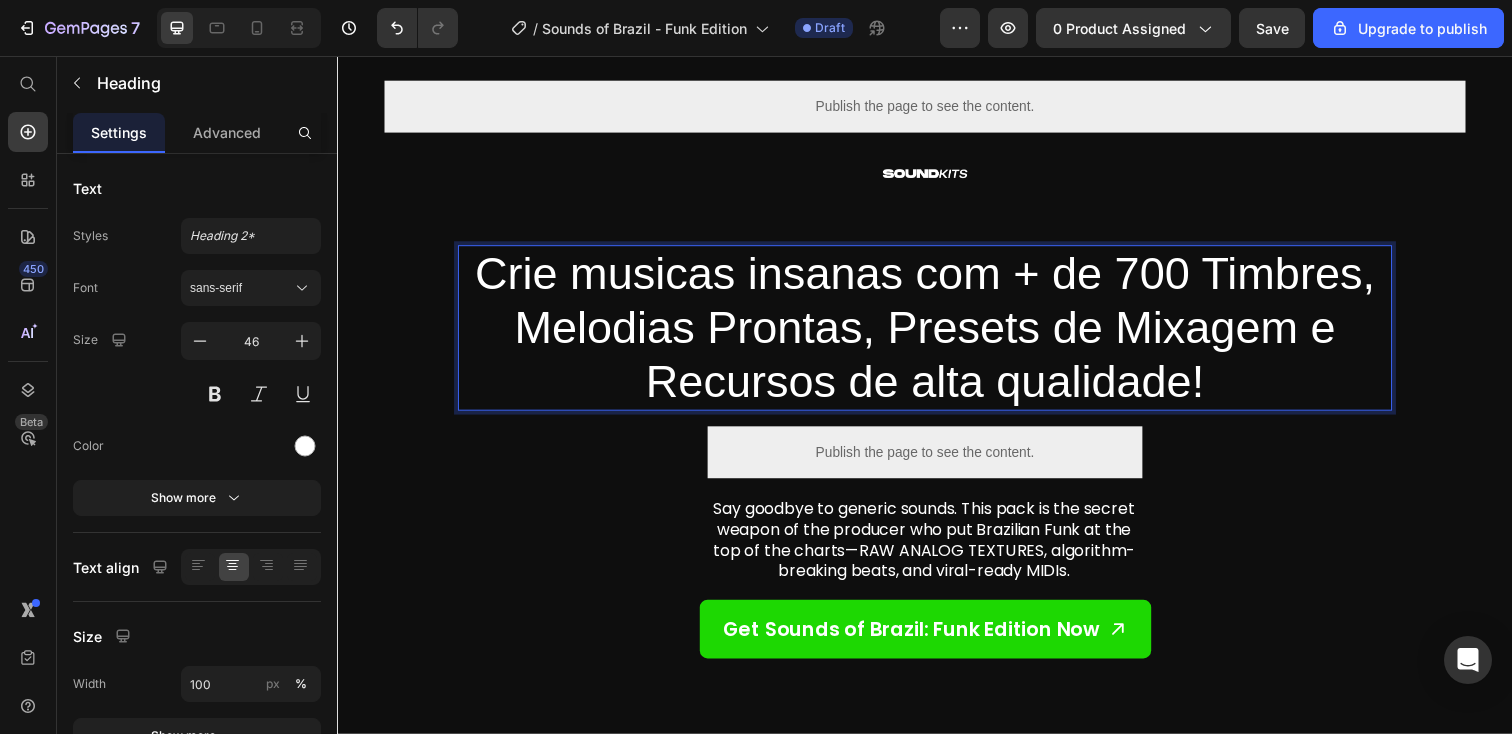 click on "Crie musicas insanas com + de 700 Timbres, Melodias Prontas, Presets de Mixagem e Recursos de alta qualidade!" at bounding box center [937, 334] 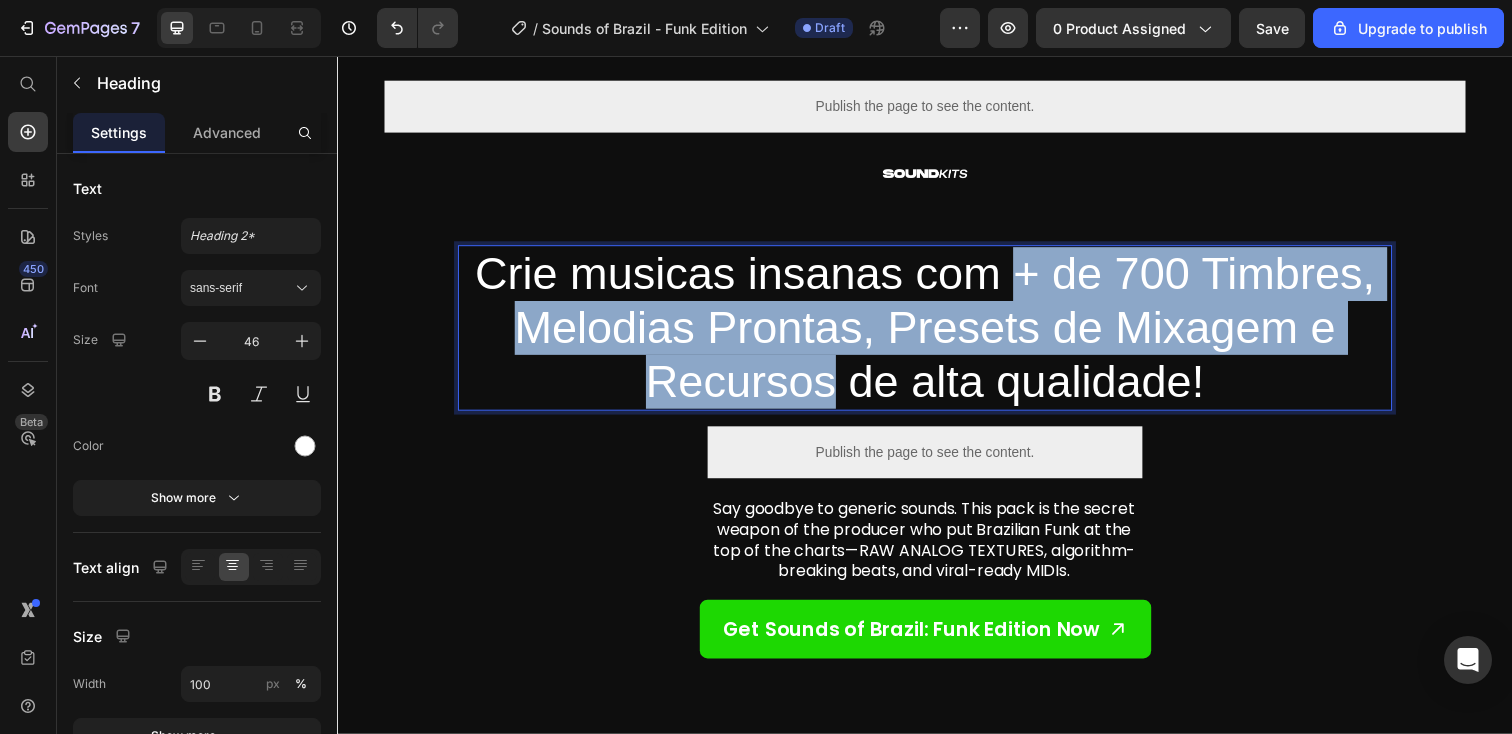 drag, startPoint x: 1033, startPoint y: 282, endPoint x: 842, endPoint y: 384, distance: 216.52945 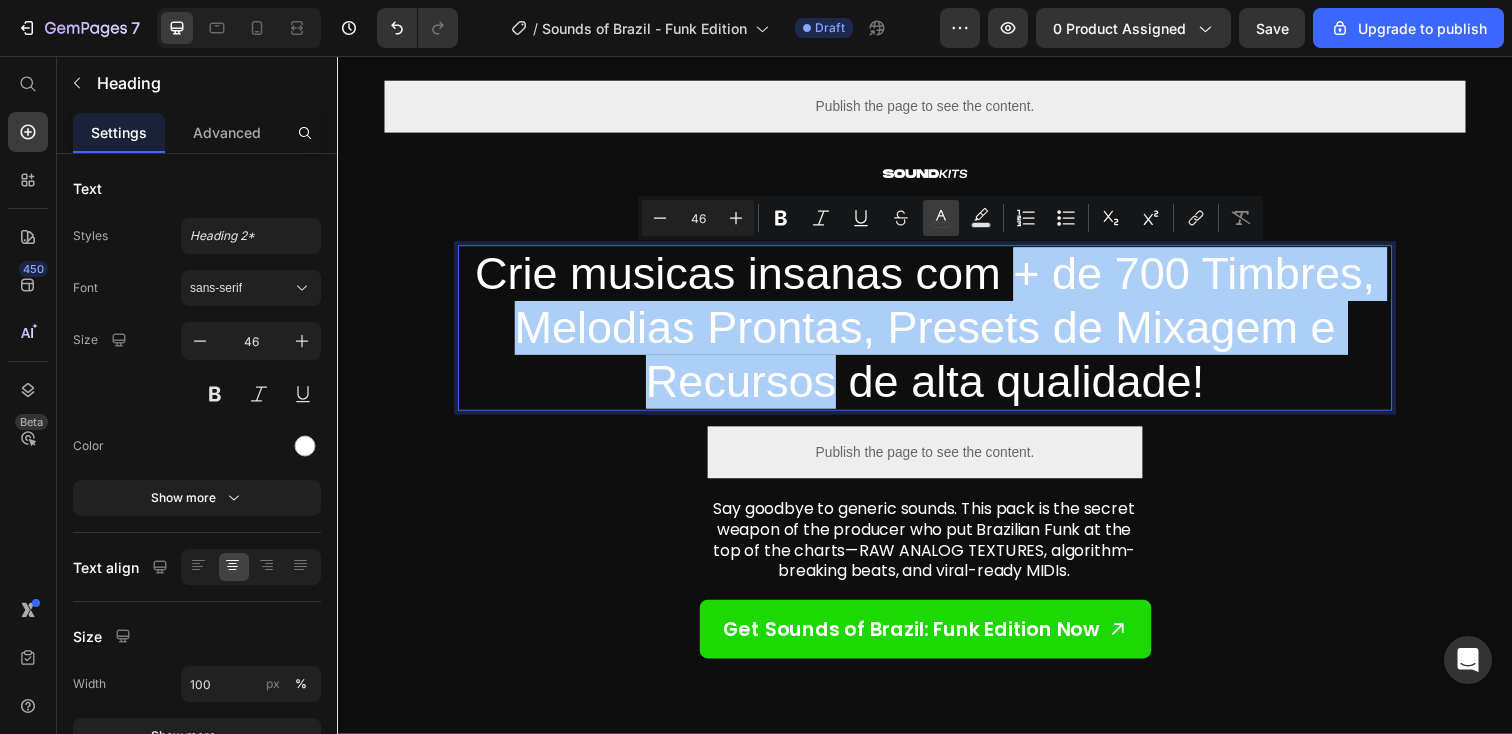 click 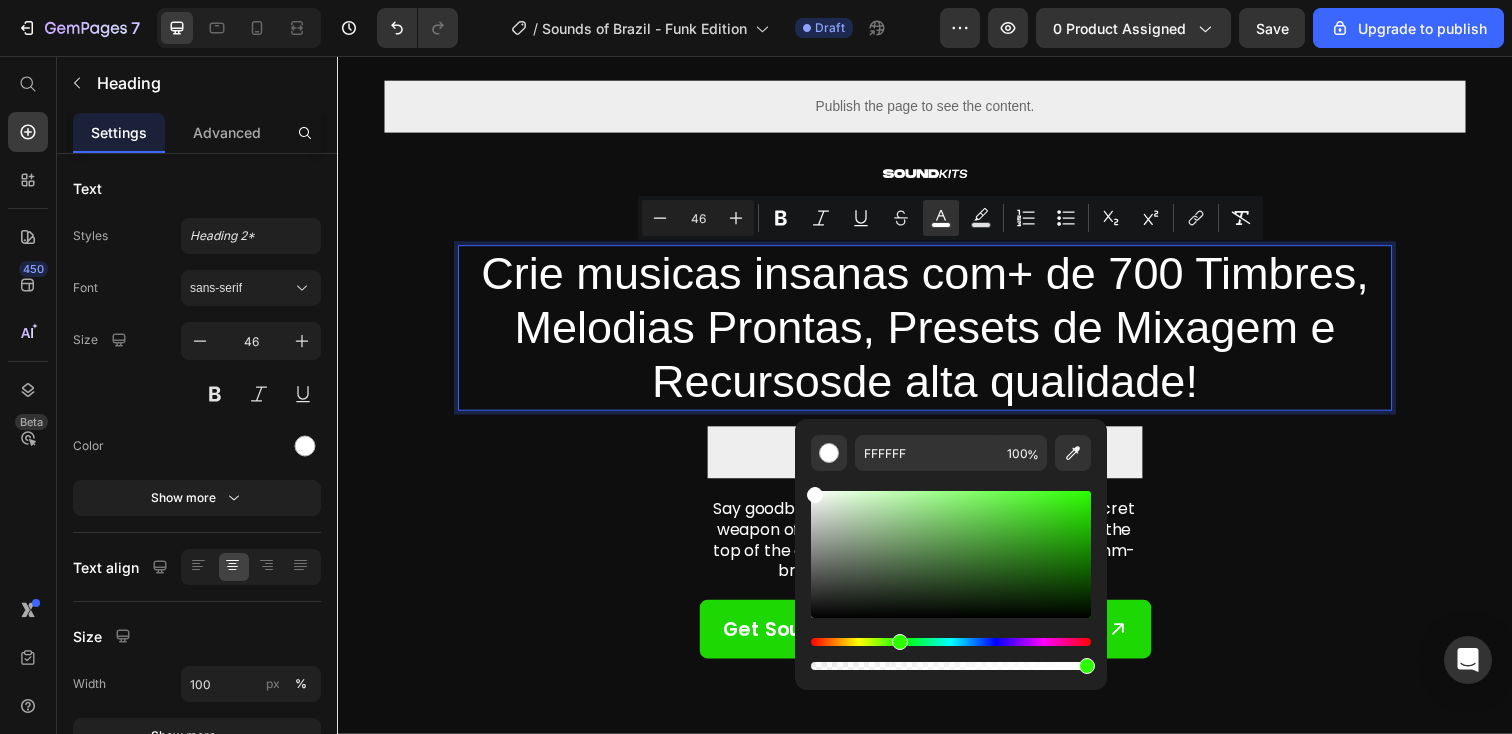 click at bounding box center (951, 642) 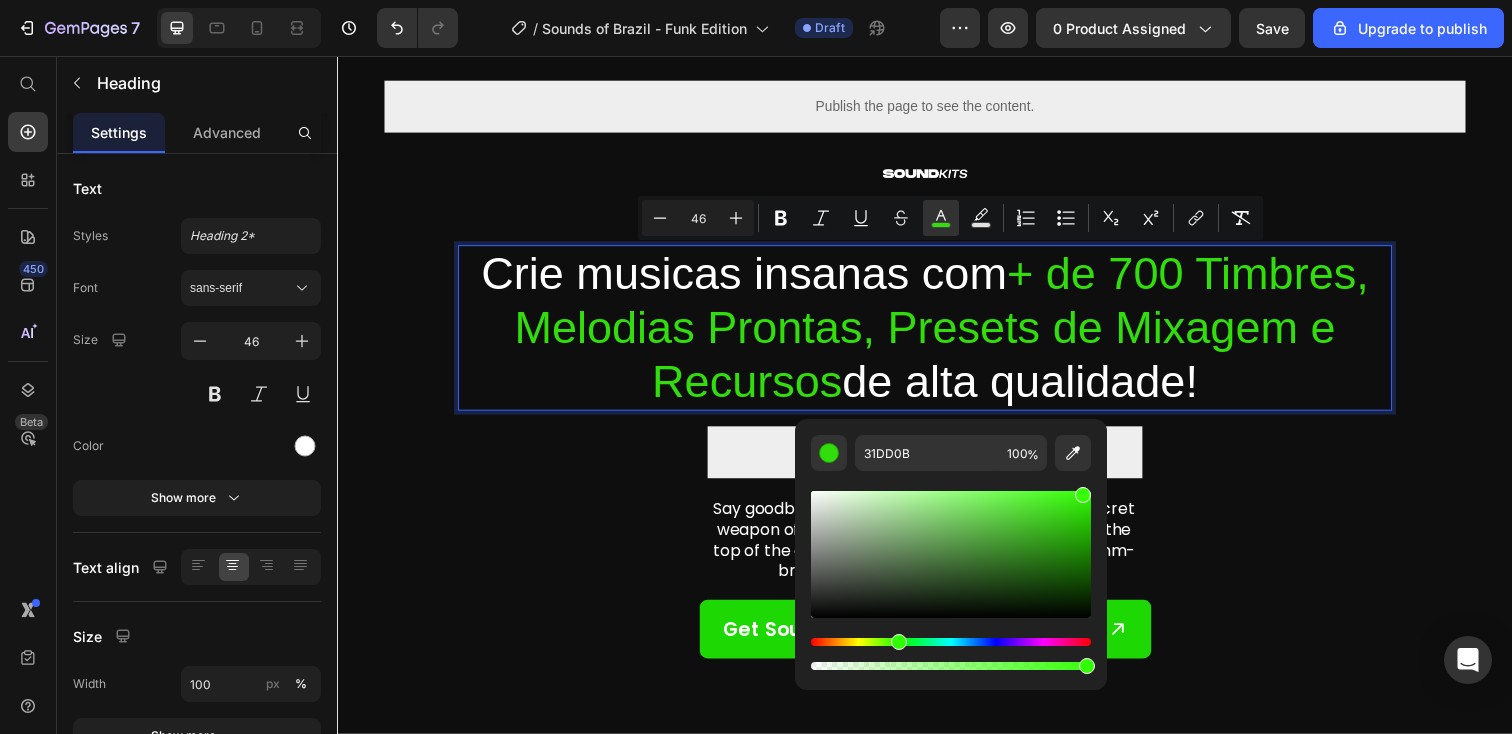 type on "37FF0A" 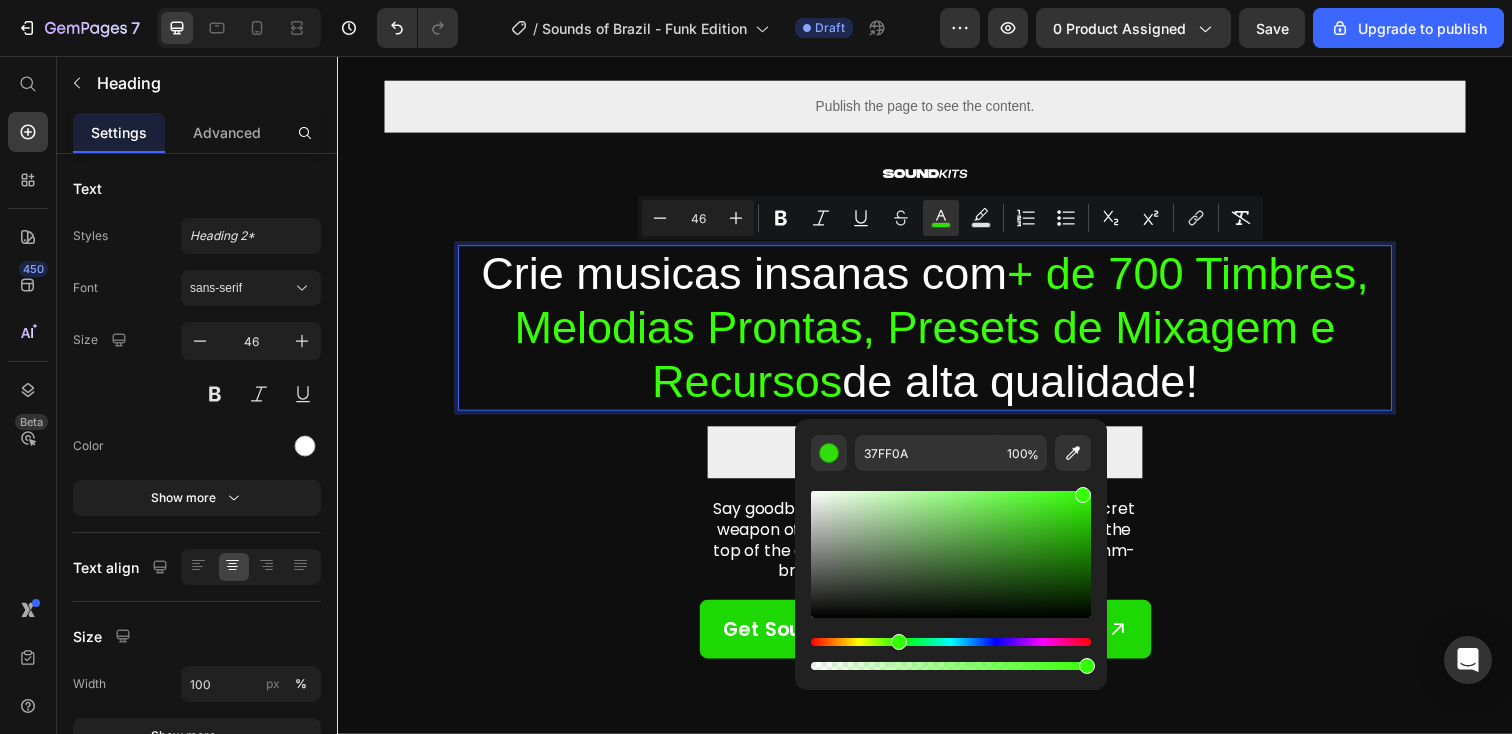 drag, startPoint x: 1035, startPoint y: 508, endPoint x: 1081, endPoint y: 487, distance: 50.566788 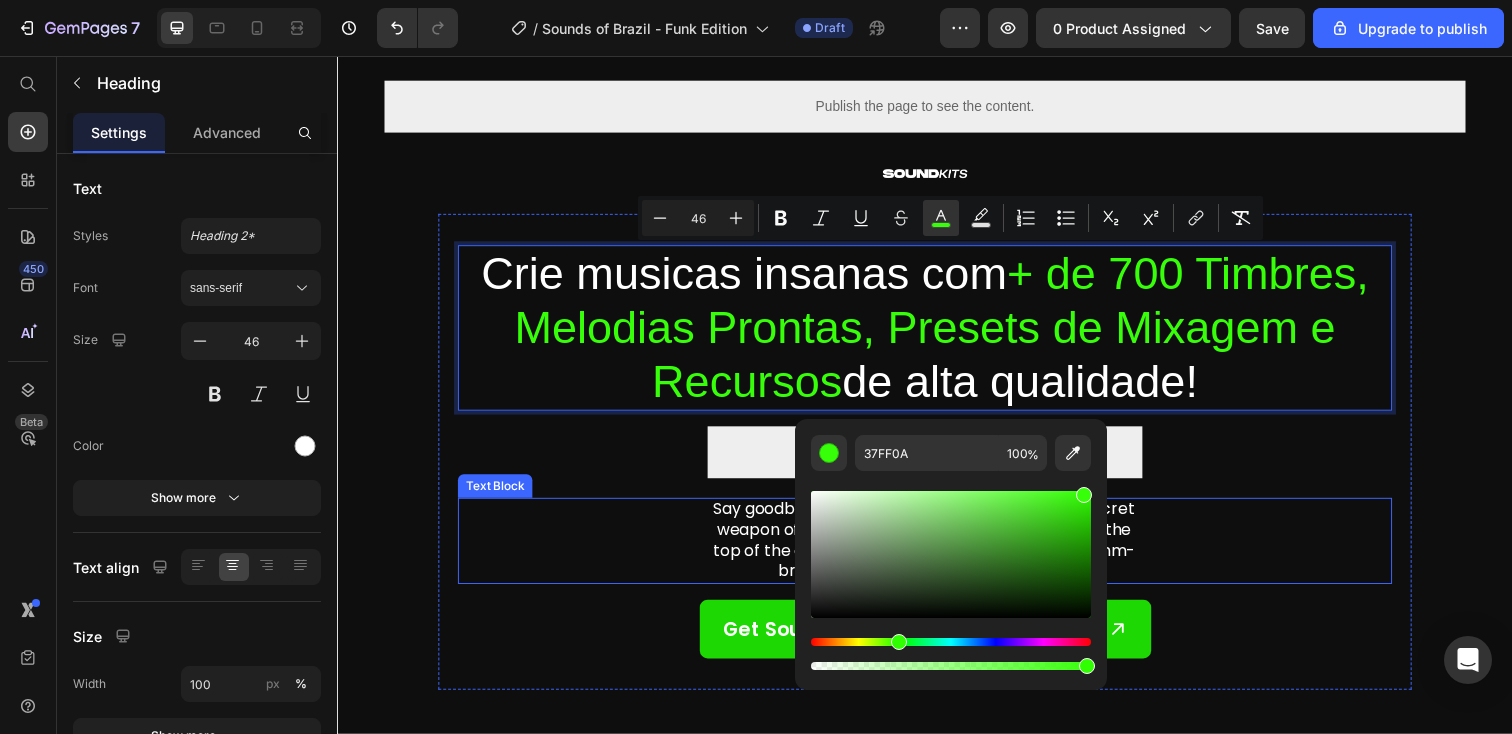 click on "Say goodbye to generic sounds. This pack is the secret weapon of the producer who put Brazilian Funk at the top of the charts—RAW ANALOG TEXTURES, algorithm-breaking beats, and viral-ready MIDIs." at bounding box center [937, 550] 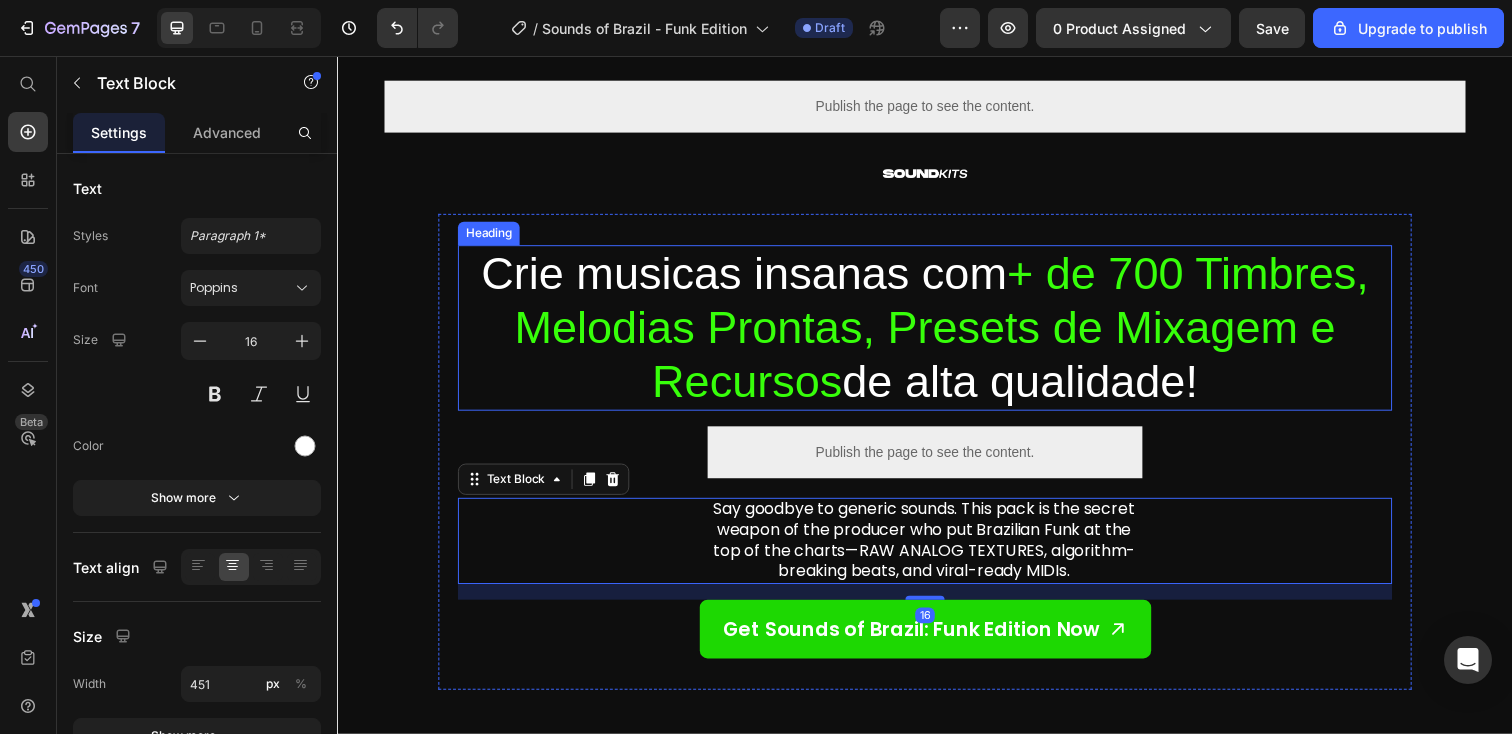 click on "+ de 700 Timbres, Melodias Prontas, Presets de Mixagem e Recursos" at bounding box center [954, 333] 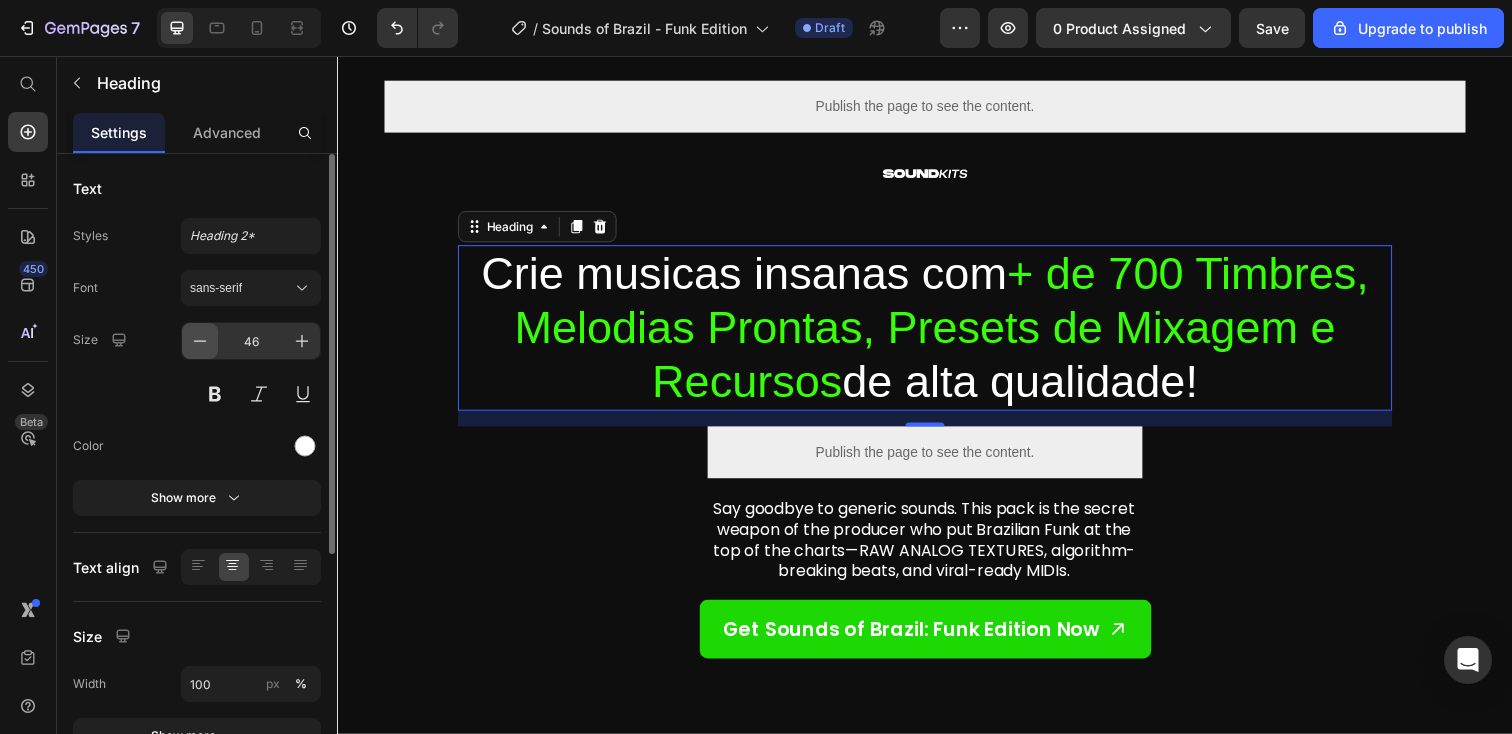 click at bounding box center [200, 341] 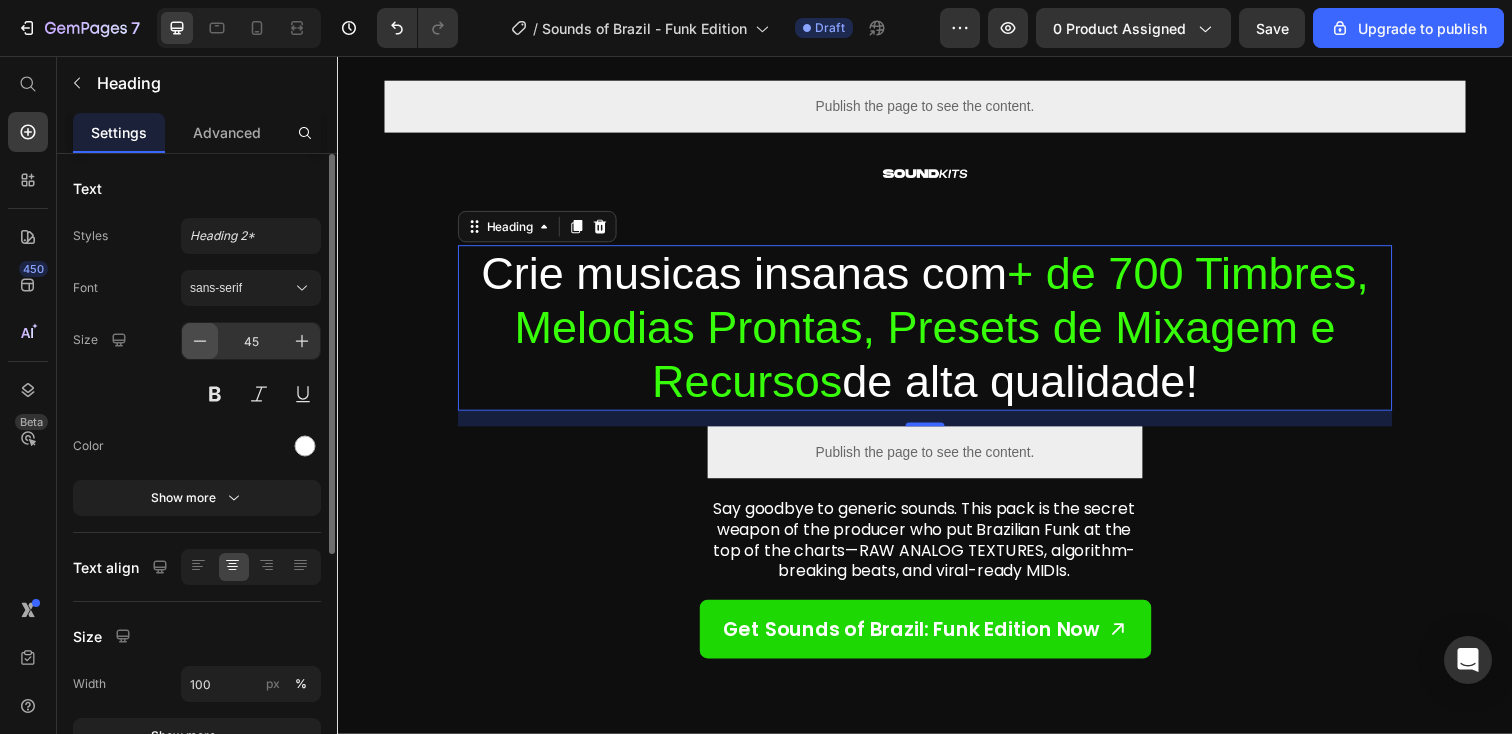 click at bounding box center (200, 341) 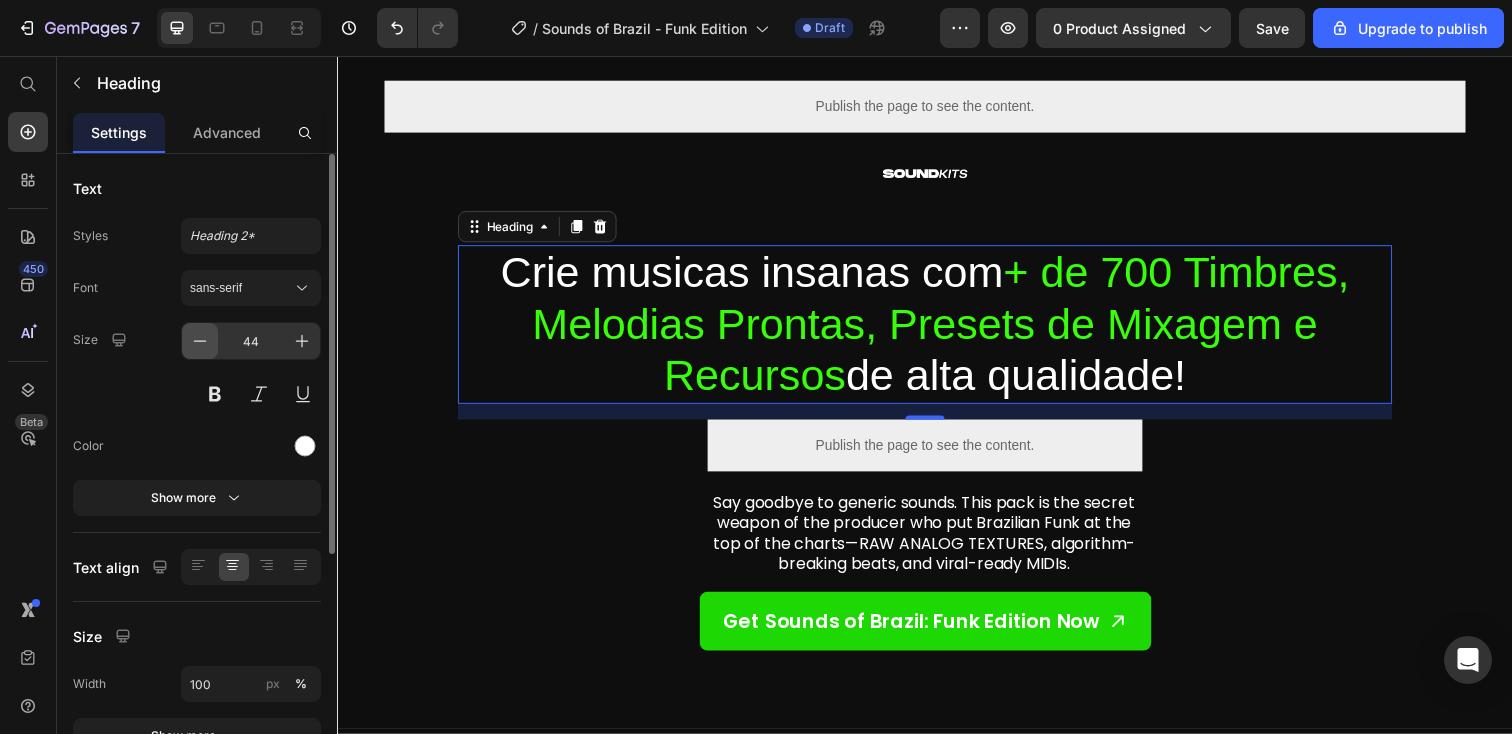 click at bounding box center (200, 341) 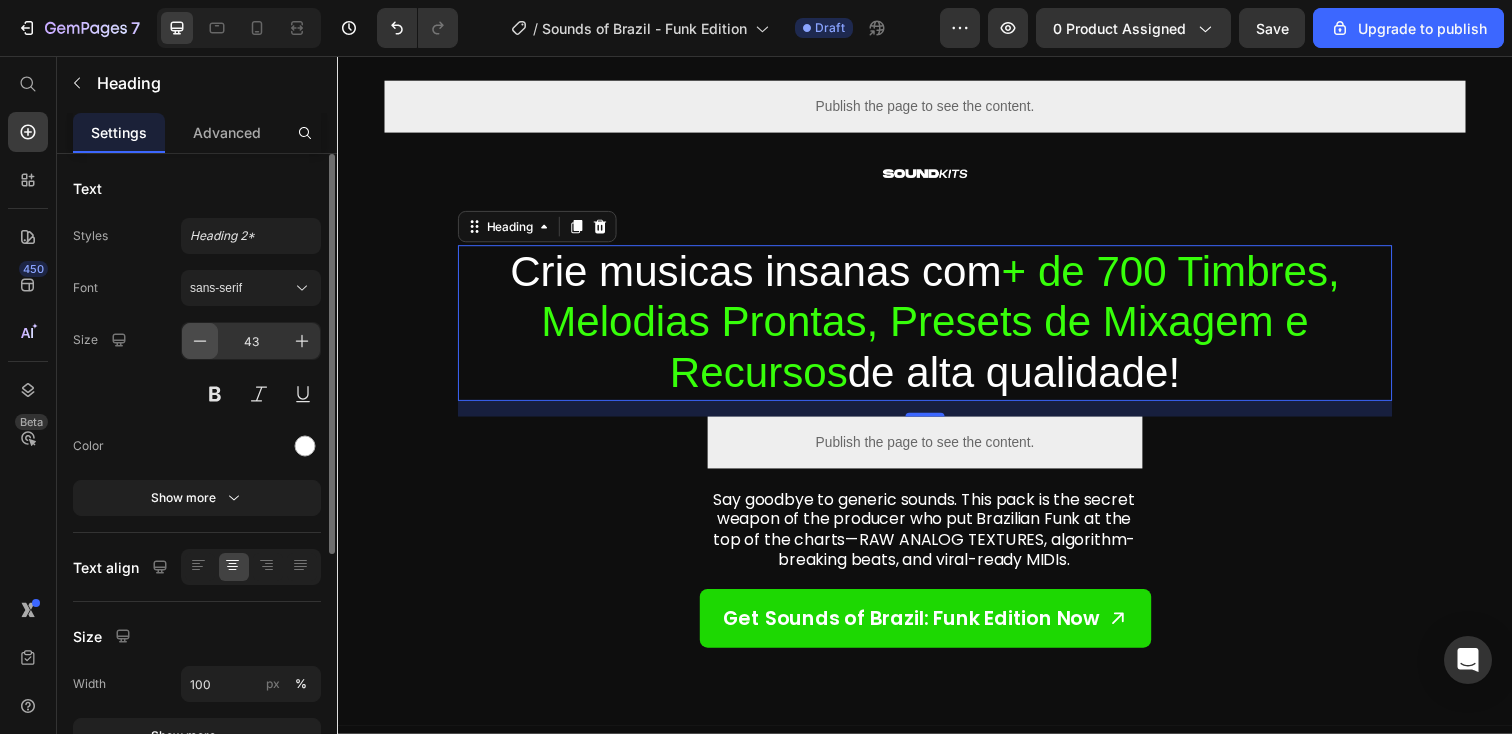 click at bounding box center [200, 341] 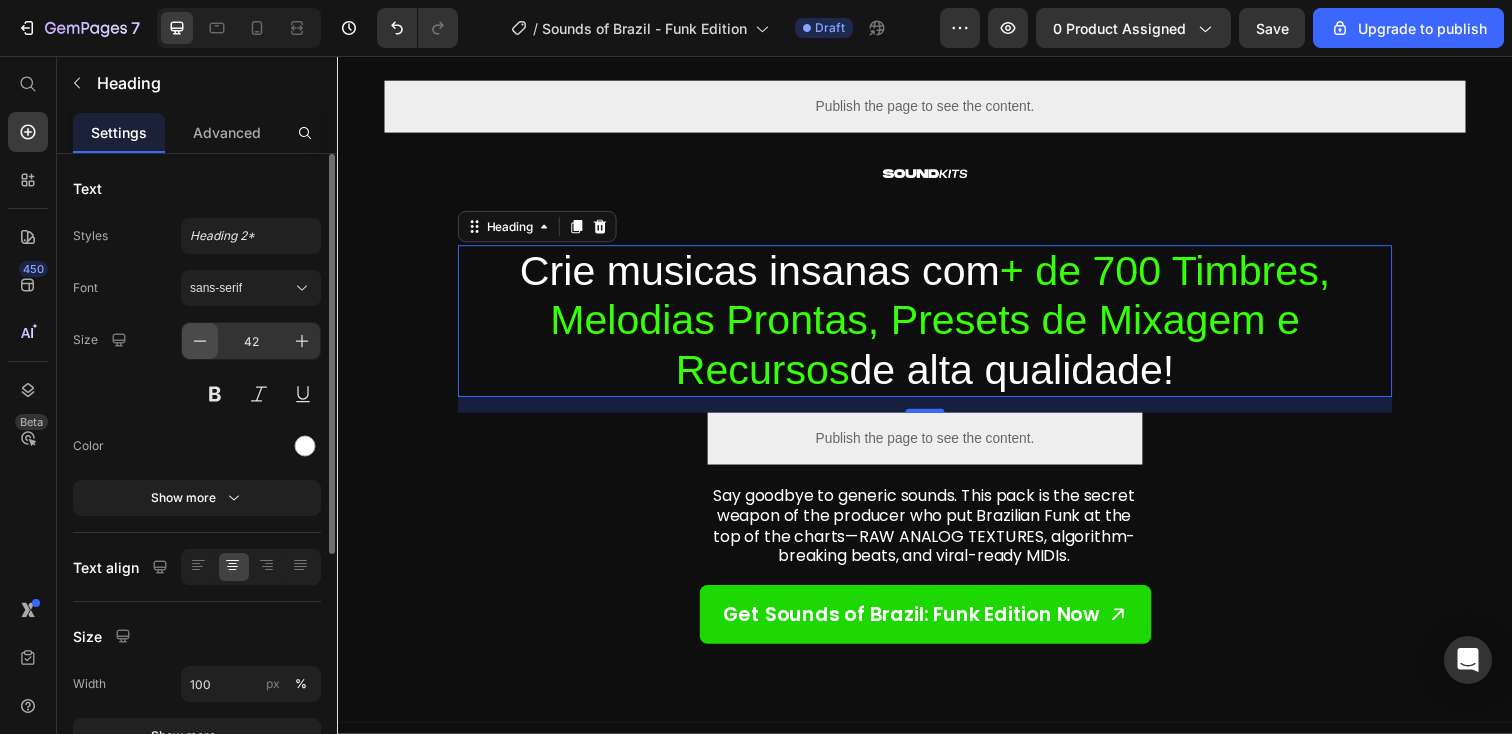 click at bounding box center [200, 341] 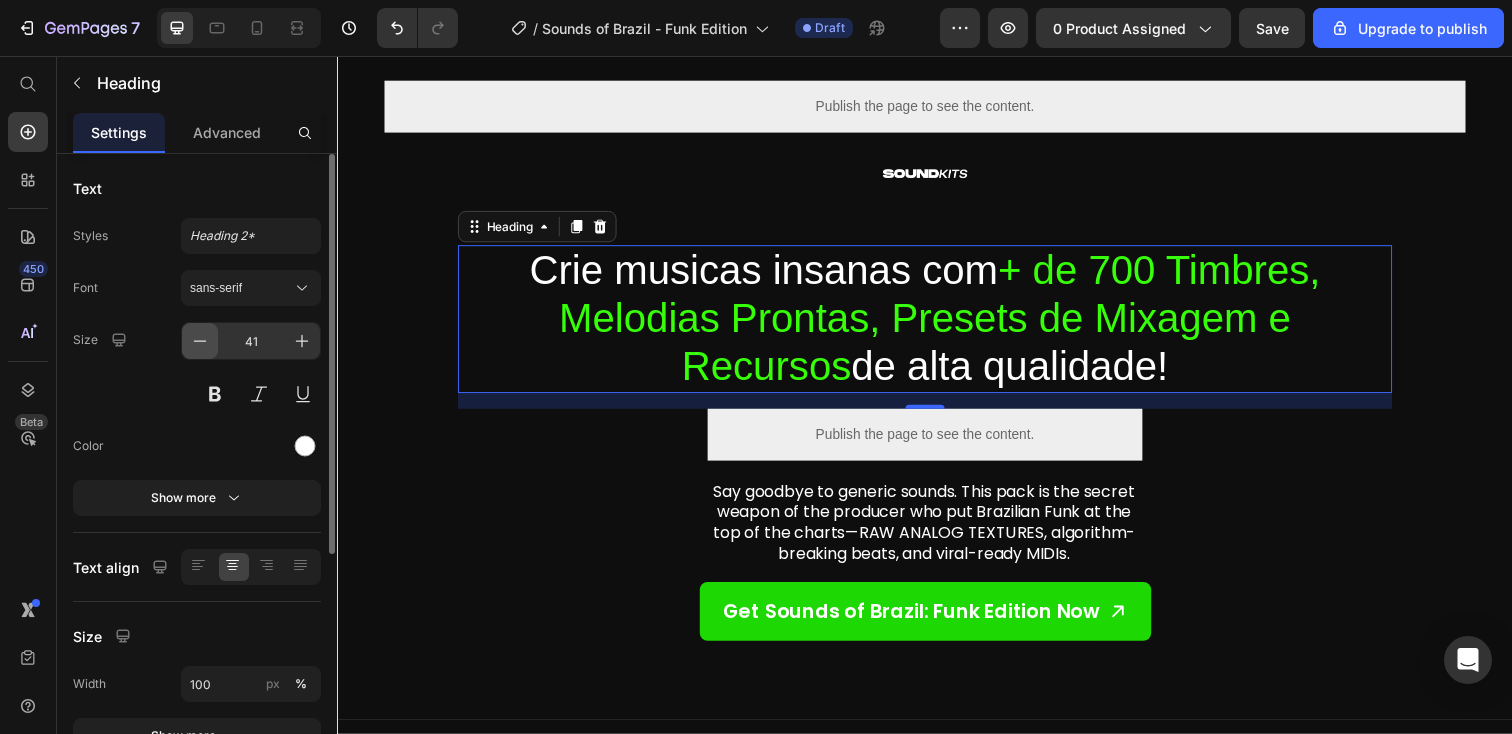 click at bounding box center (200, 341) 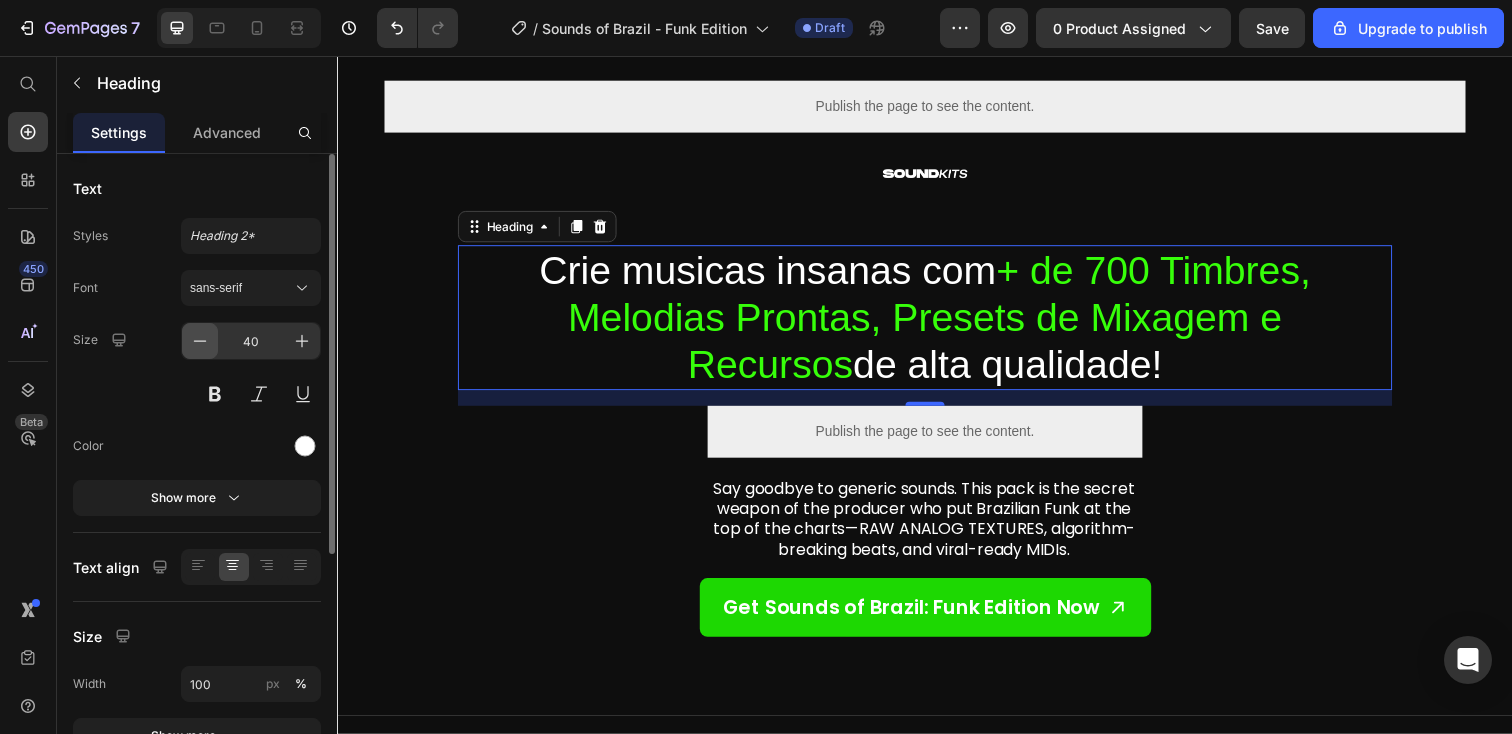 click at bounding box center [200, 341] 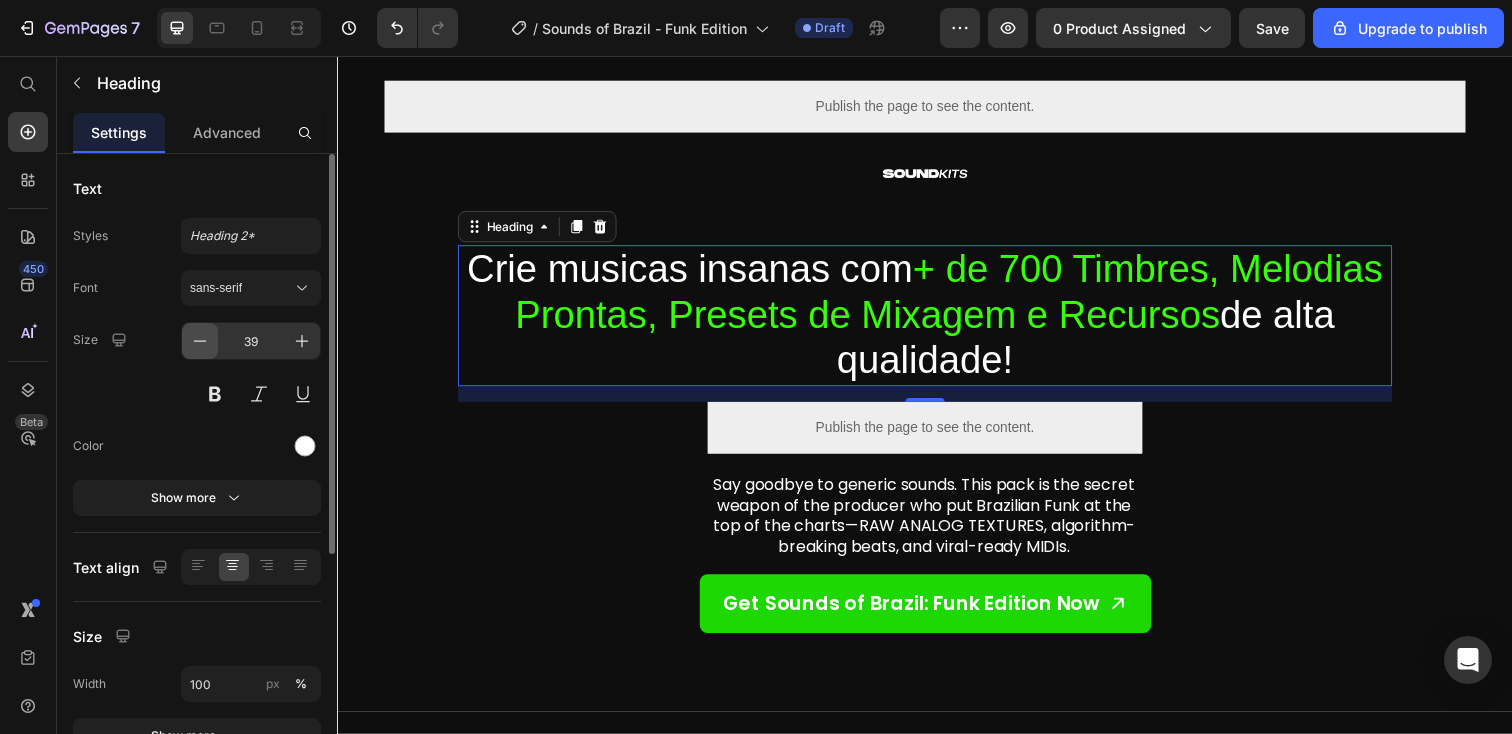 click at bounding box center [200, 341] 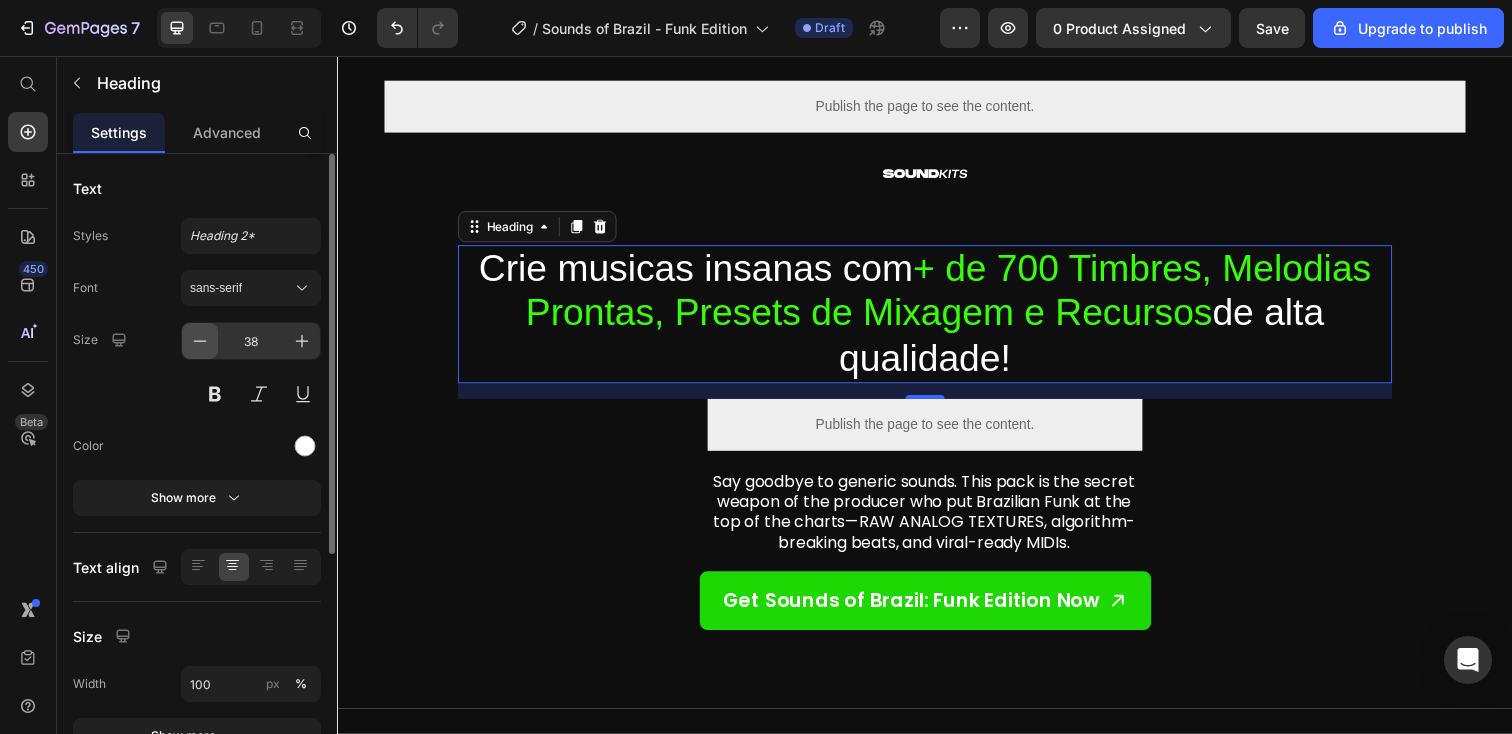 click at bounding box center [200, 341] 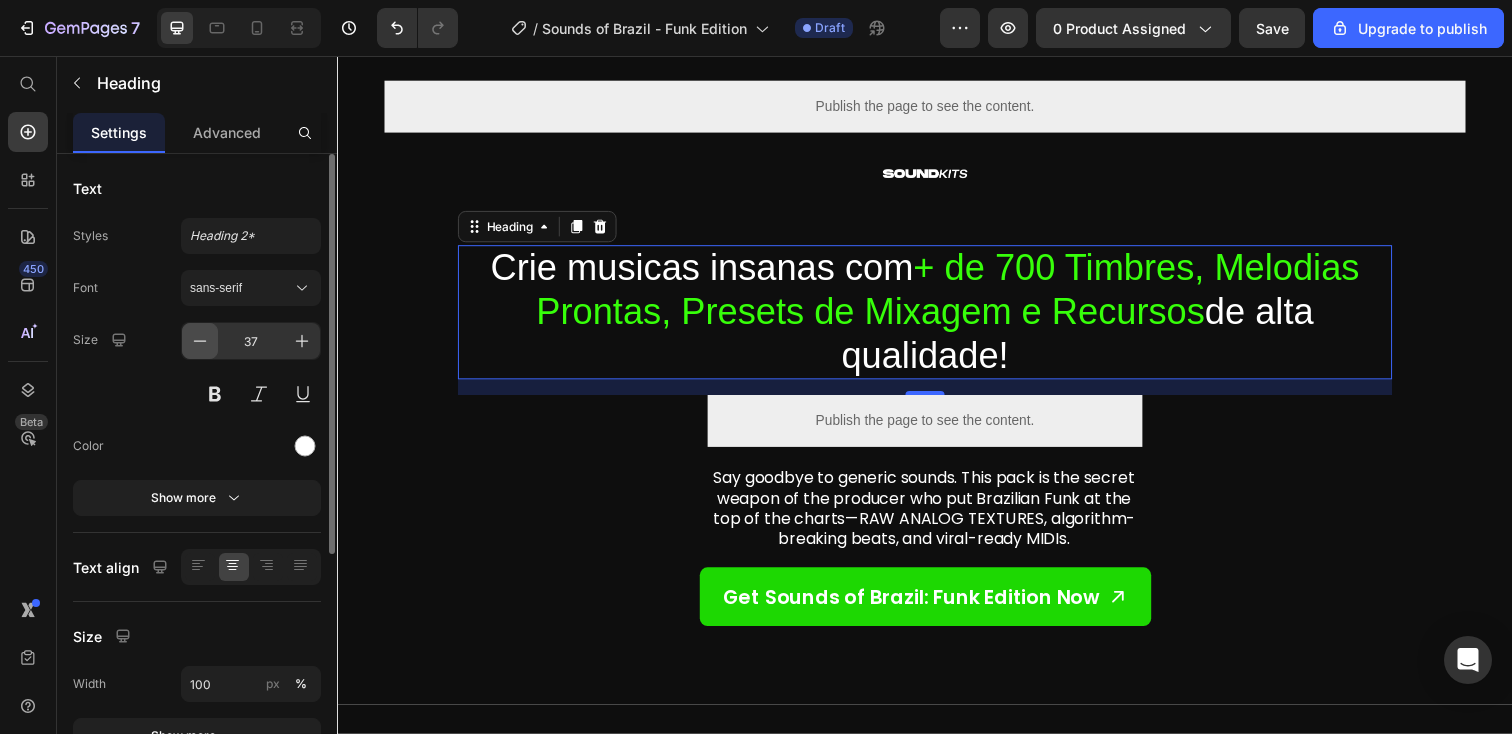 click at bounding box center [200, 341] 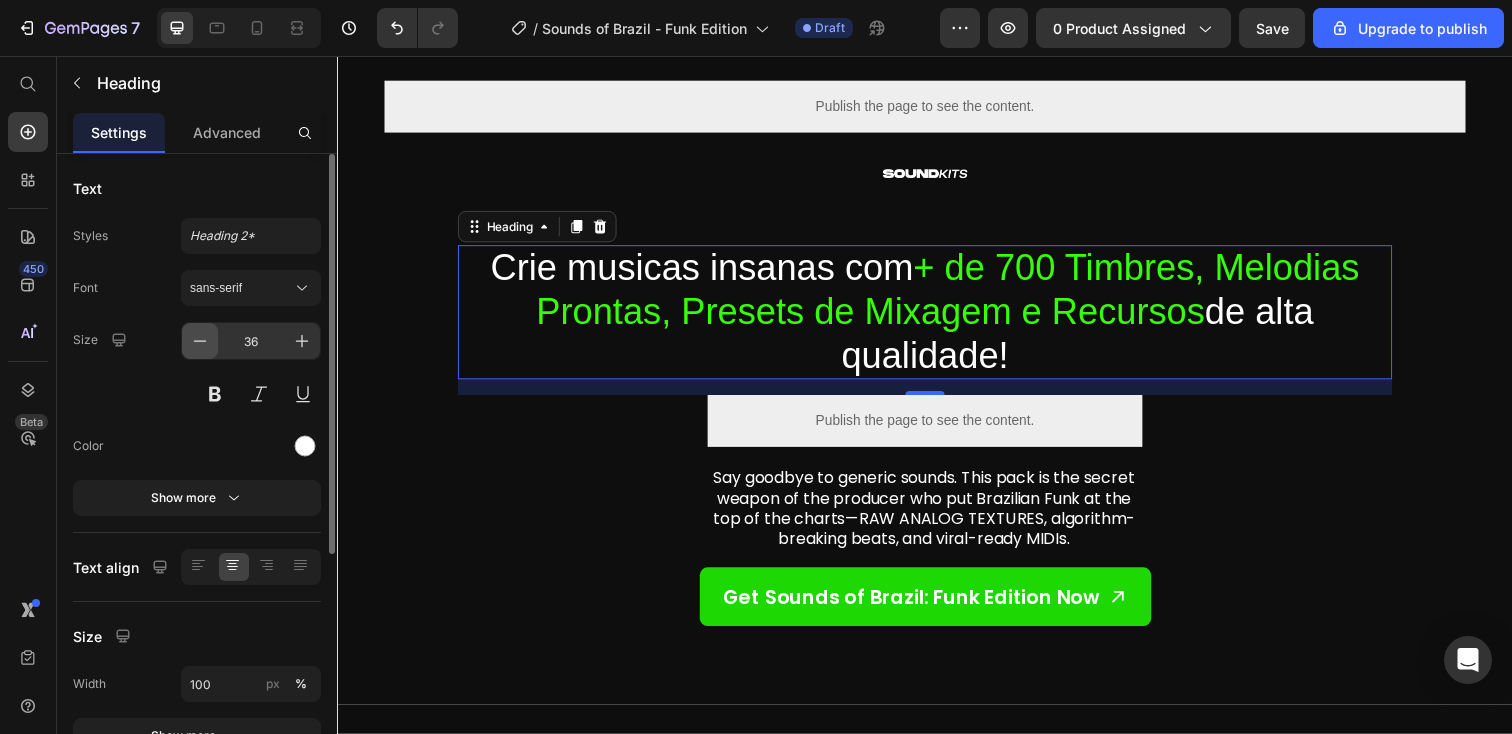 click at bounding box center [200, 341] 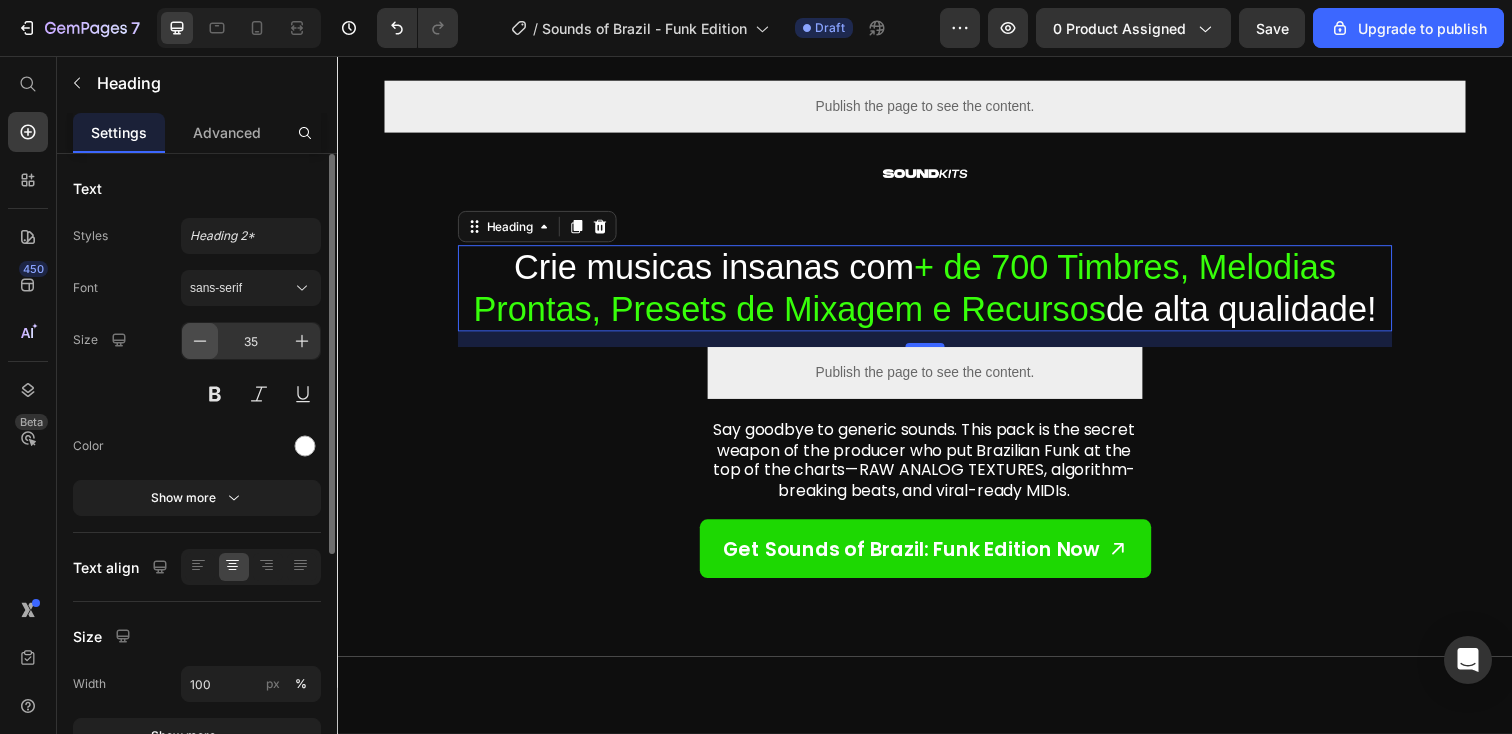 click at bounding box center [200, 341] 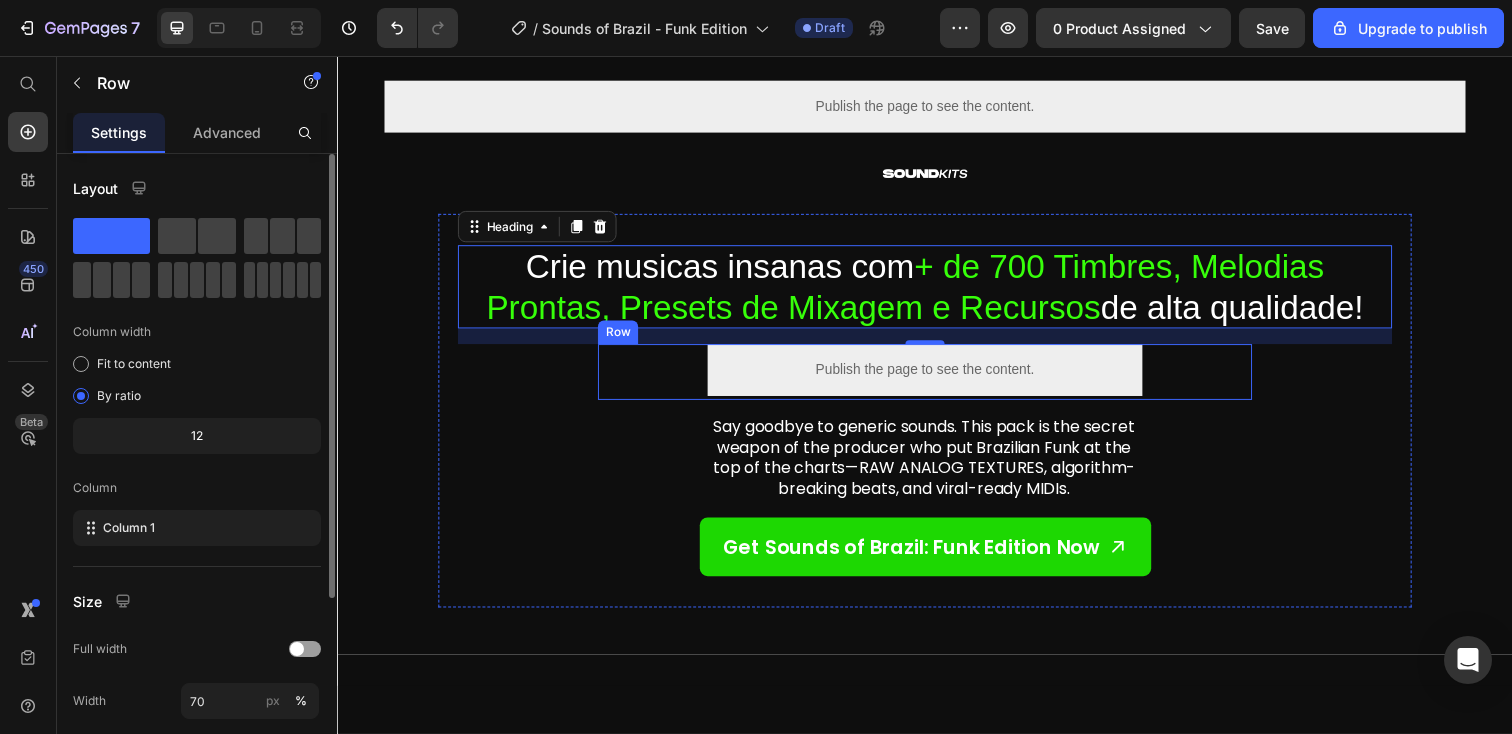 click on "Publish the page to see the content.
Custom Code" at bounding box center (937, 378) 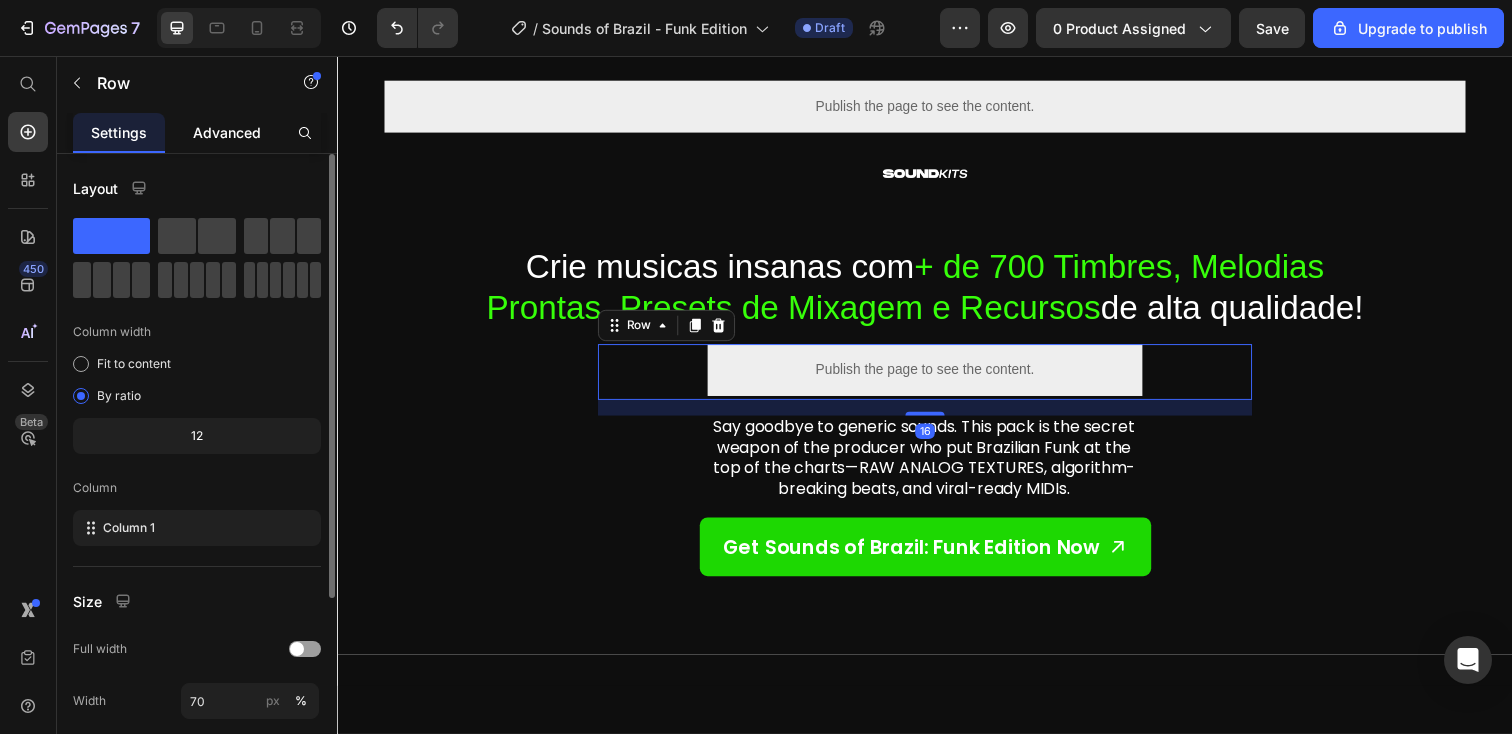 click on "Advanced" 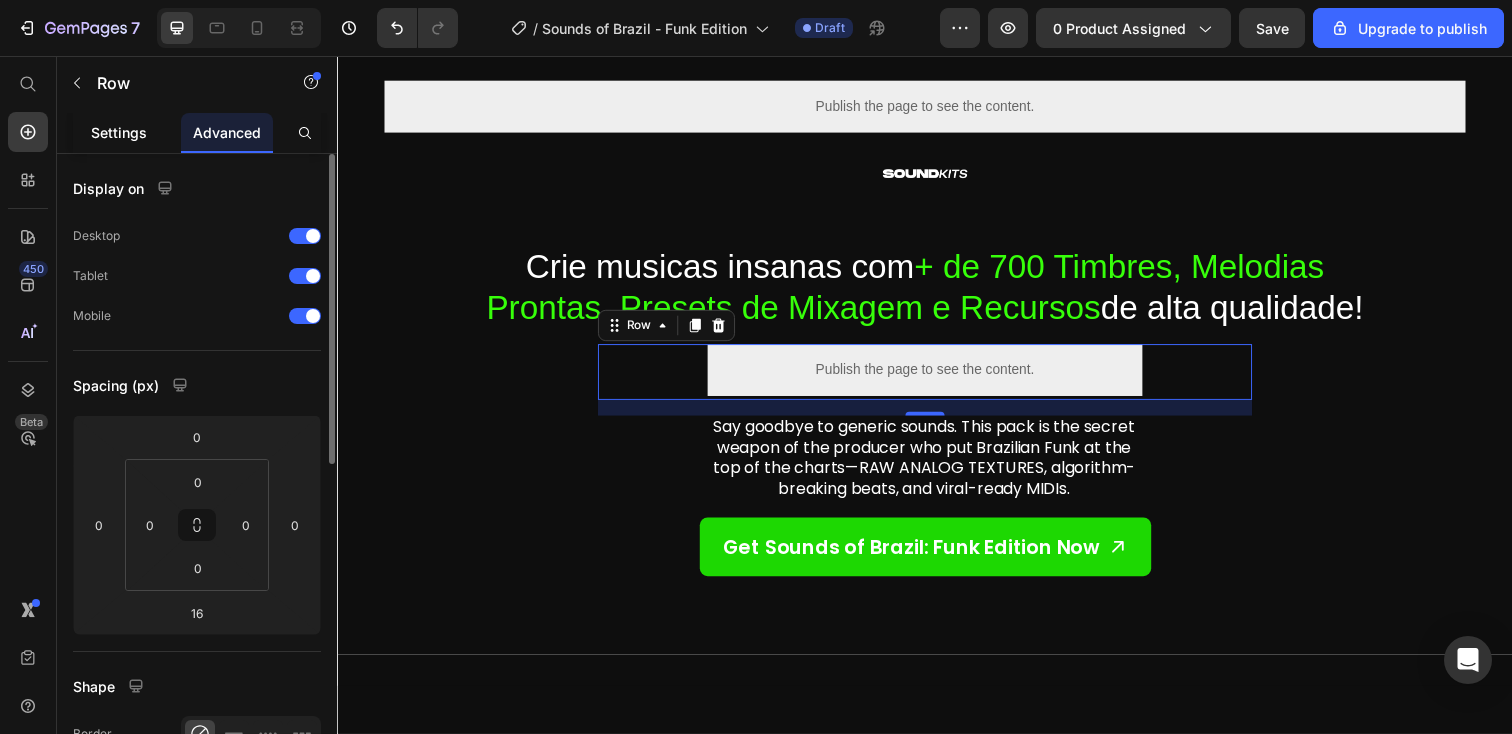 click on "Settings" at bounding box center (119, 132) 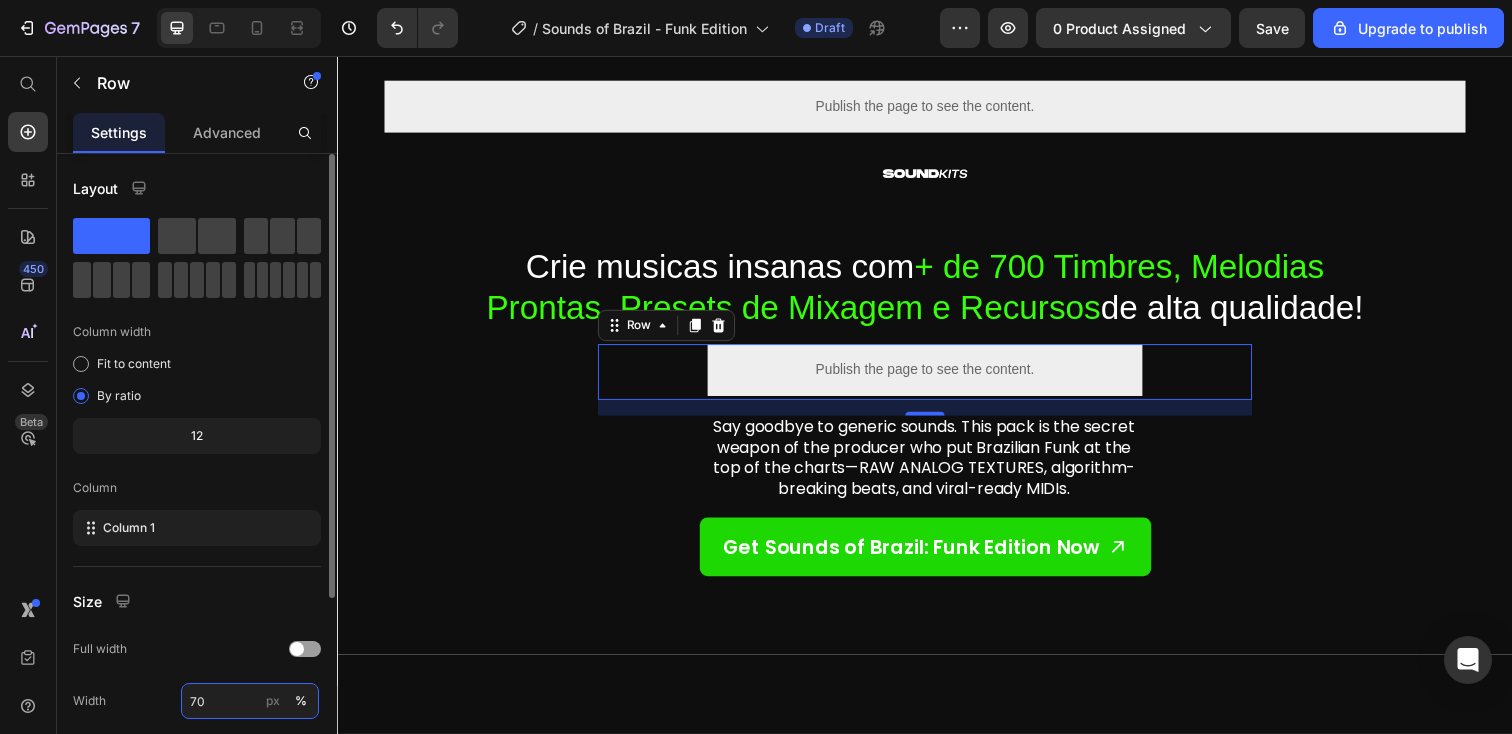 click on "70" at bounding box center (250, 701) 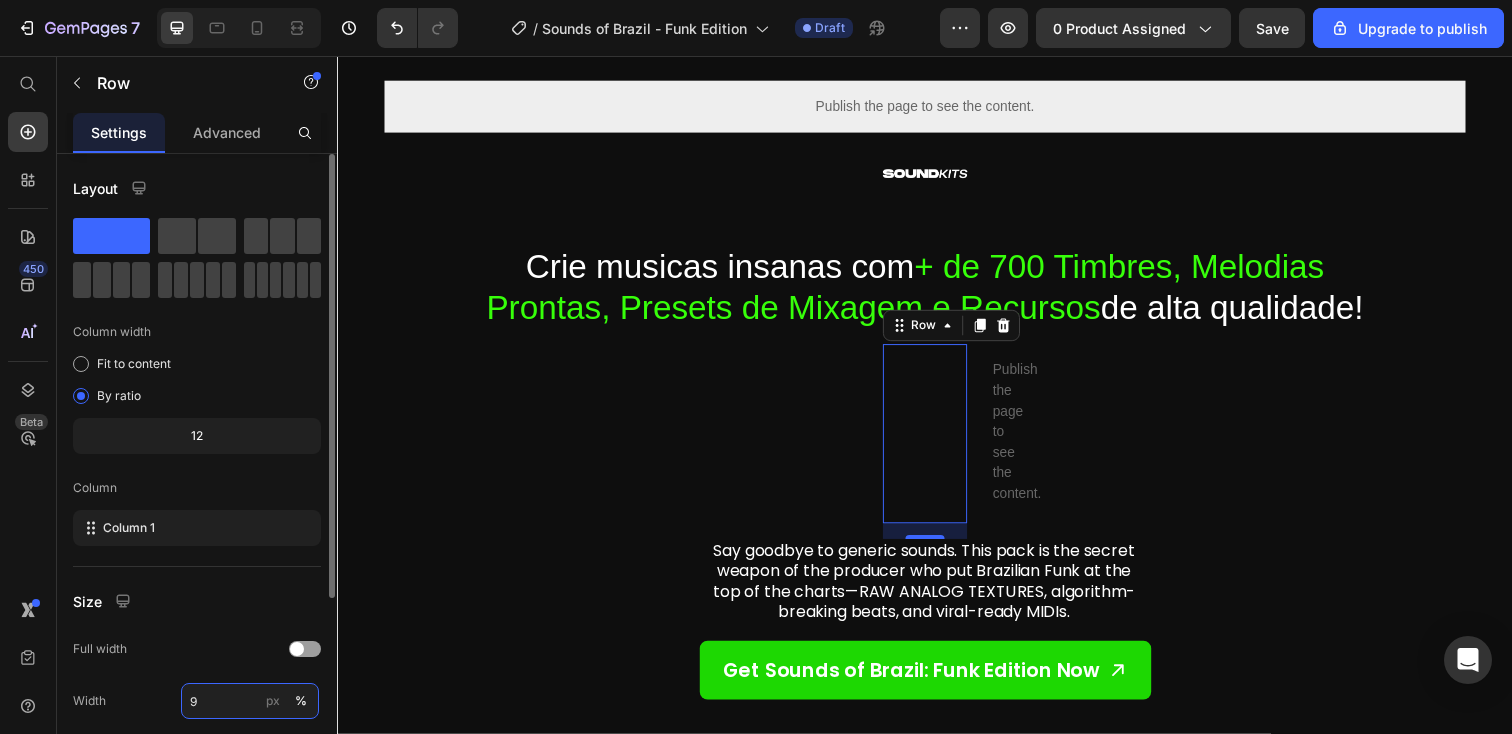 type on "90" 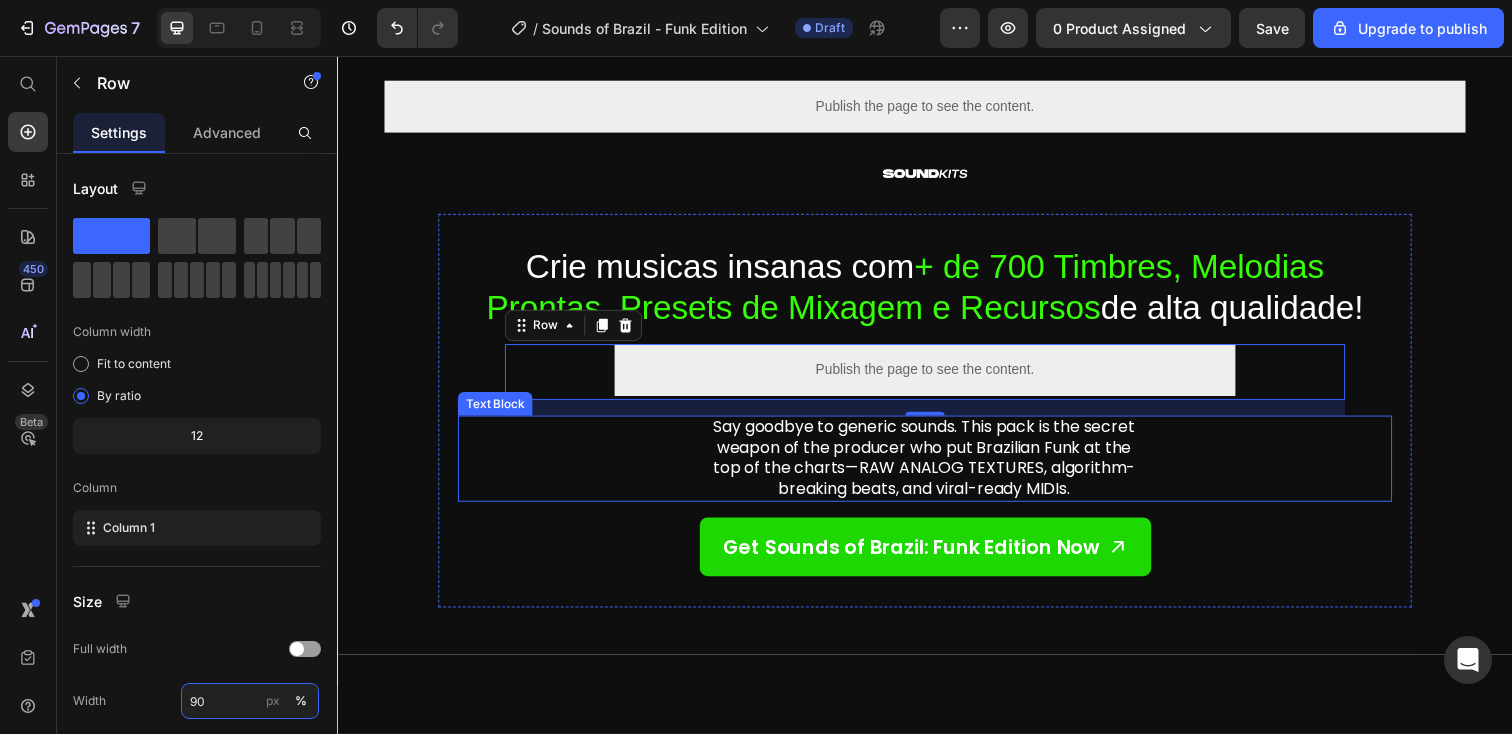 scroll, scrollTop: 110, scrollLeft: 0, axis: vertical 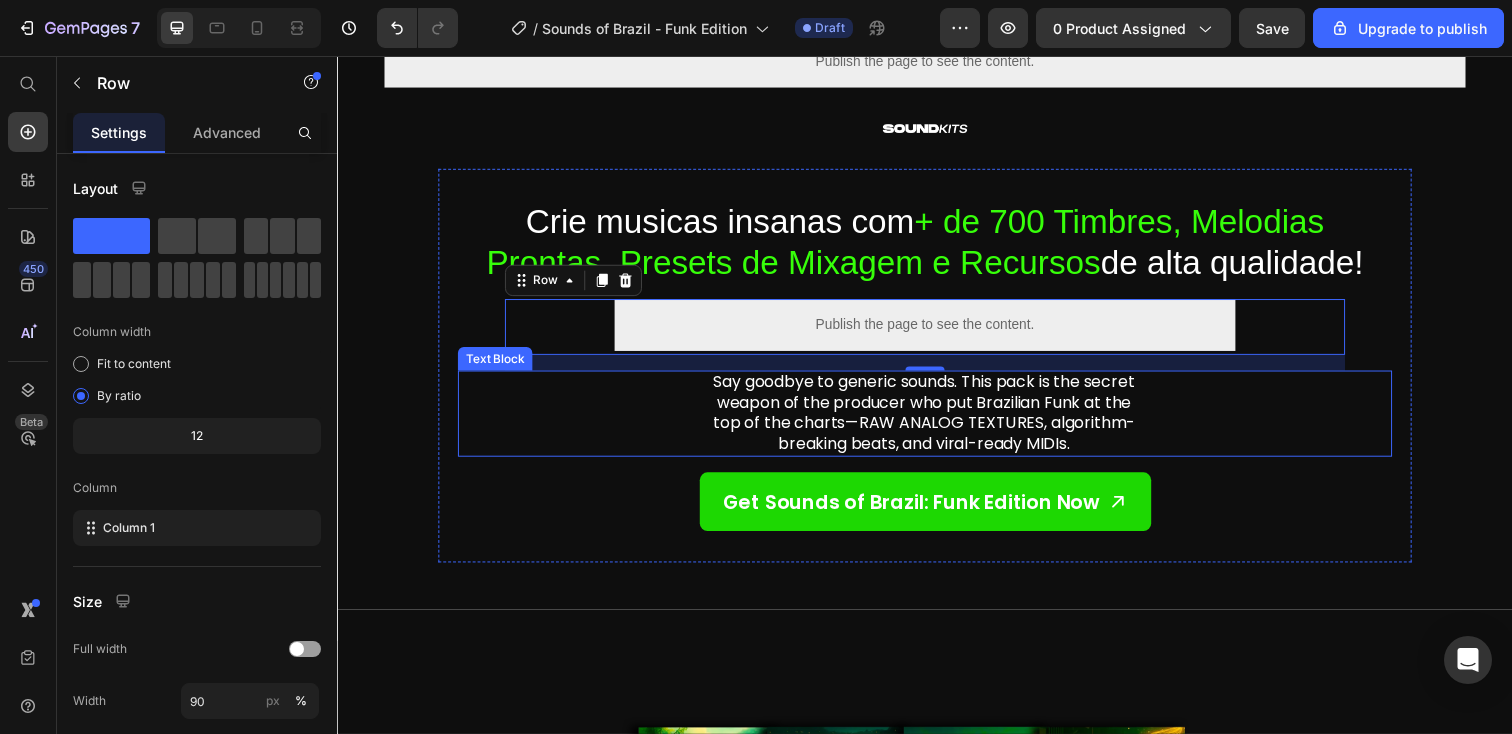 click on "Say goodbye to generic sounds. This pack is the secret weapon of the producer who put Brazilian Funk at the top of the charts—RAW ANALOG TEXTURES, algorithm-breaking beats, and viral-ready MIDIs." at bounding box center (936, 420) 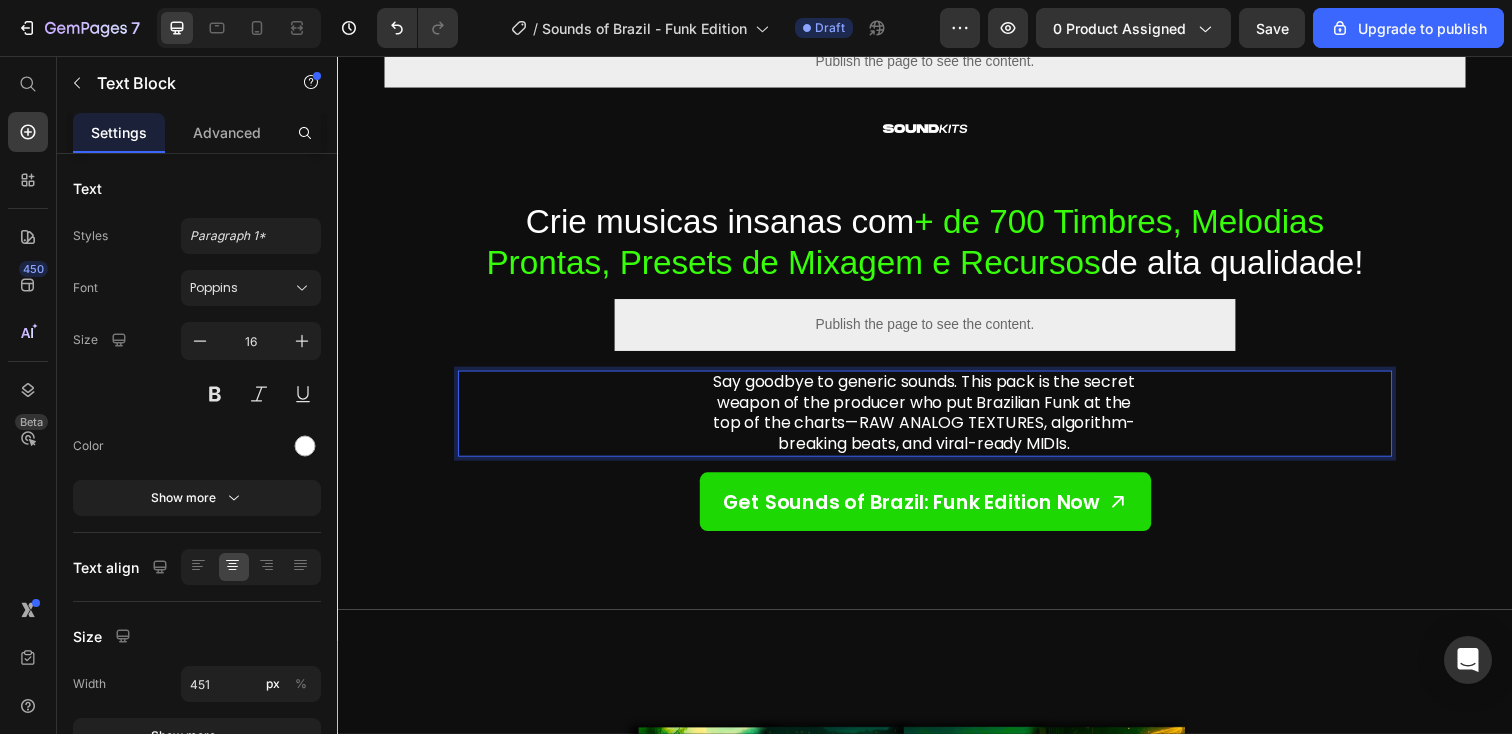 click on "Say goodbye to generic sounds. This pack is the secret weapon of the producer who put Brazilian Funk at the top of the charts—RAW ANALOG TEXTURES, algorithm-breaking beats, and viral-ready MIDIs." at bounding box center (936, 420) 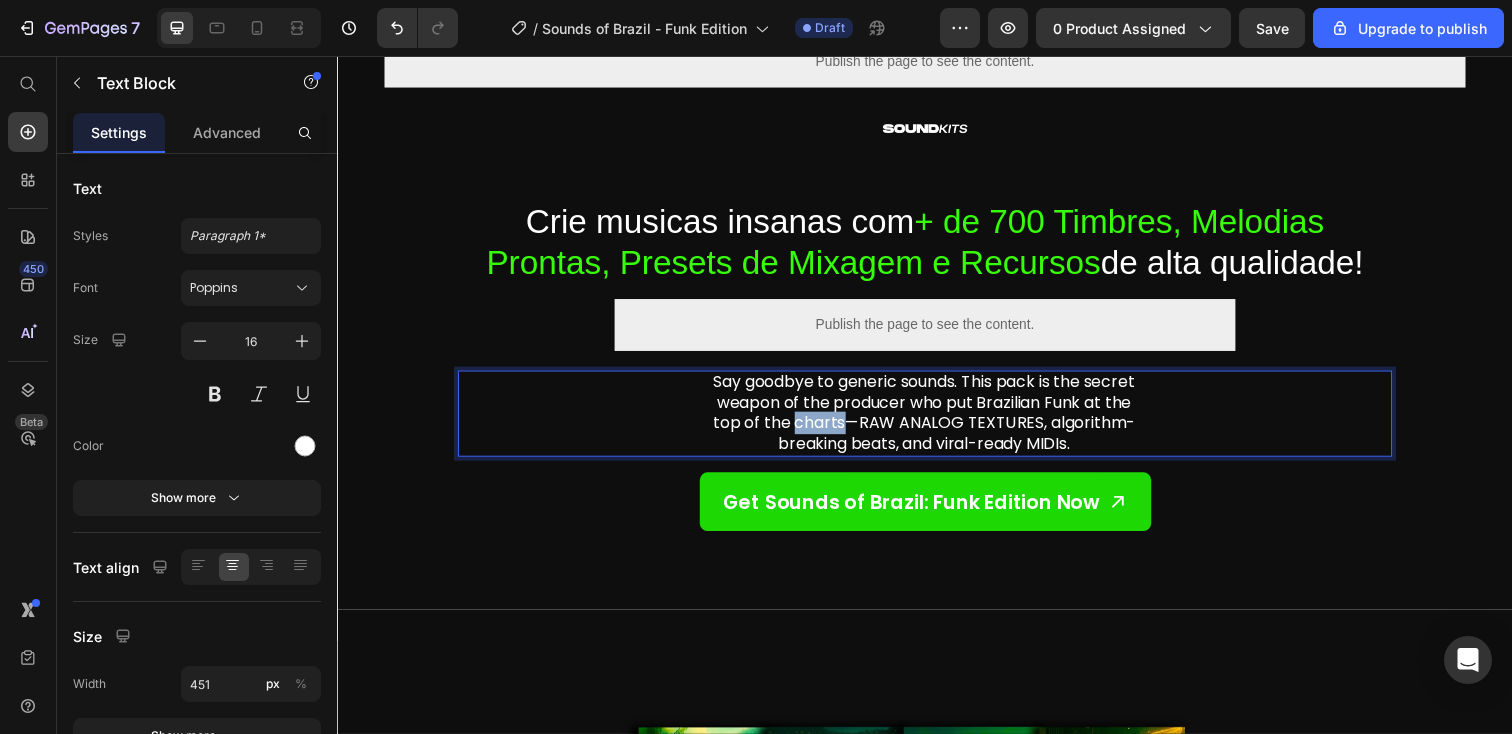 click on "Say goodbye to generic sounds. This pack is the secret weapon of the producer who put Brazilian Funk at the top of the charts—RAW ANALOG TEXTURES, algorithm-breaking beats, and viral-ready MIDIs." at bounding box center (936, 420) 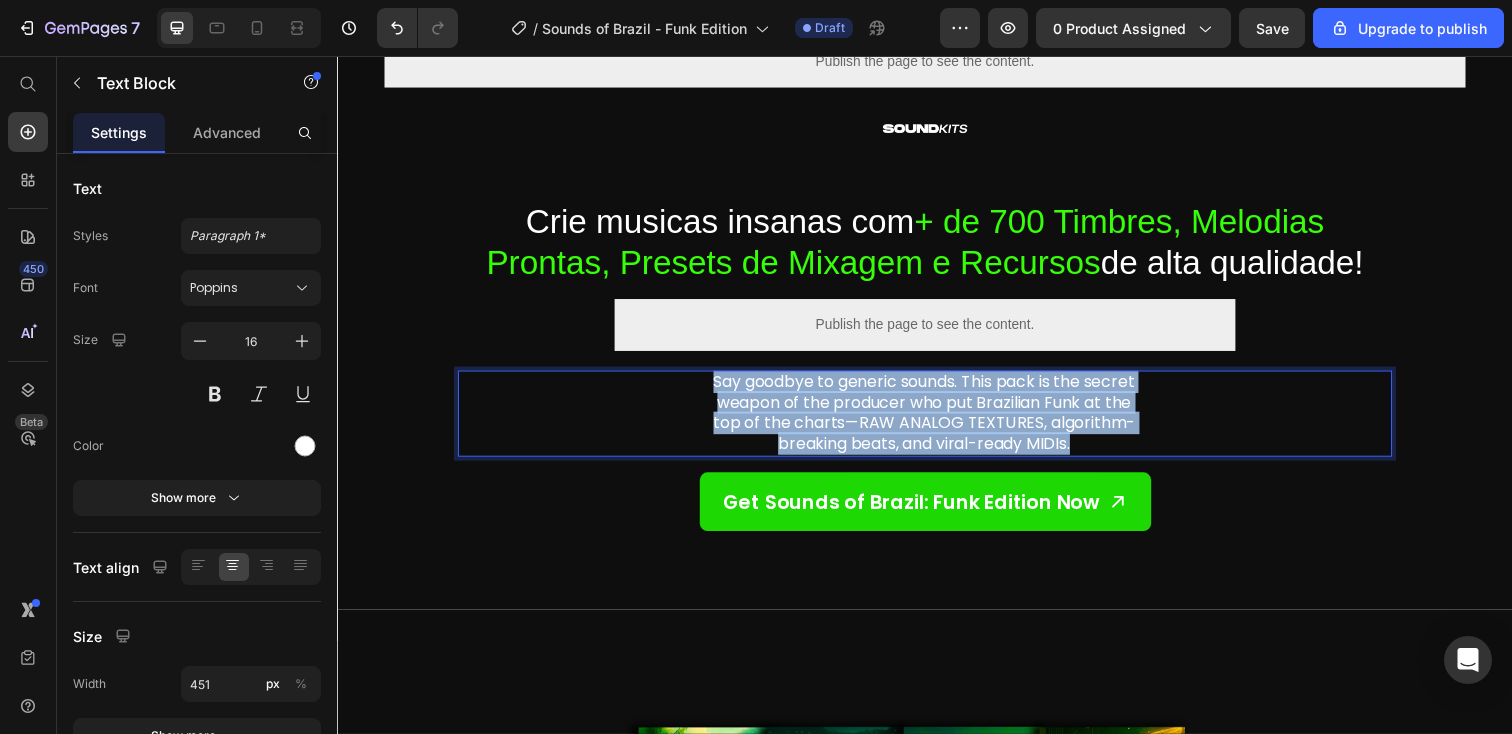 click on "Say goodbye to generic sounds. This pack is the secret weapon of the producer who put Brazilian Funk at the top of the charts—RAW ANALOG TEXTURES, algorithm-breaking beats, and viral-ready MIDIs." at bounding box center (936, 420) 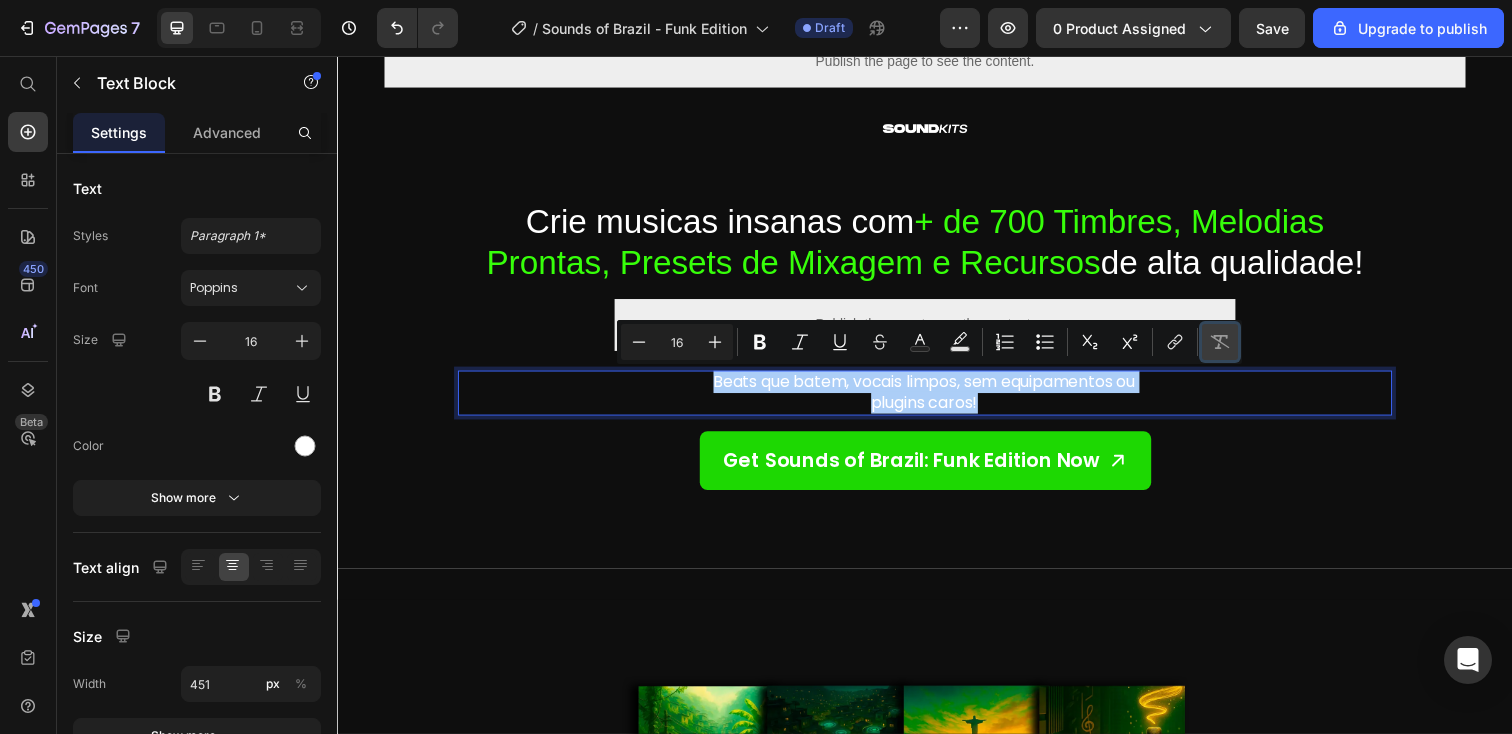 click on "Remove Format" at bounding box center (1220, 342) 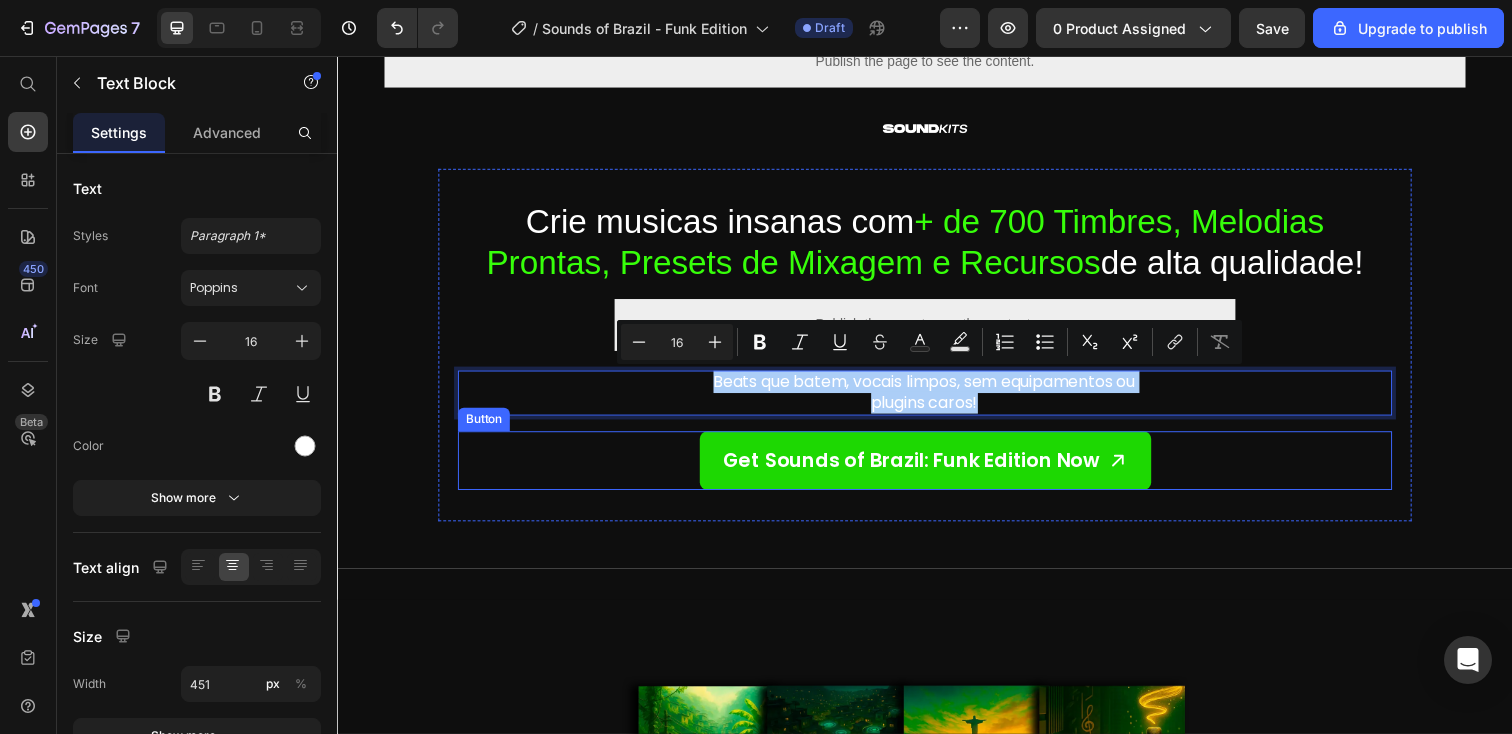click on "Get Sounds of Brazil: Funk Edition Now Button" at bounding box center (937, 469) 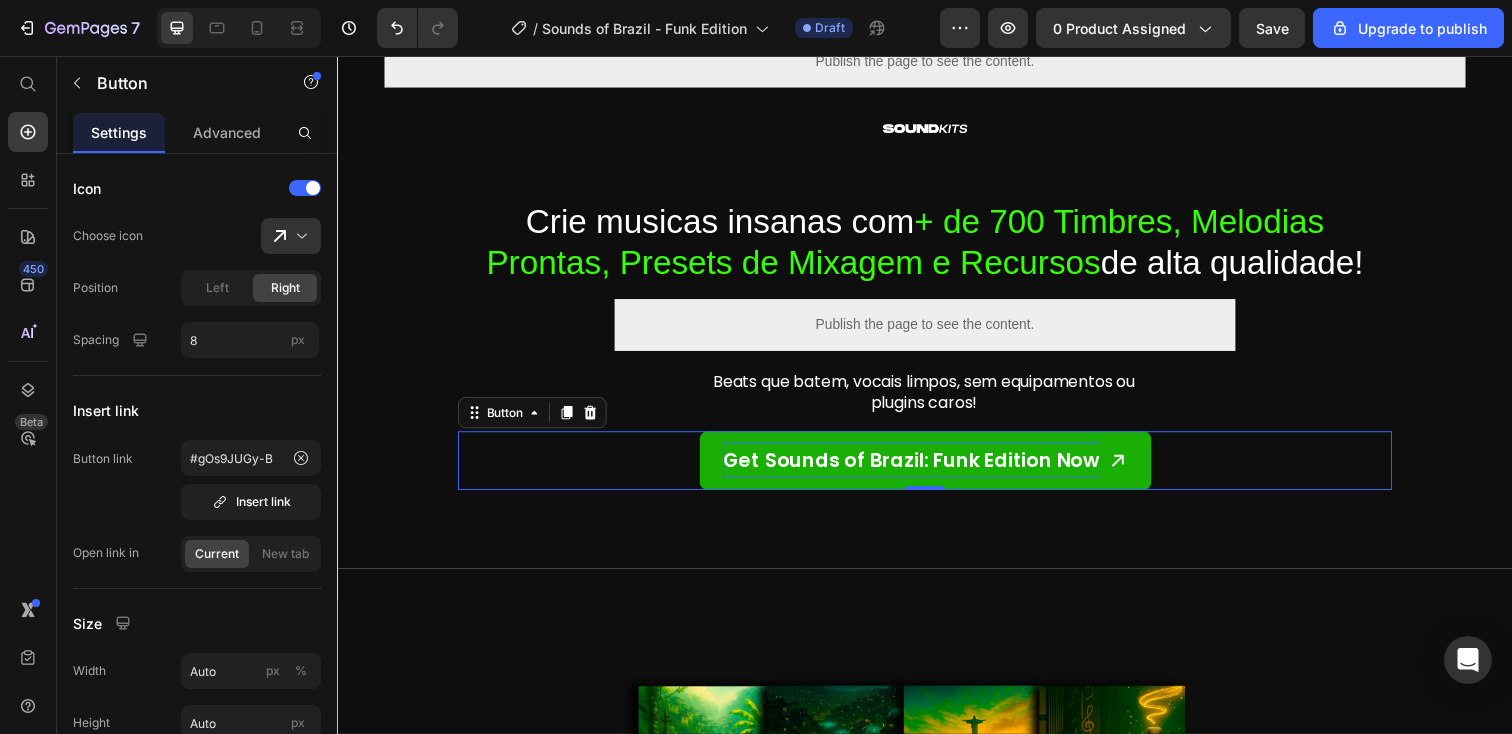 click on "Get Sounds of Brazil: Funk Edition Now" at bounding box center (923, 469) 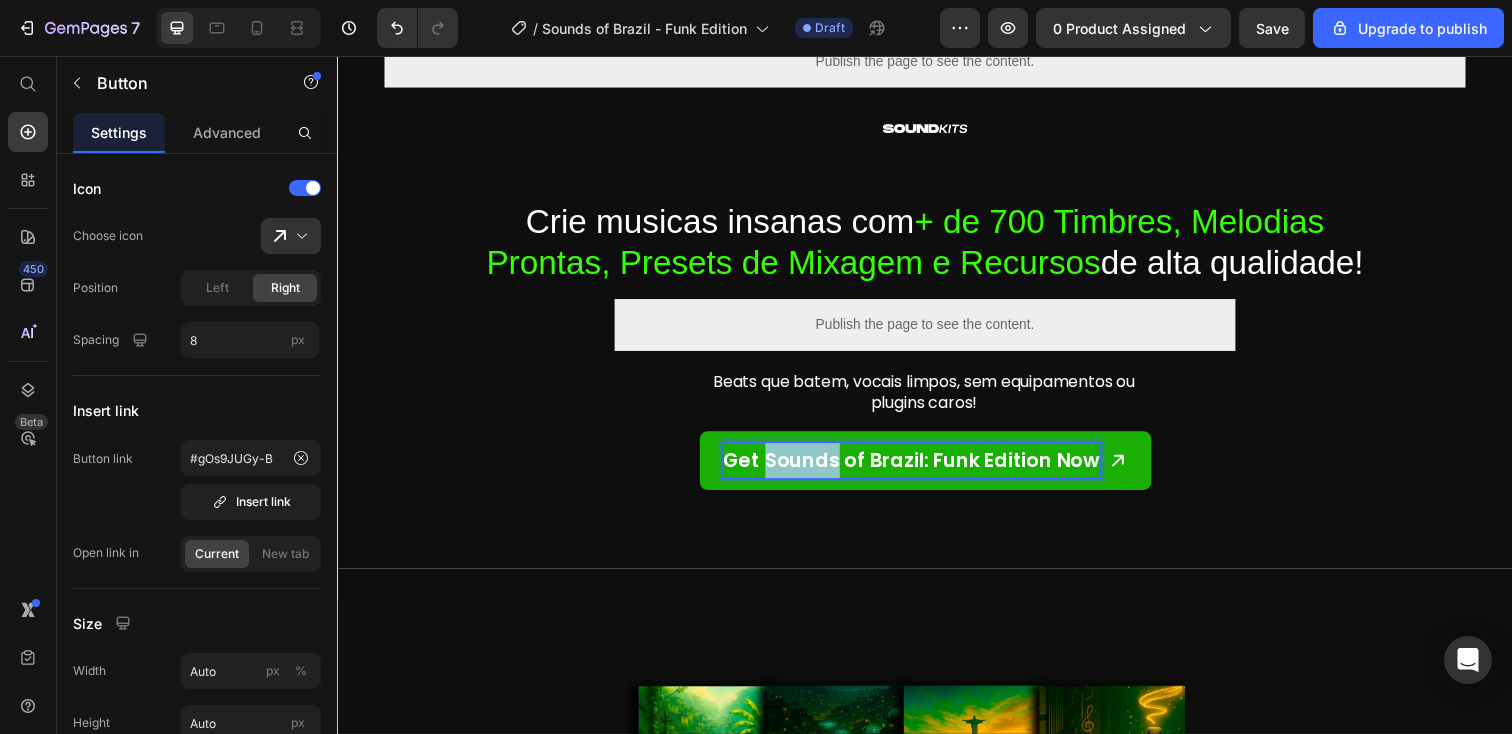 click on "Get Sounds of Brazil: Funk Edition Now" at bounding box center (923, 469) 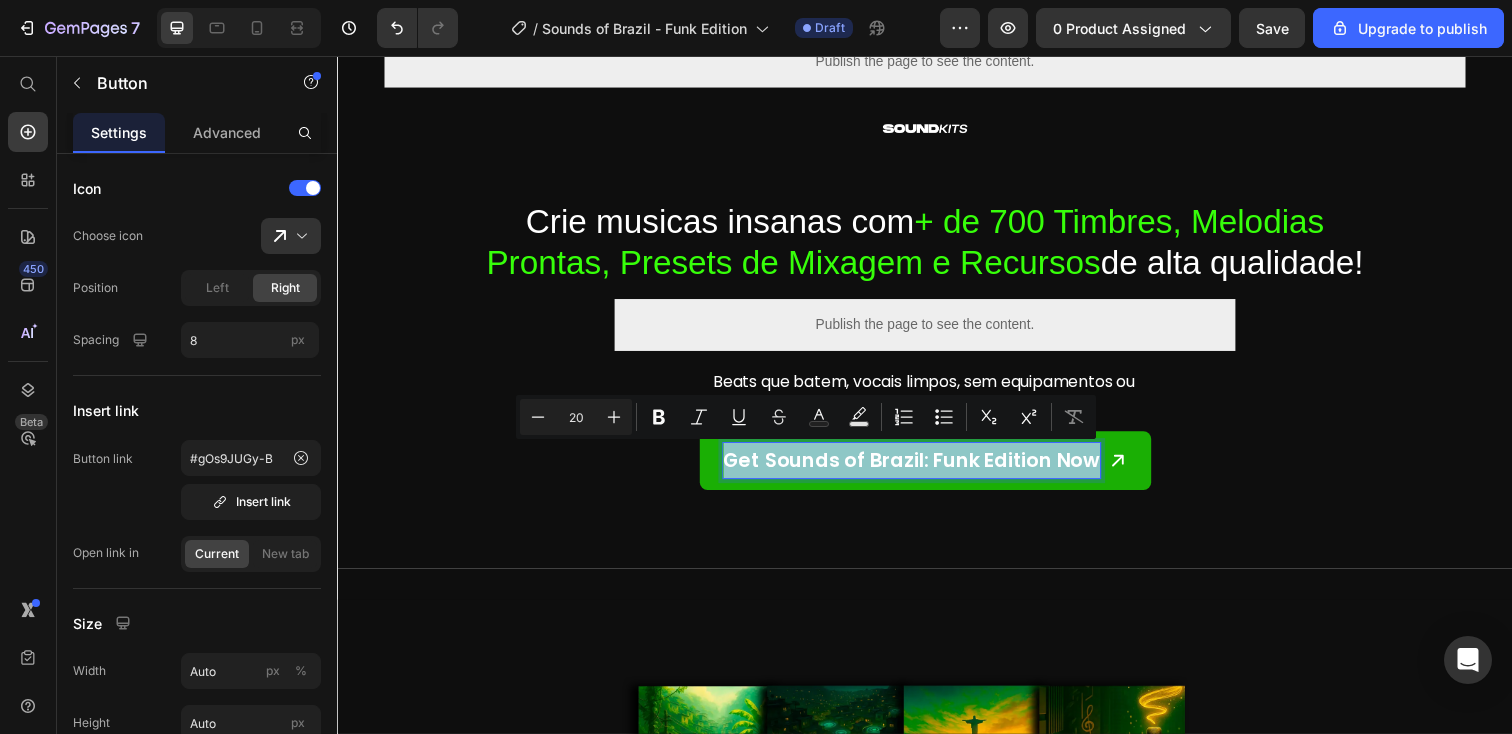 click on "Get Sounds of Brazil: Funk Edition Now" at bounding box center [923, 469] 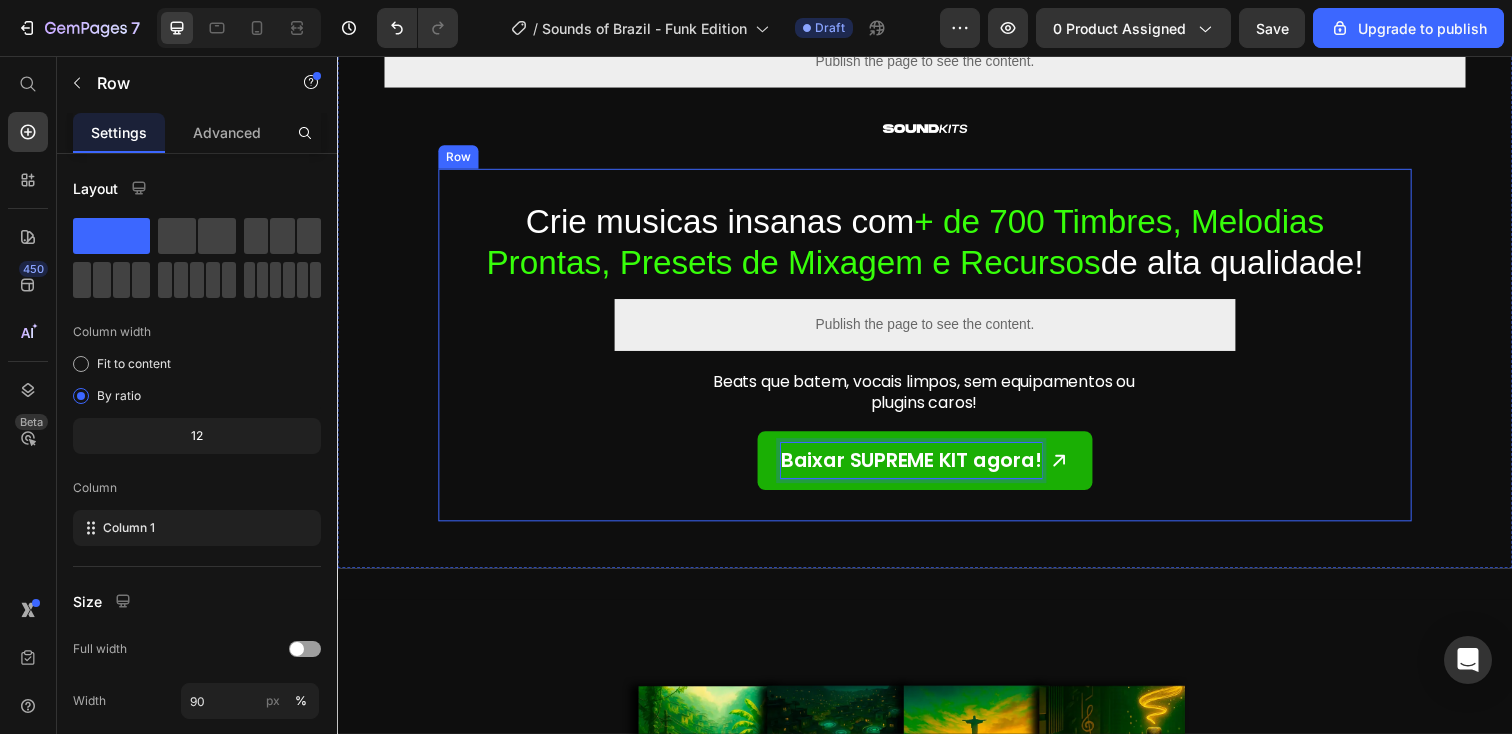 click on "Image Crie musicas insanas com  + de 700 Timbres, Melodias Prontas, Presets de Mixagem e Recursos  de alta qualidade! Heading
Publish the page to see the content.
Custom Code Row Beats que batem, vocais limpos, sem equipamentos ou plugins caros! Text Block
Baixar SUPREME KIT agora! Button   0 Row" at bounding box center (937, 351) 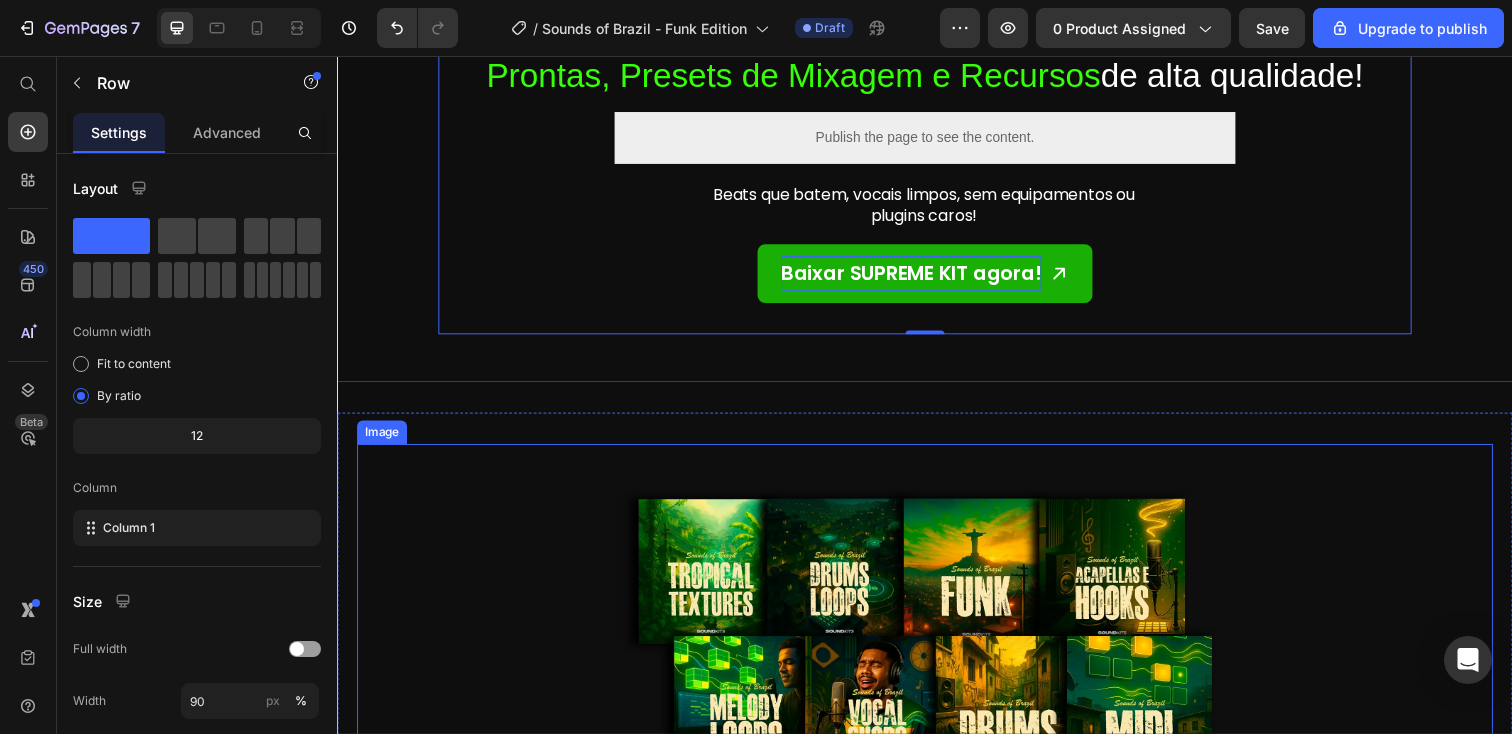 scroll, scrollTop: 0, scrollLeft: 0, axis: both 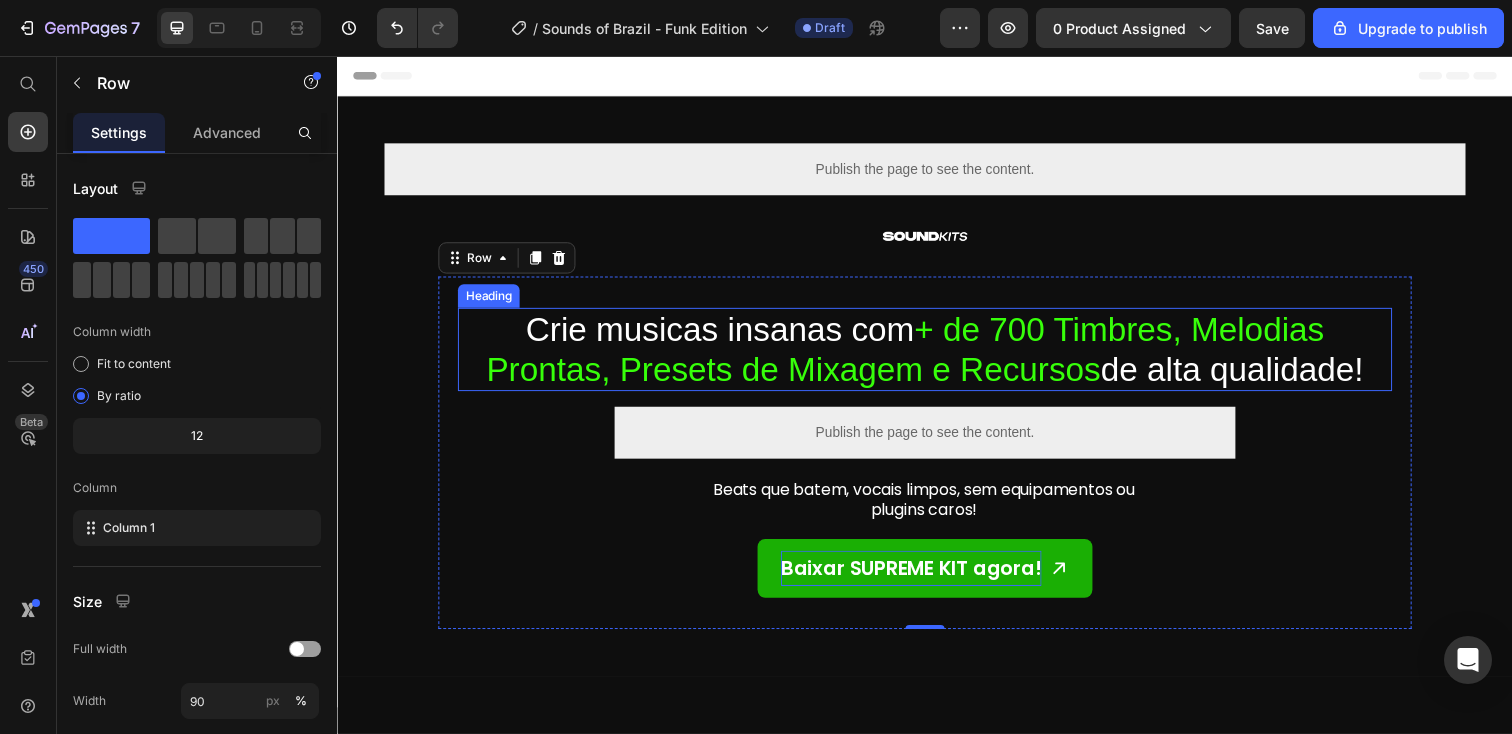 click on "+ de 700 Timbres, Melodias Prontas, Presets de Mixagem e Recursos" at bounding box center [917, 355] 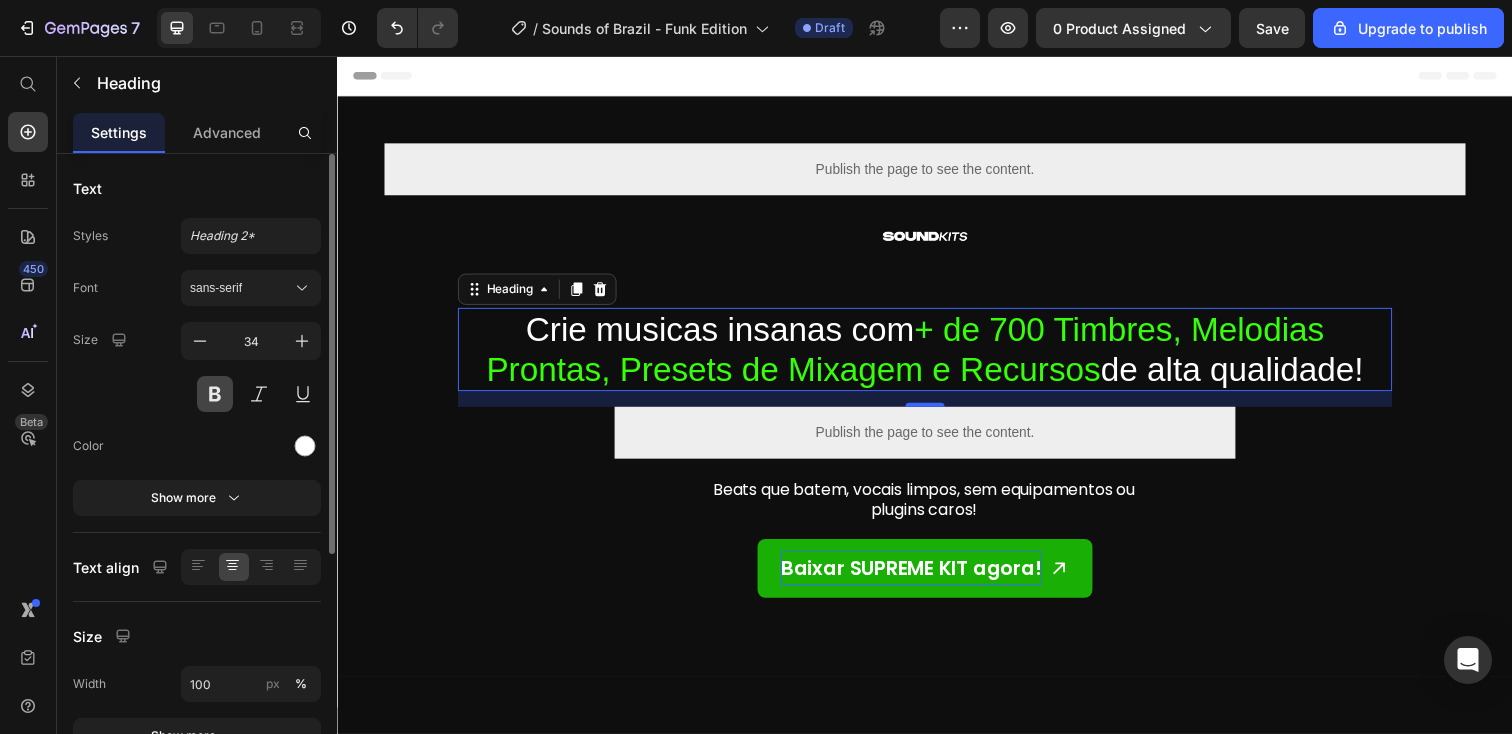 click at bounding box center (215, 394) 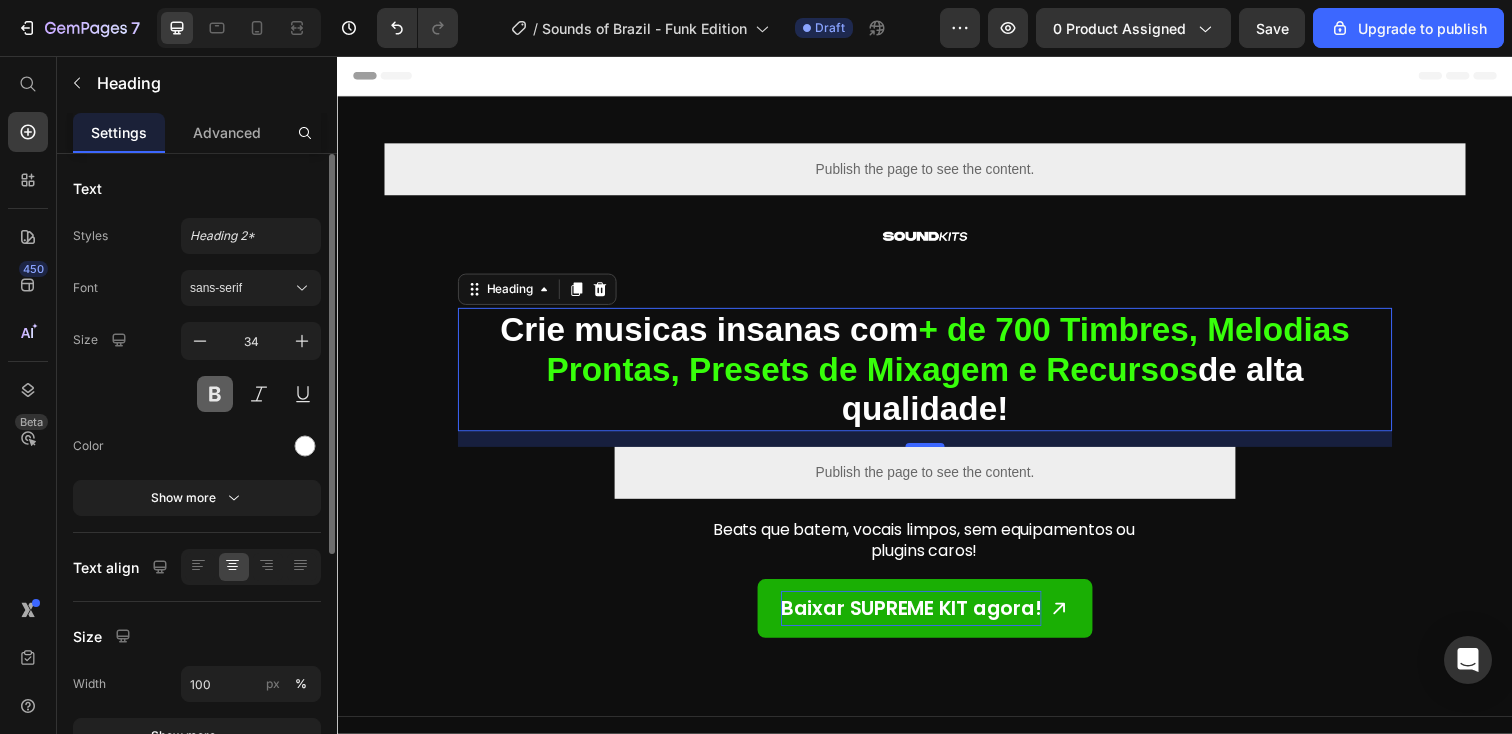 click at bounding box center [215, 394] 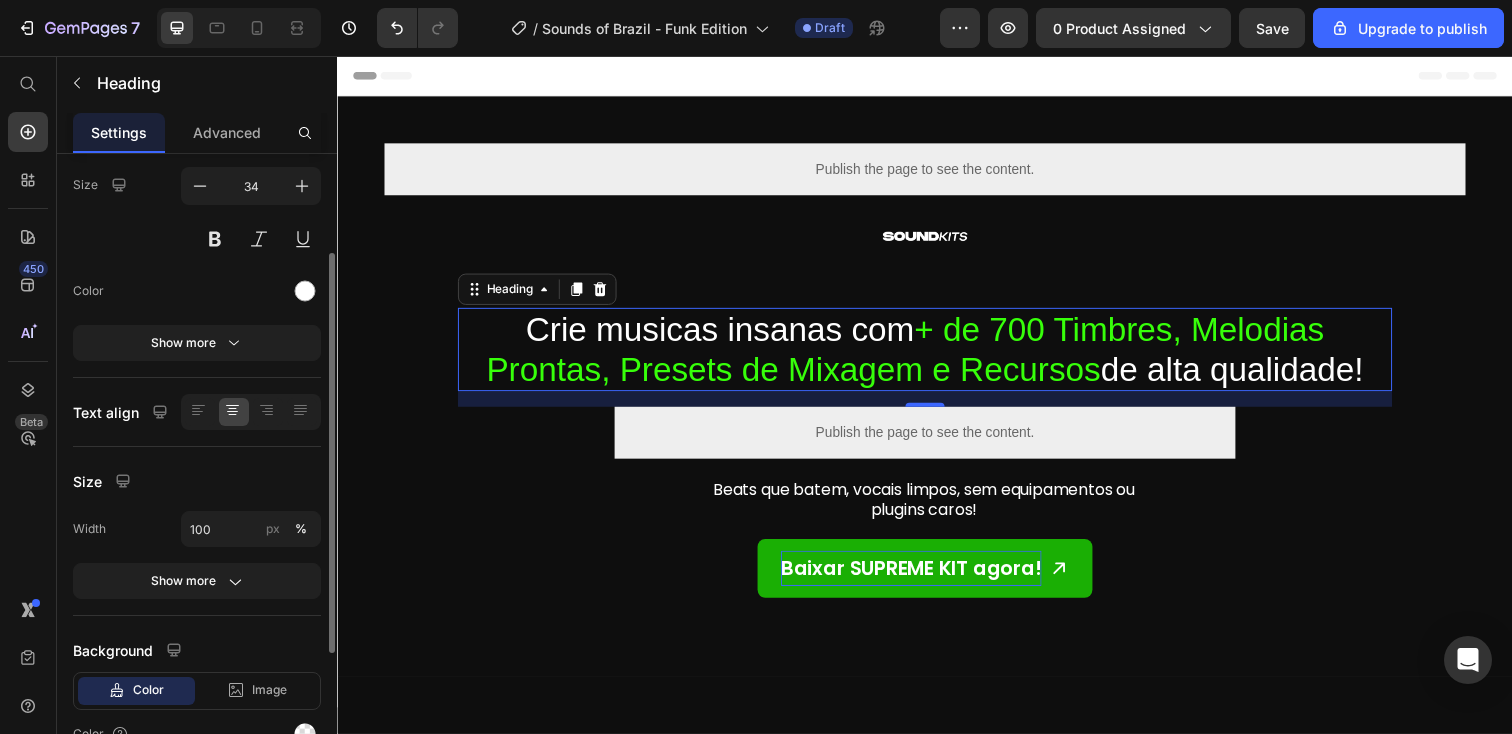 scroll, scrollTop: 156, scrollLeft: 0, axis: vertical 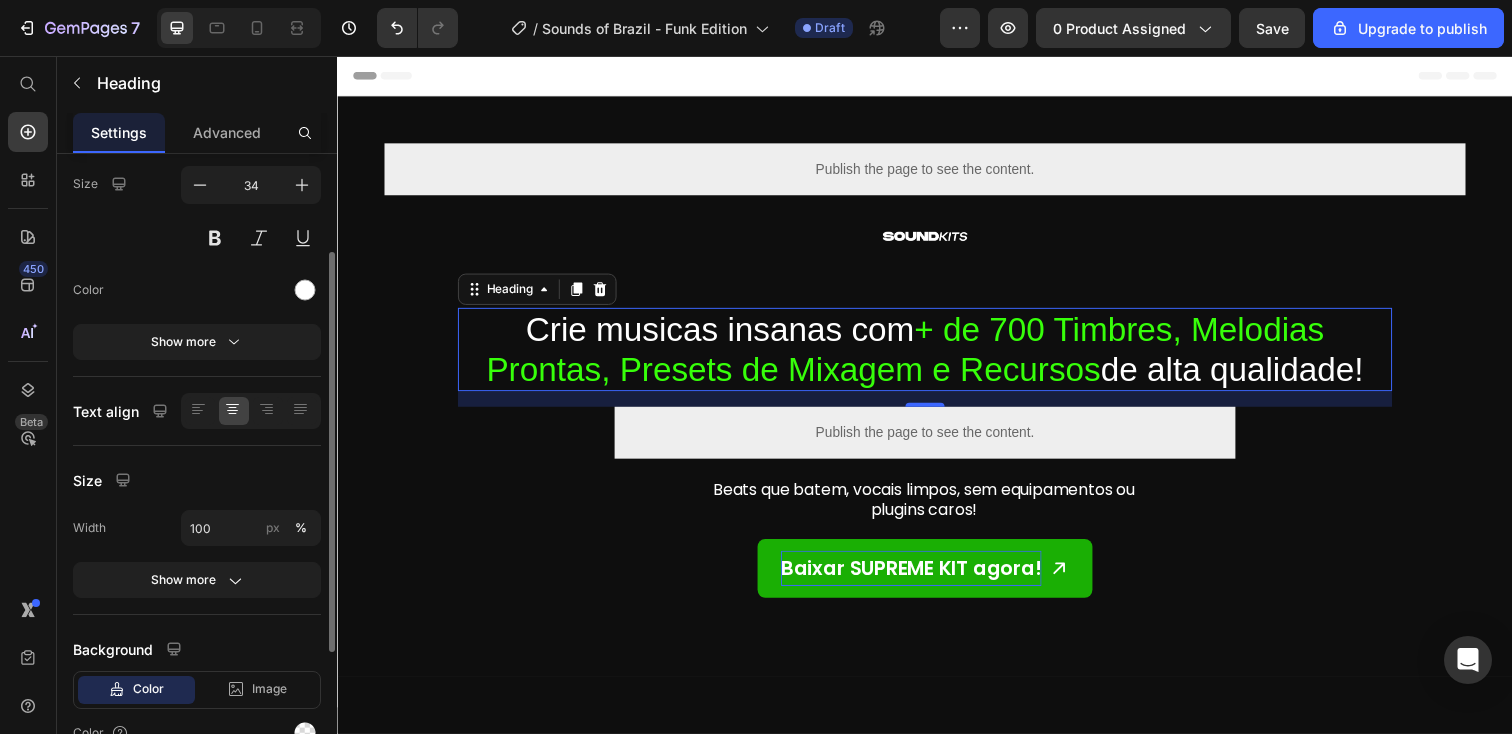 click on "Font sans-serif Size 34 Color Show more" at bounding box center (197, 237) 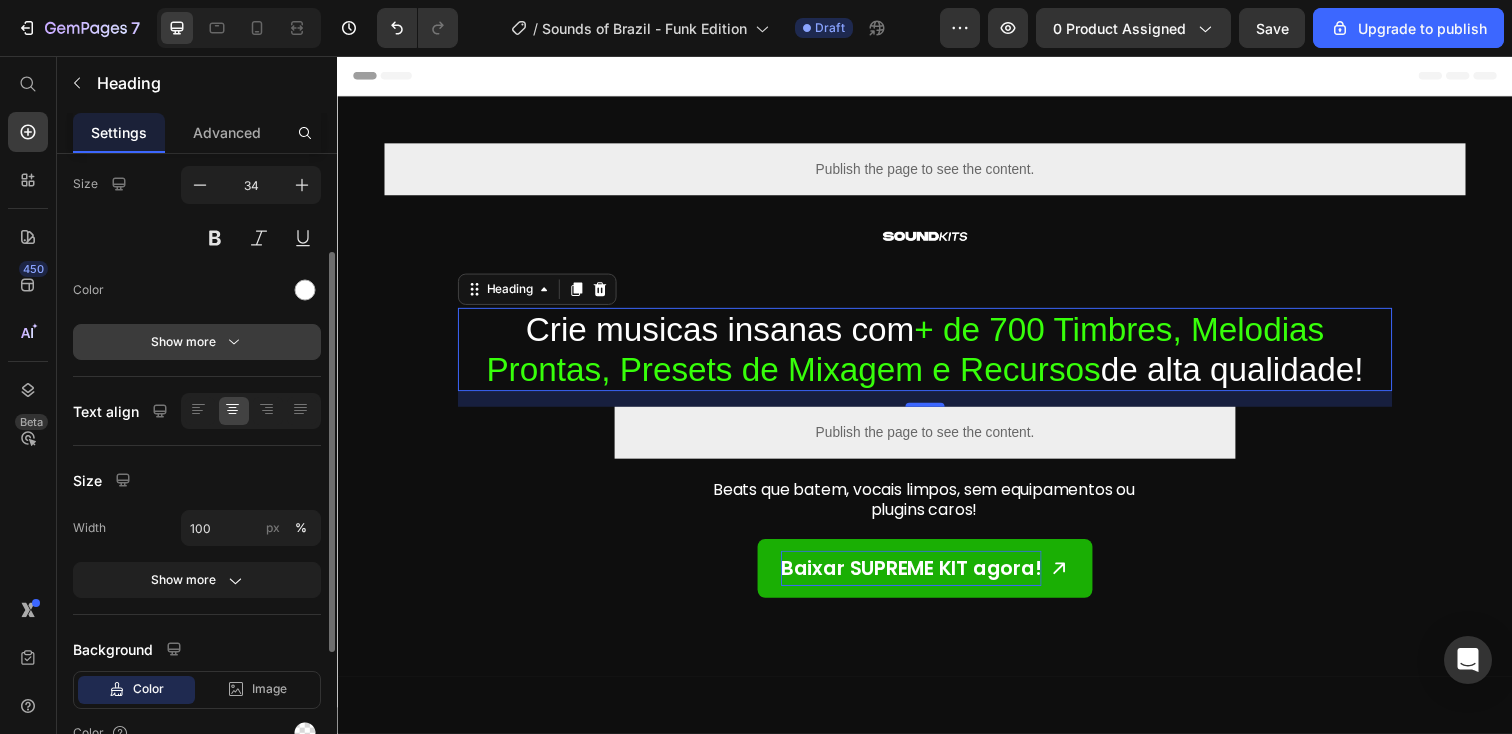 click on "Show more" at bounding box center [197, 342] 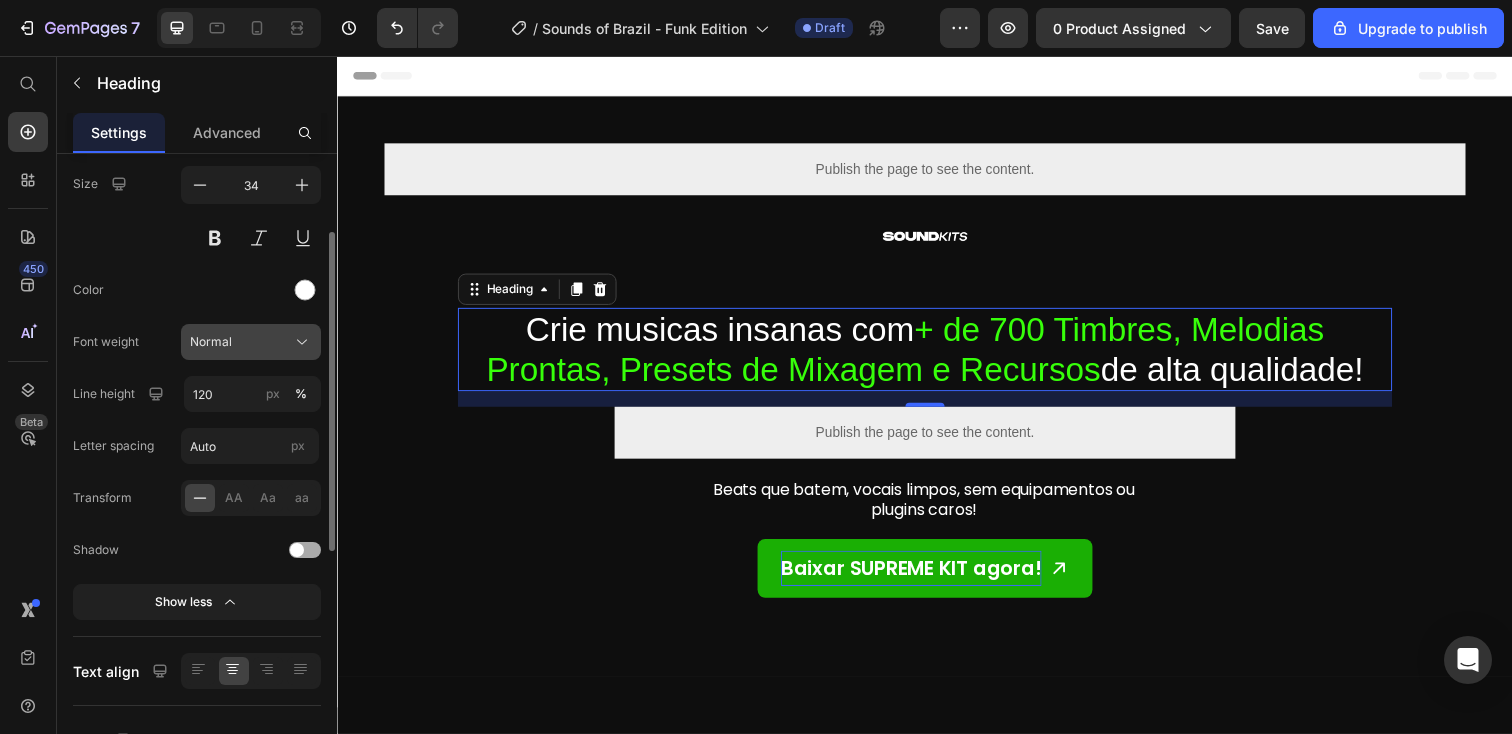 click on "Normal" 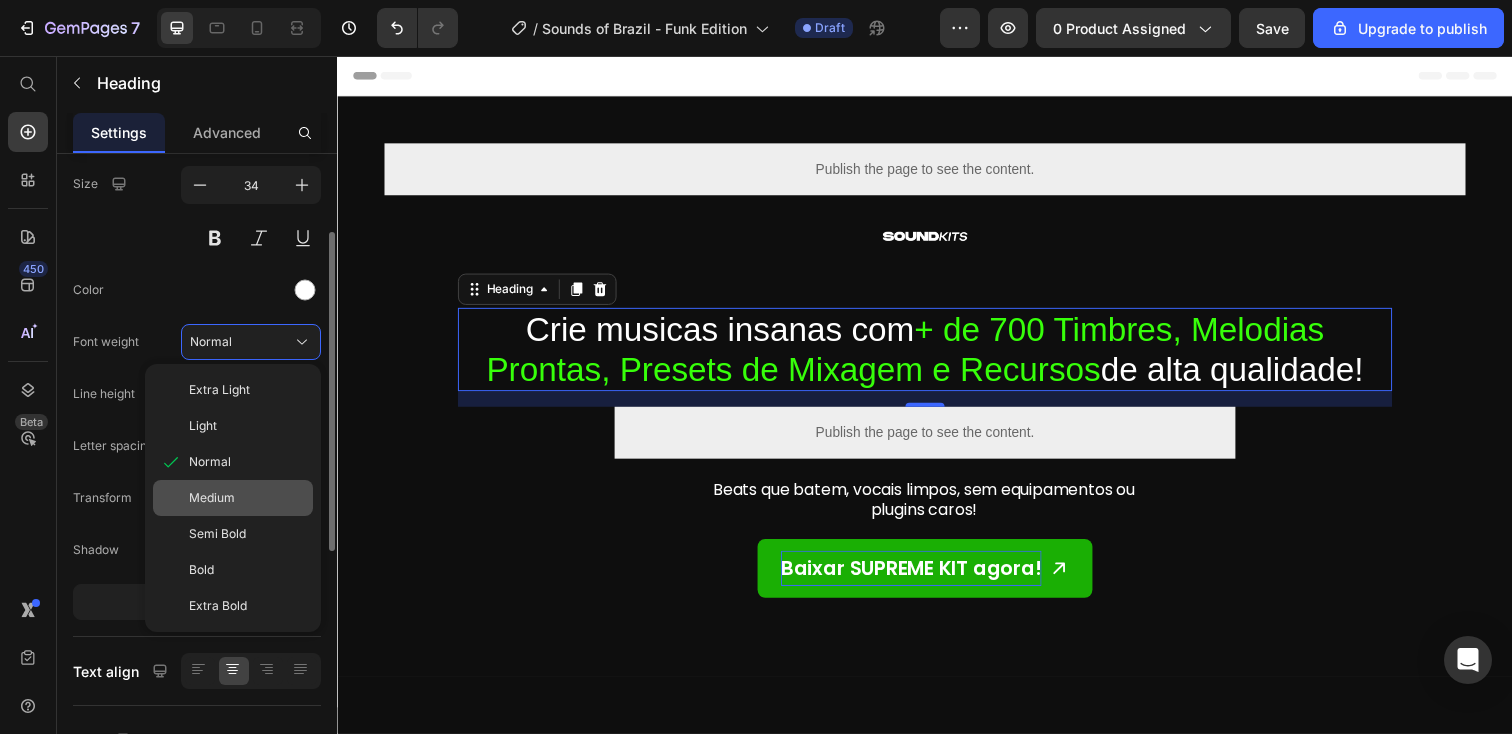 click on "Medium" at bounding box center (247, 498) 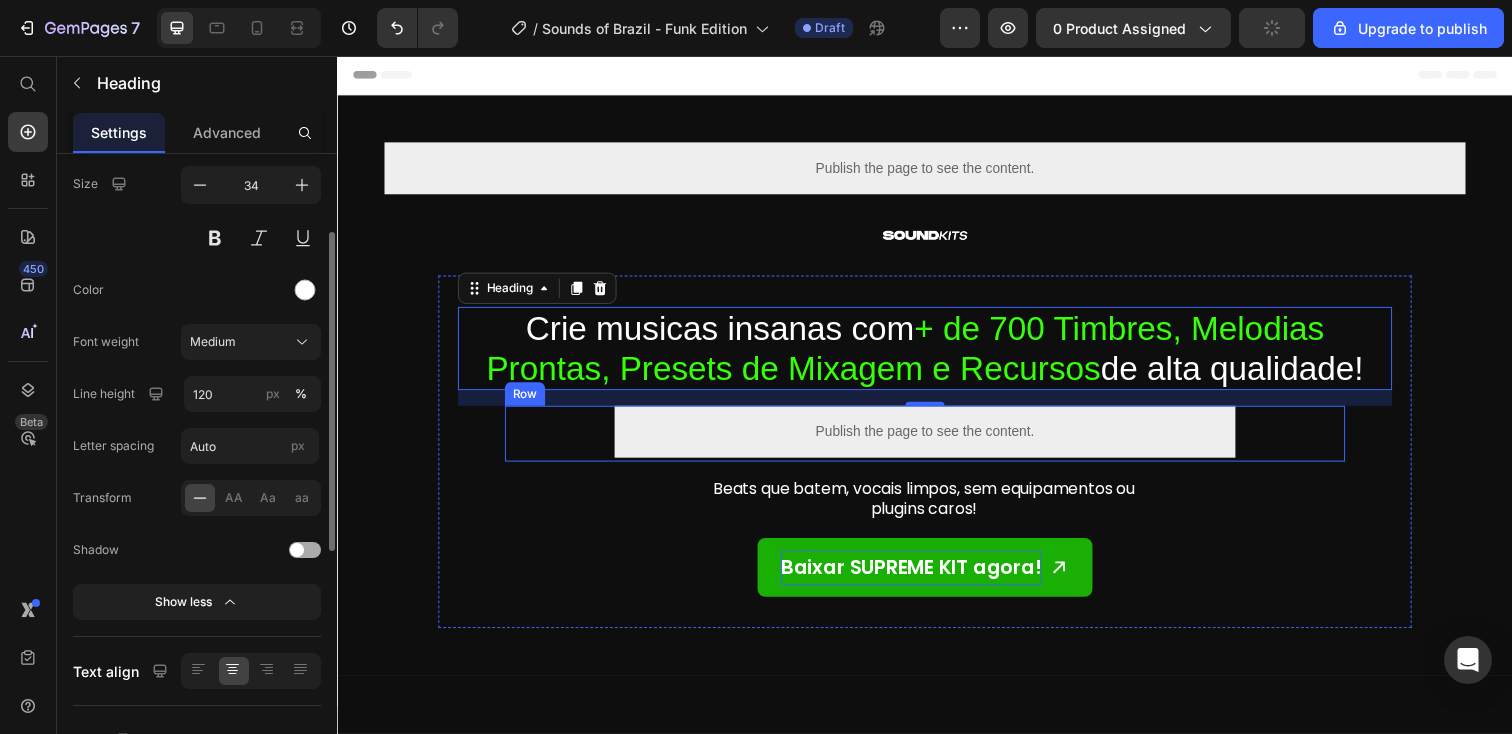 scroll, scrollTop: 0, scrollLeft: 0, axis: both 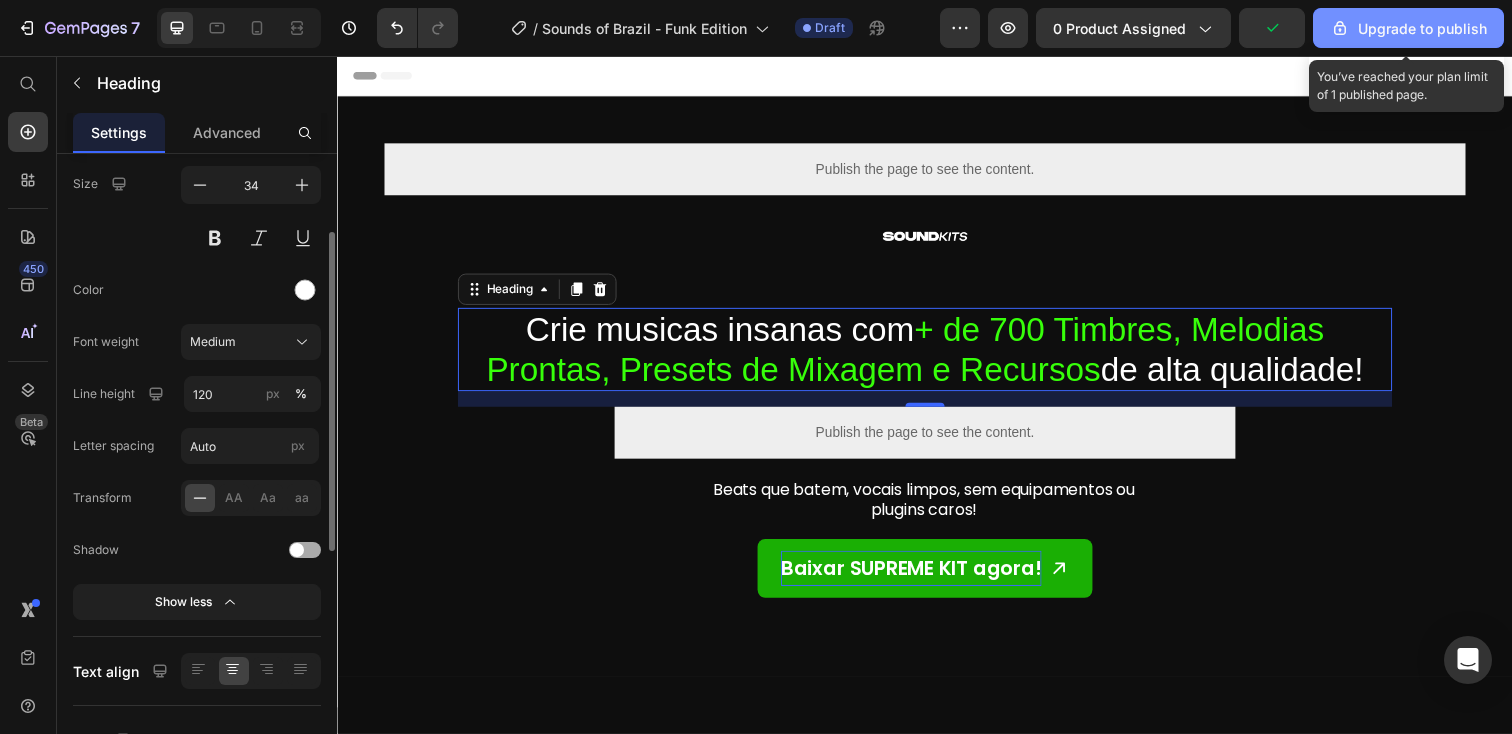 click on "Upgrade to publish" at bounding box center (1408, 28) 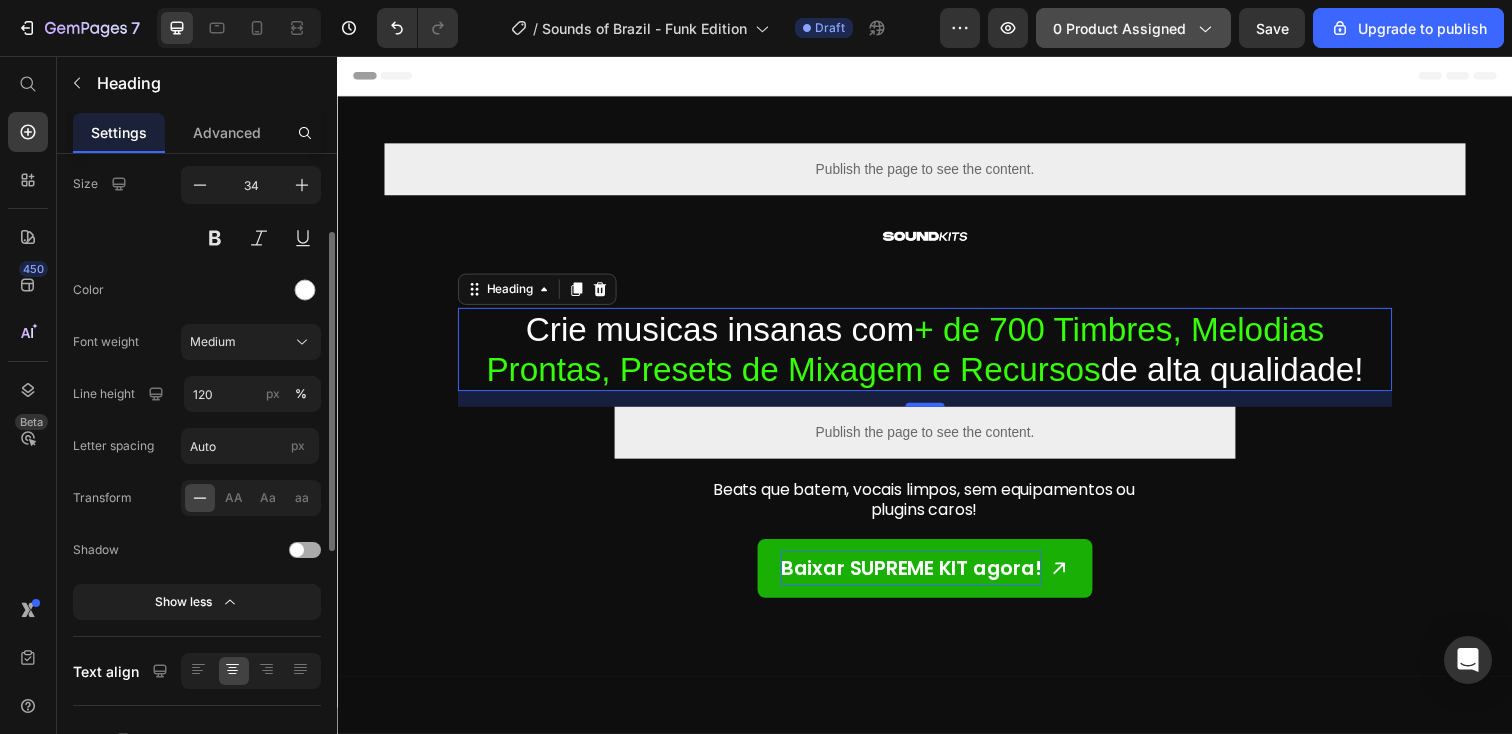click on "0 product assigned" 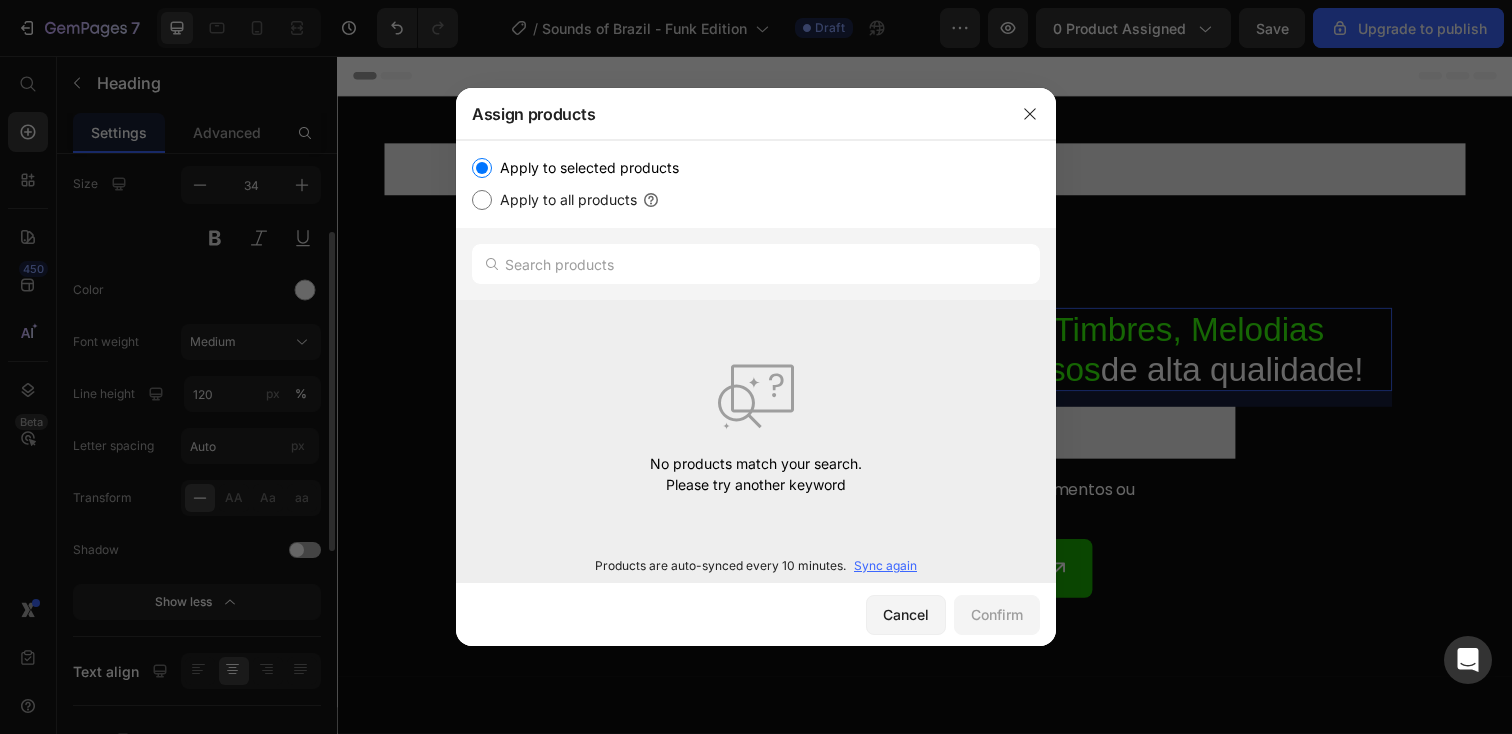 click on "Apply to all products" at bounding box center (756, 200) 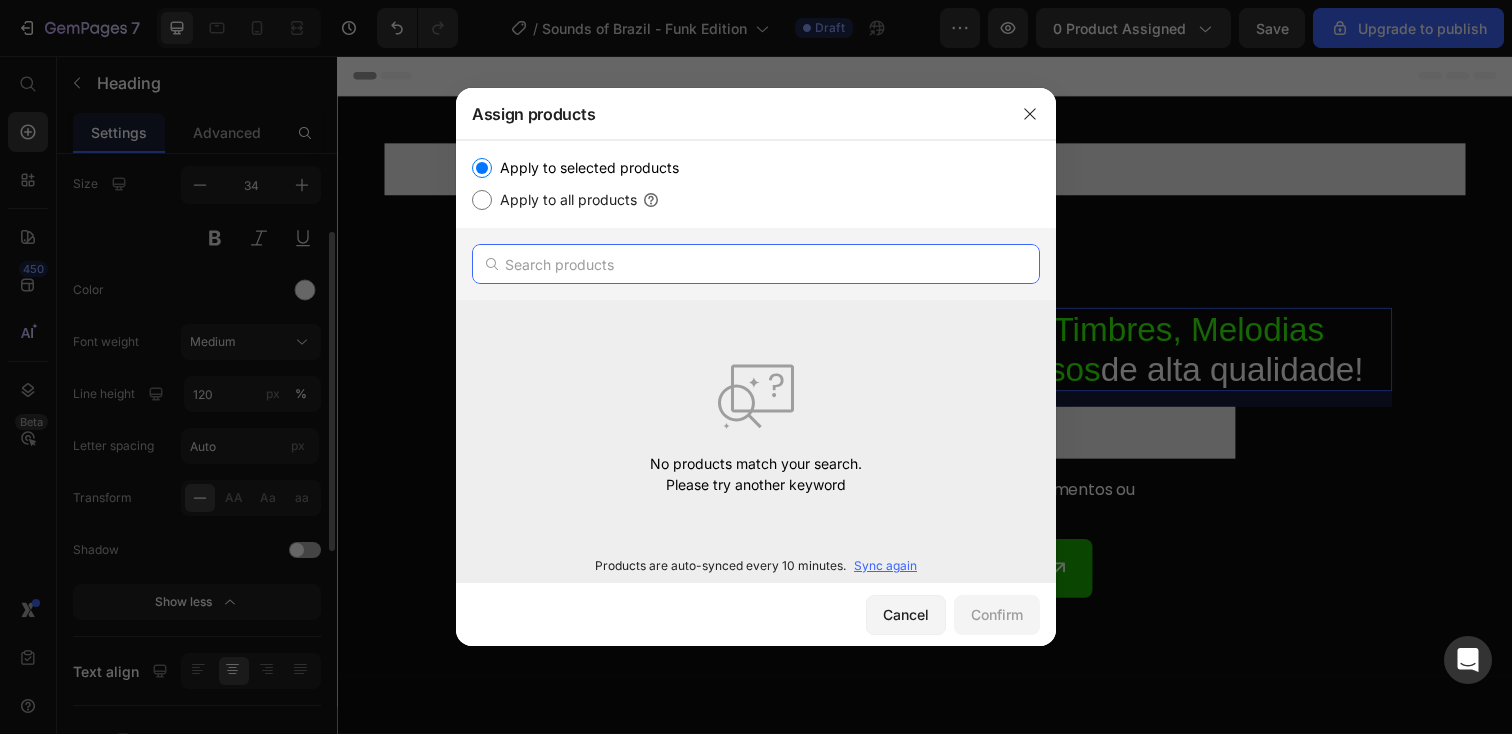 click at bounding box center [756, 264] 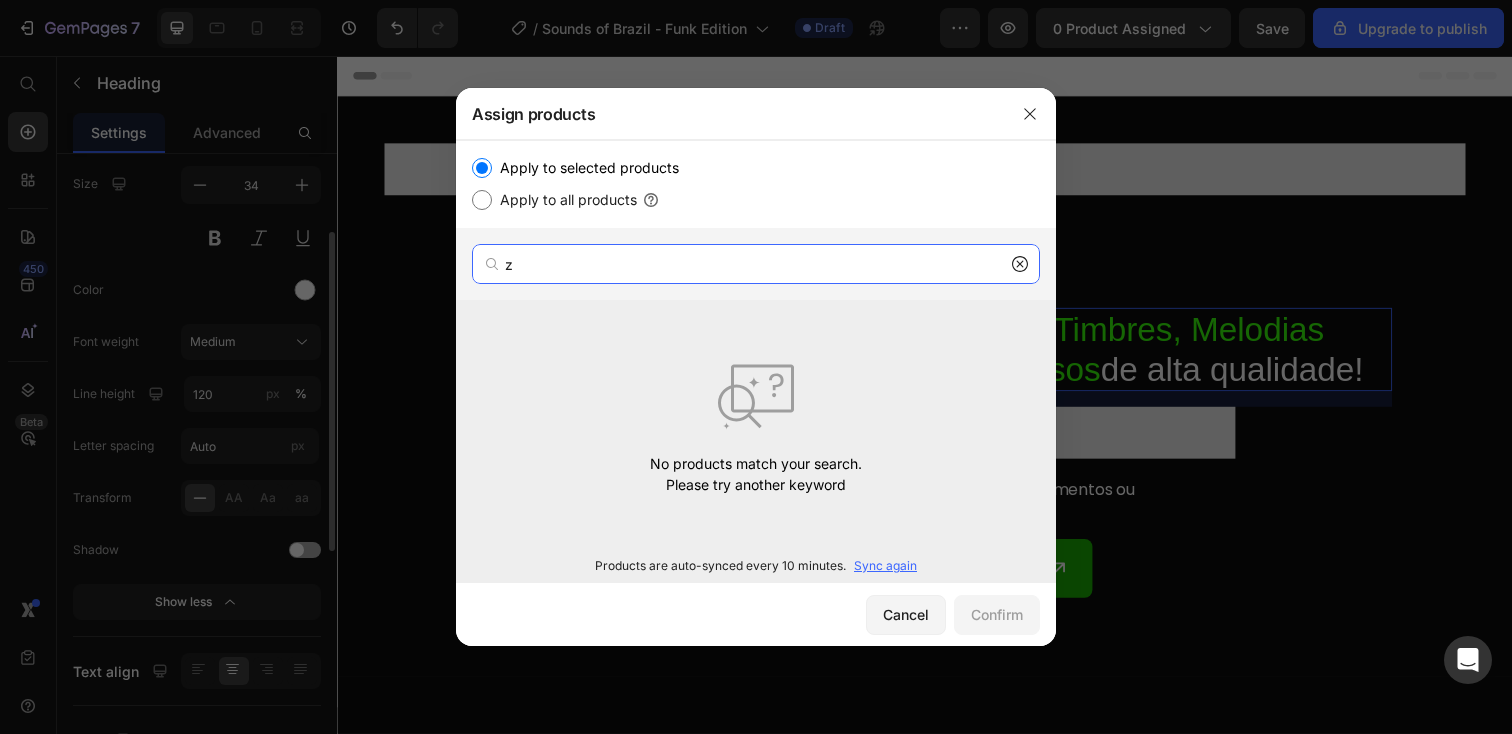 type 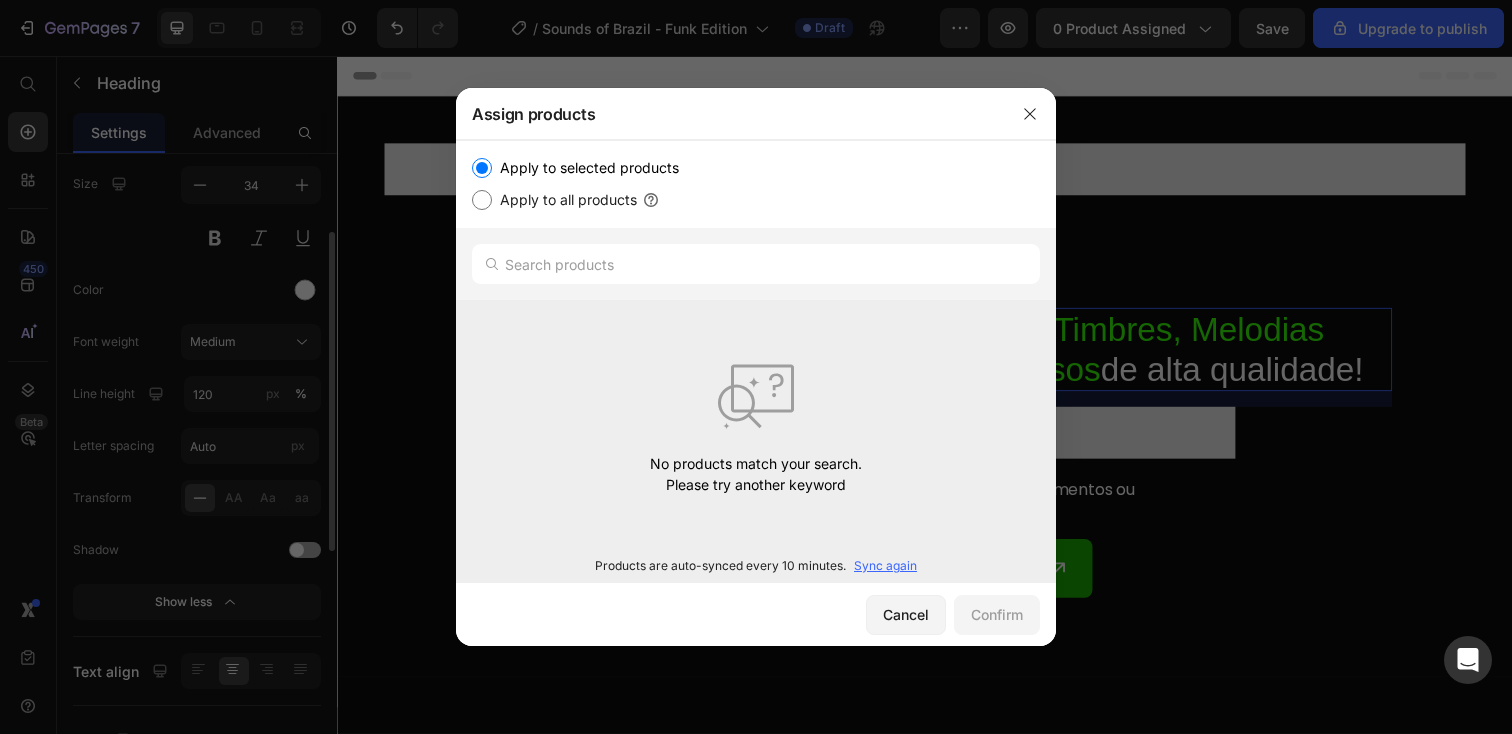 click 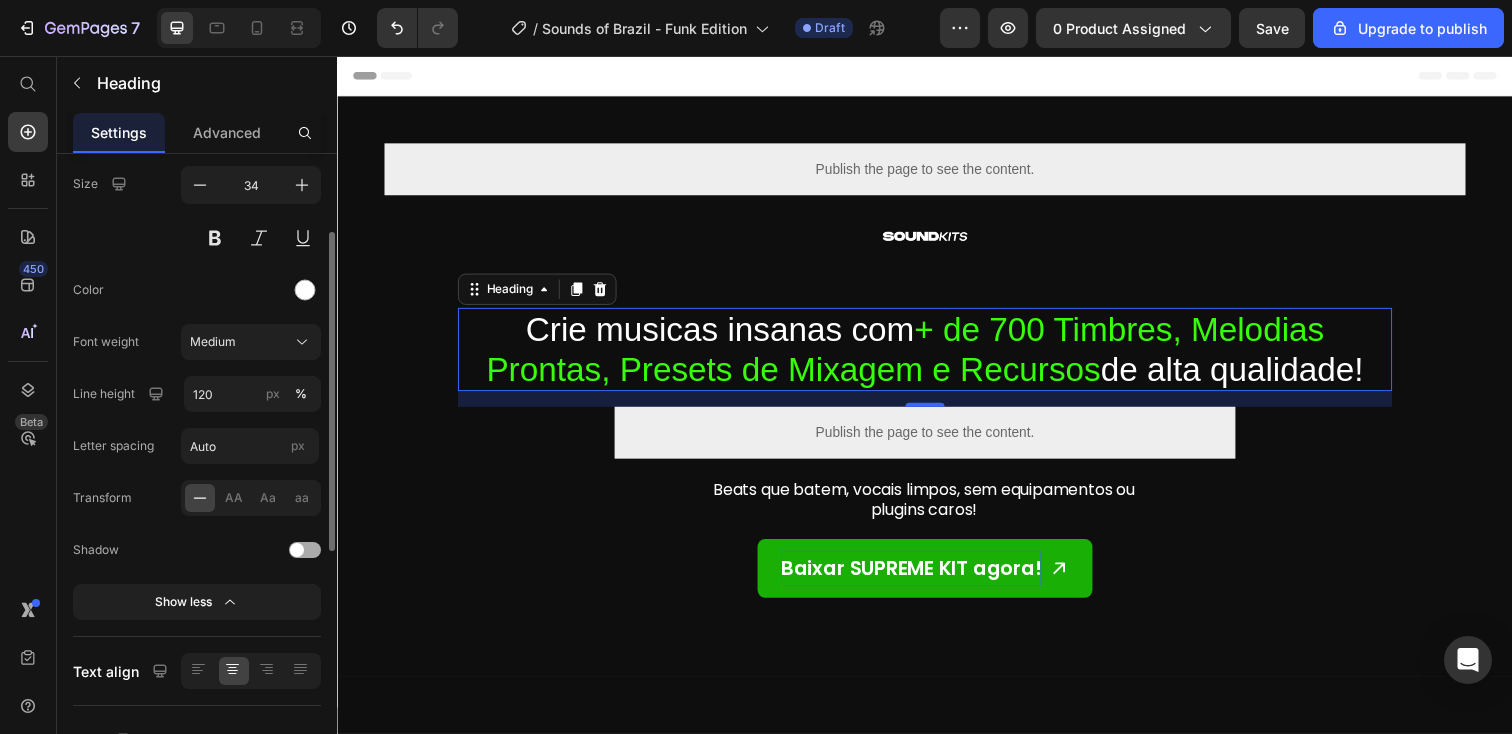 click on "7   /  Sounds of Brazil - Funk Edition Draft Preview 0 product assigned  Save  Upgrade to publish" 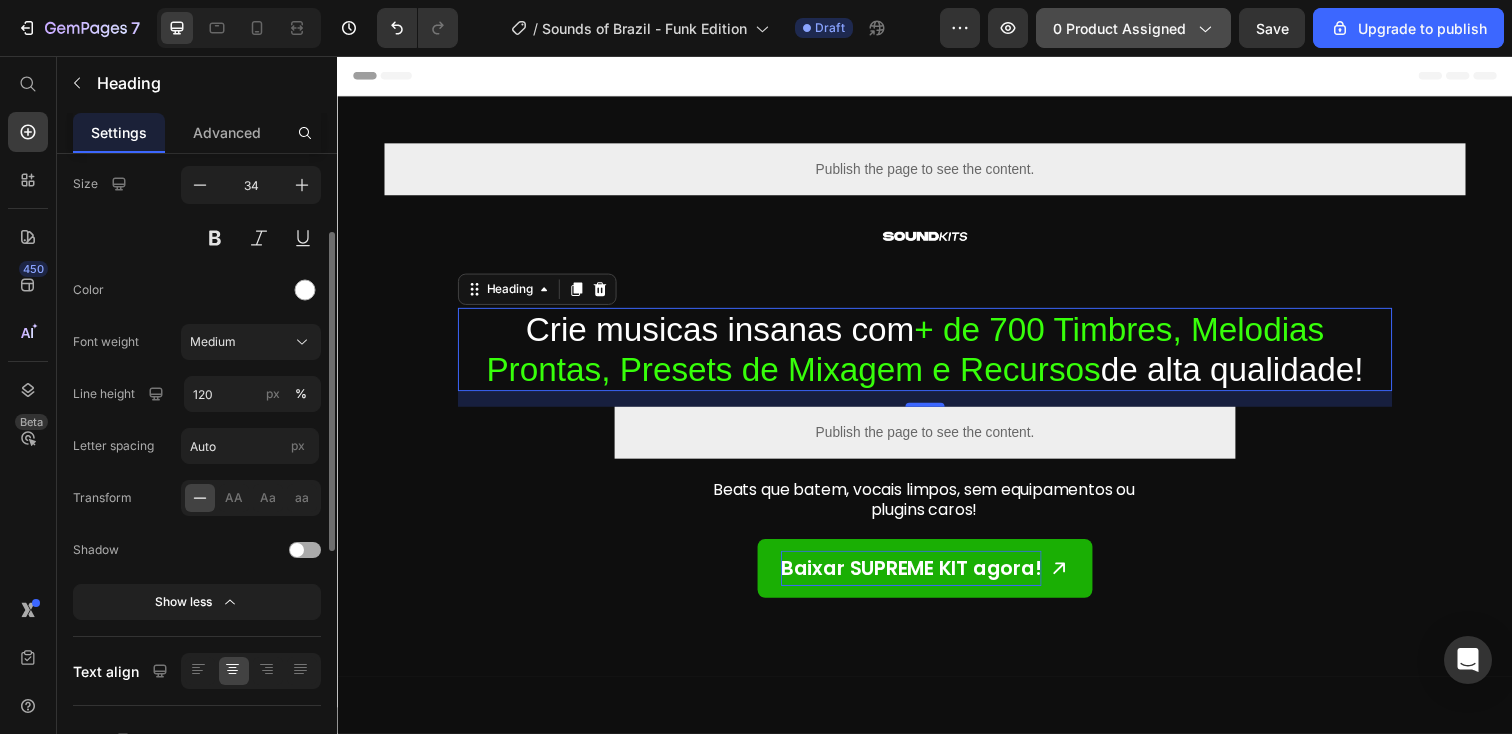 click on "0 product assigned" 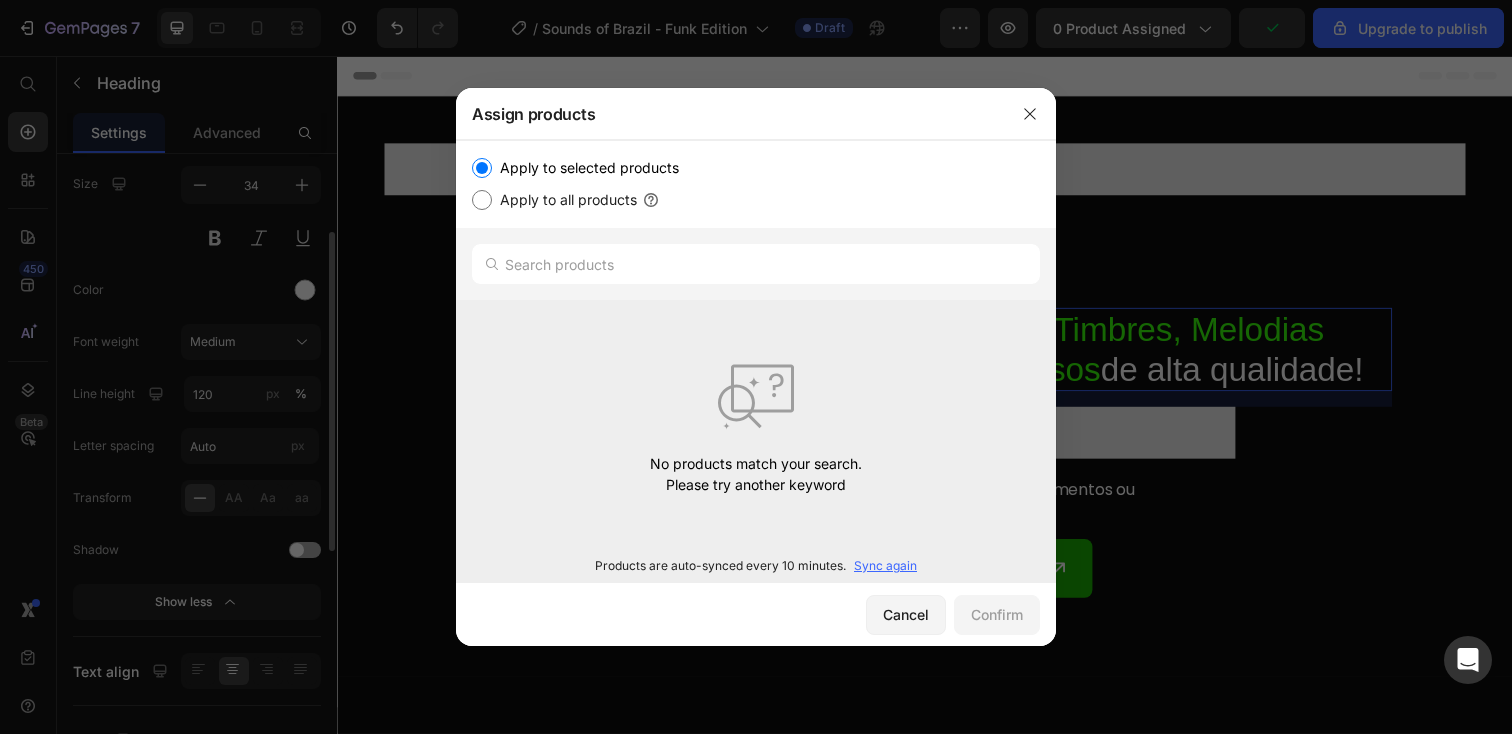 click on "Sync again" at bounding box center [885, 566] 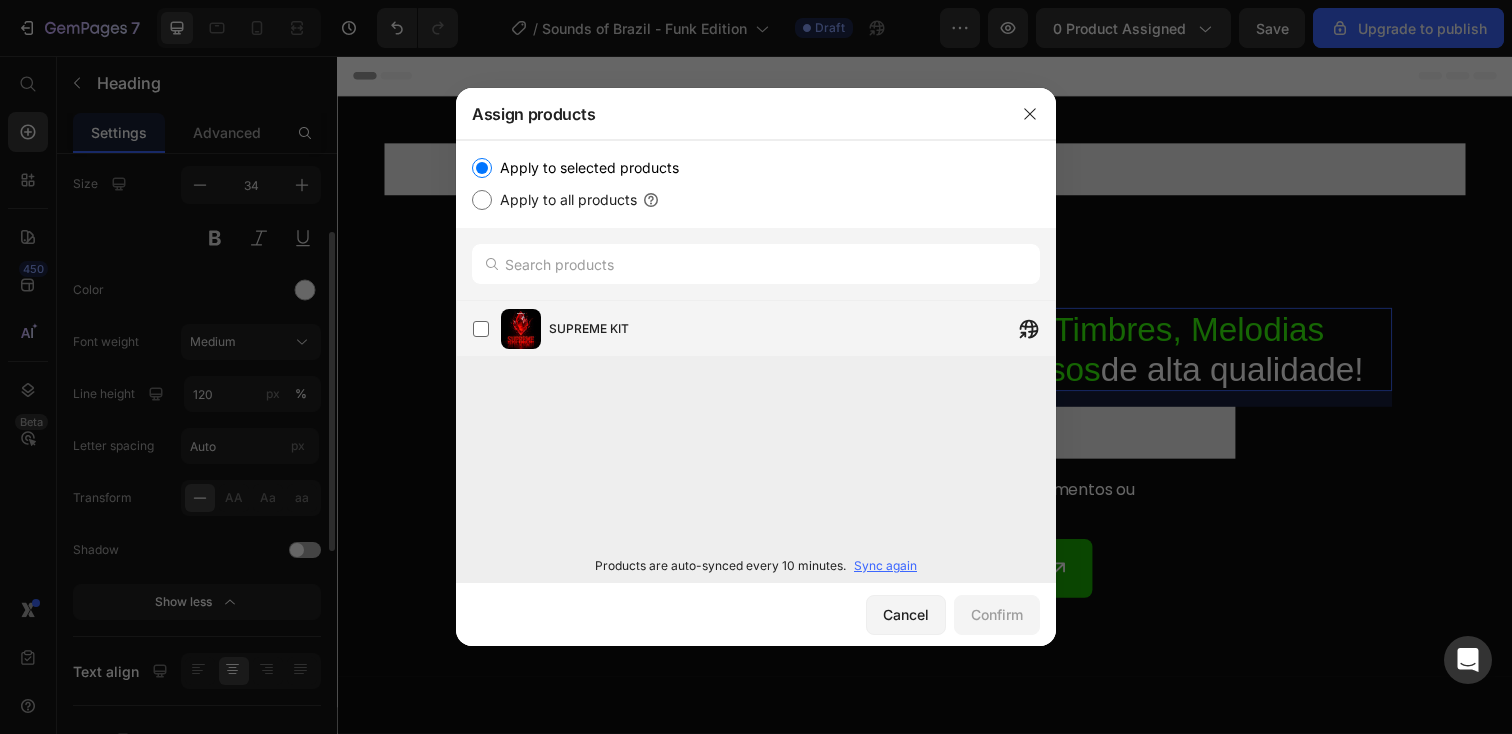click on "SUPREME KIT" at bounding box center (802, 329) 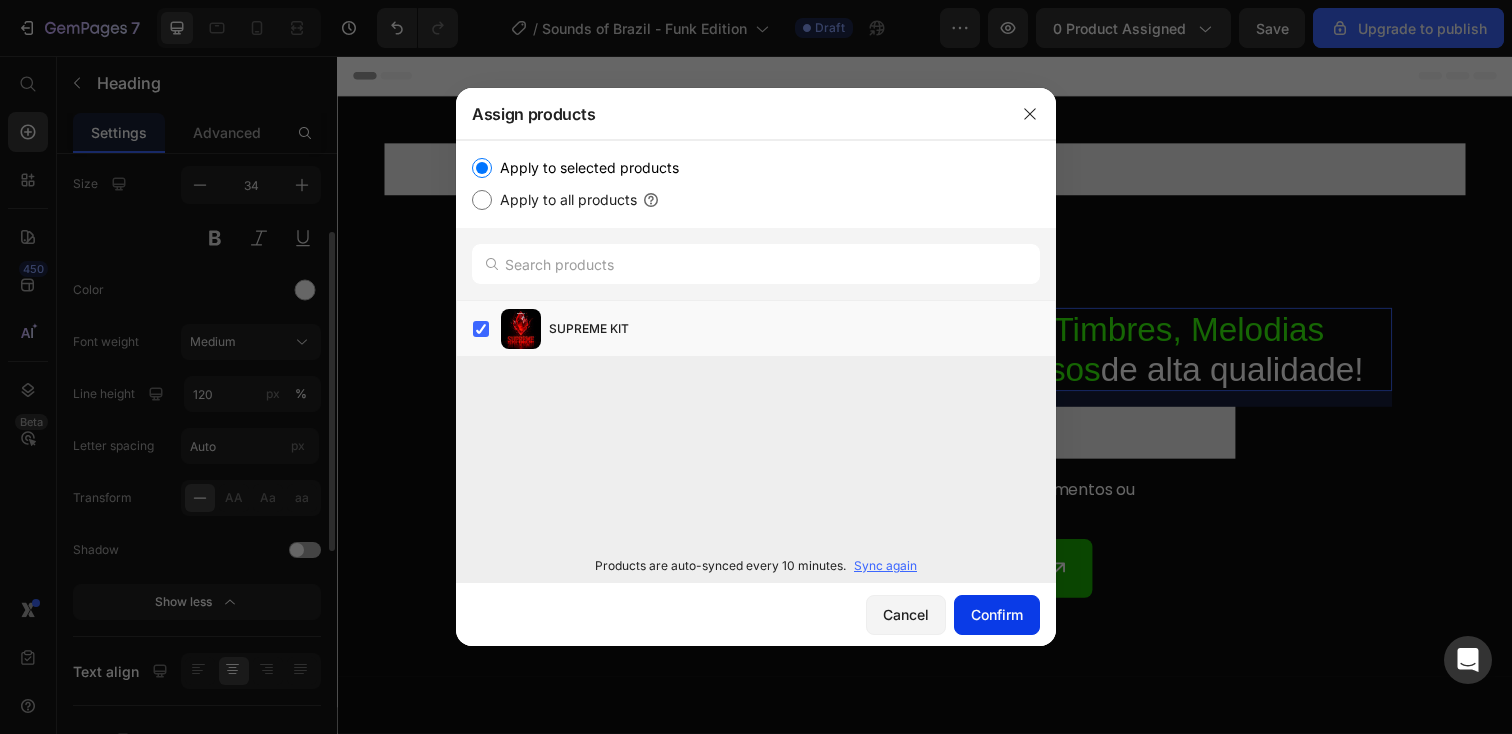 click on "Confirm" at bounding box center (997, 614) 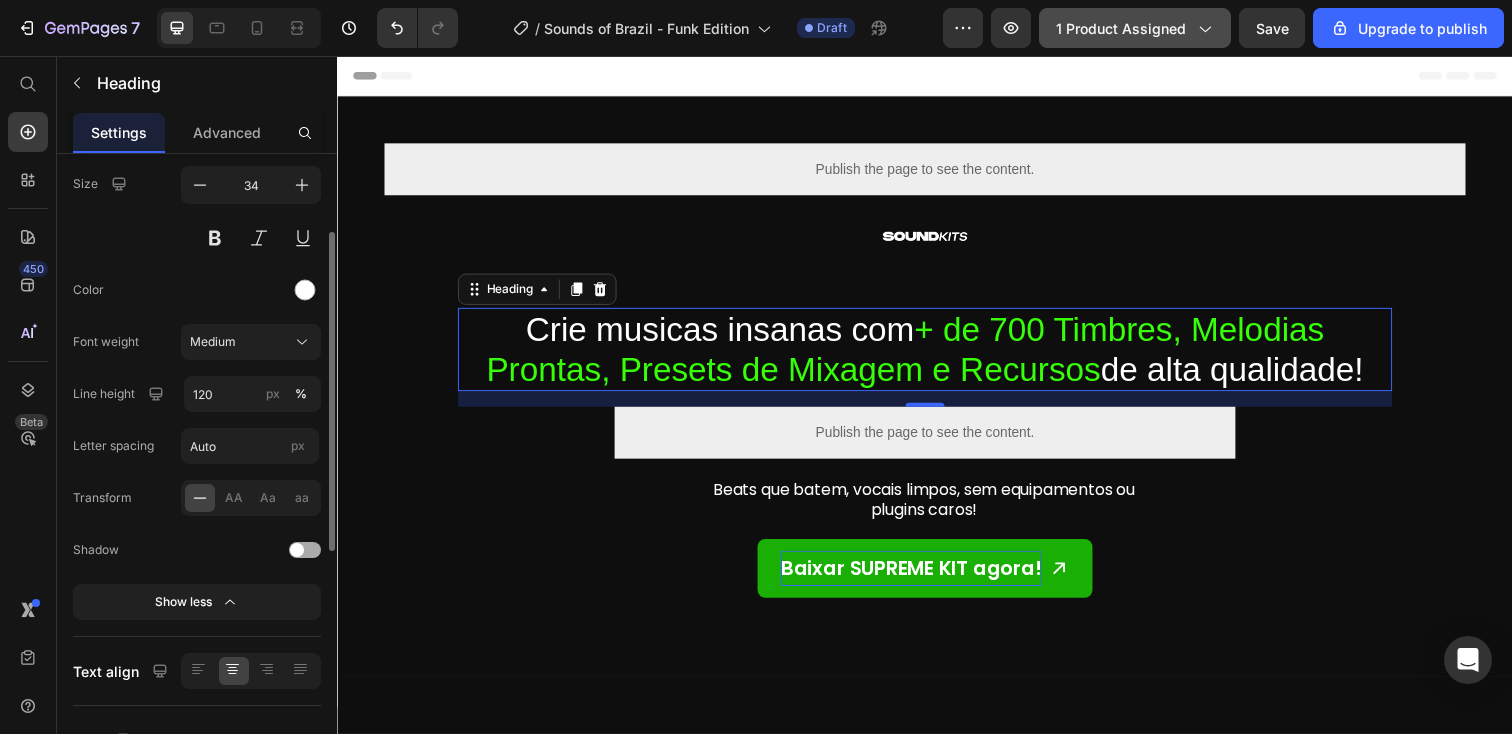 click 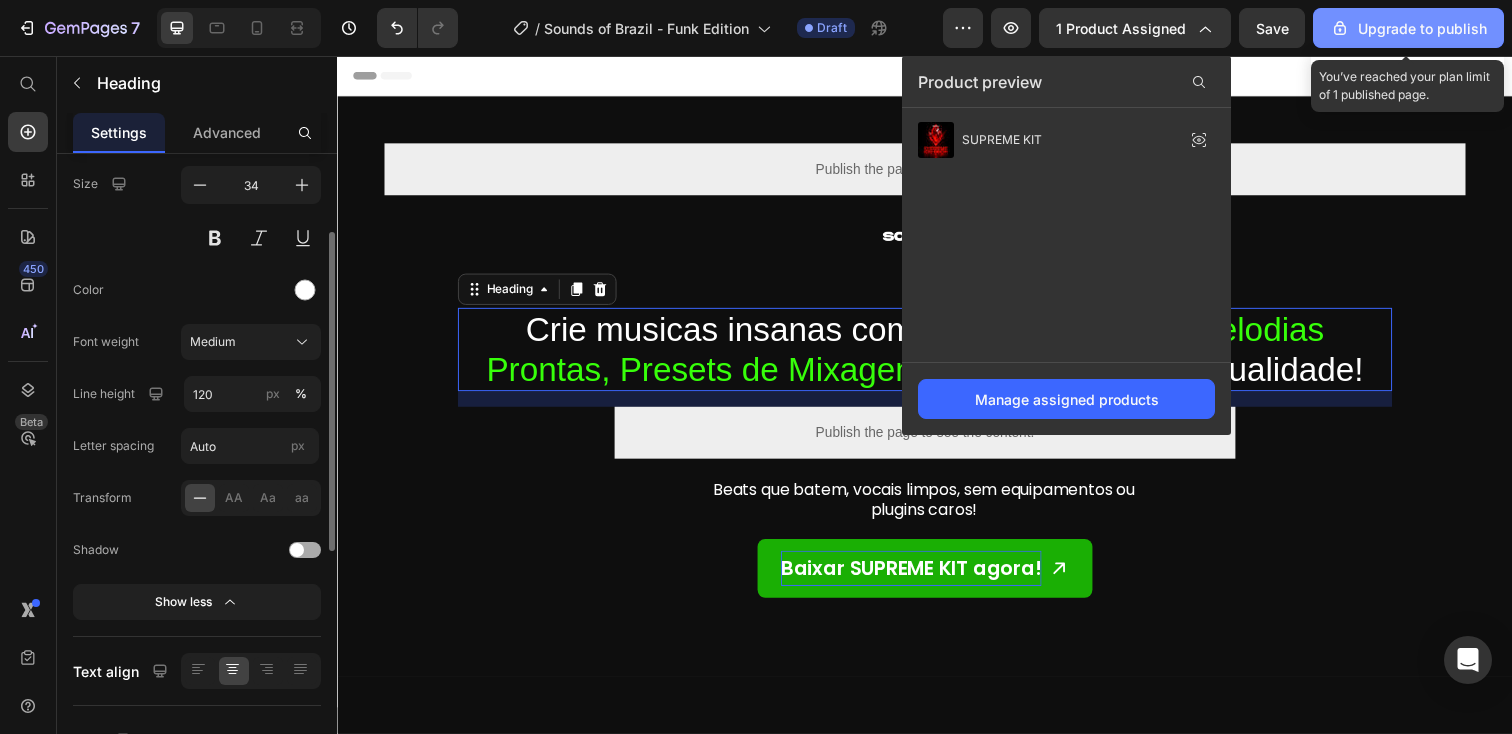 click on "Upgrade to publish" at bounding box center (1408, 28) 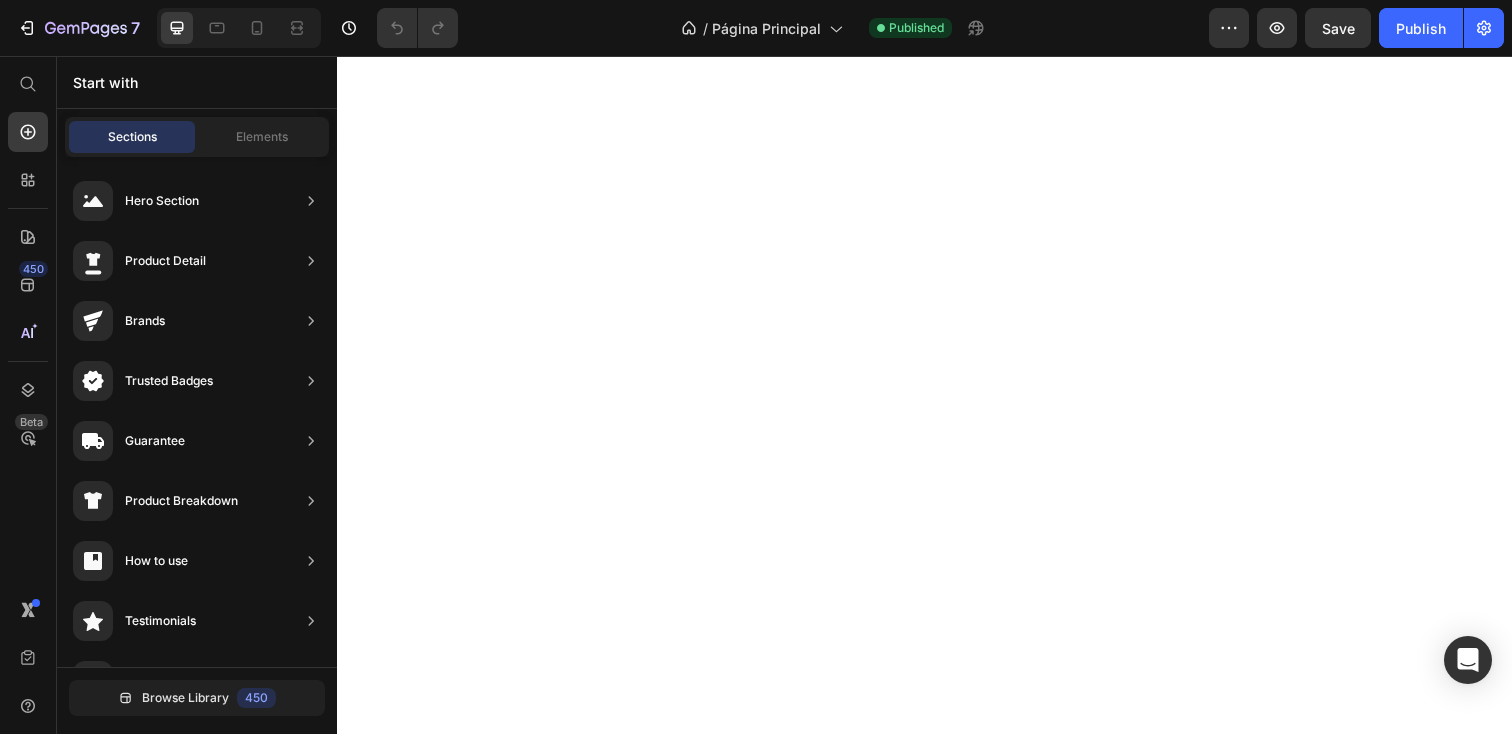 scroll, scrollTop: 0, scrollLeft: 0, axis: both 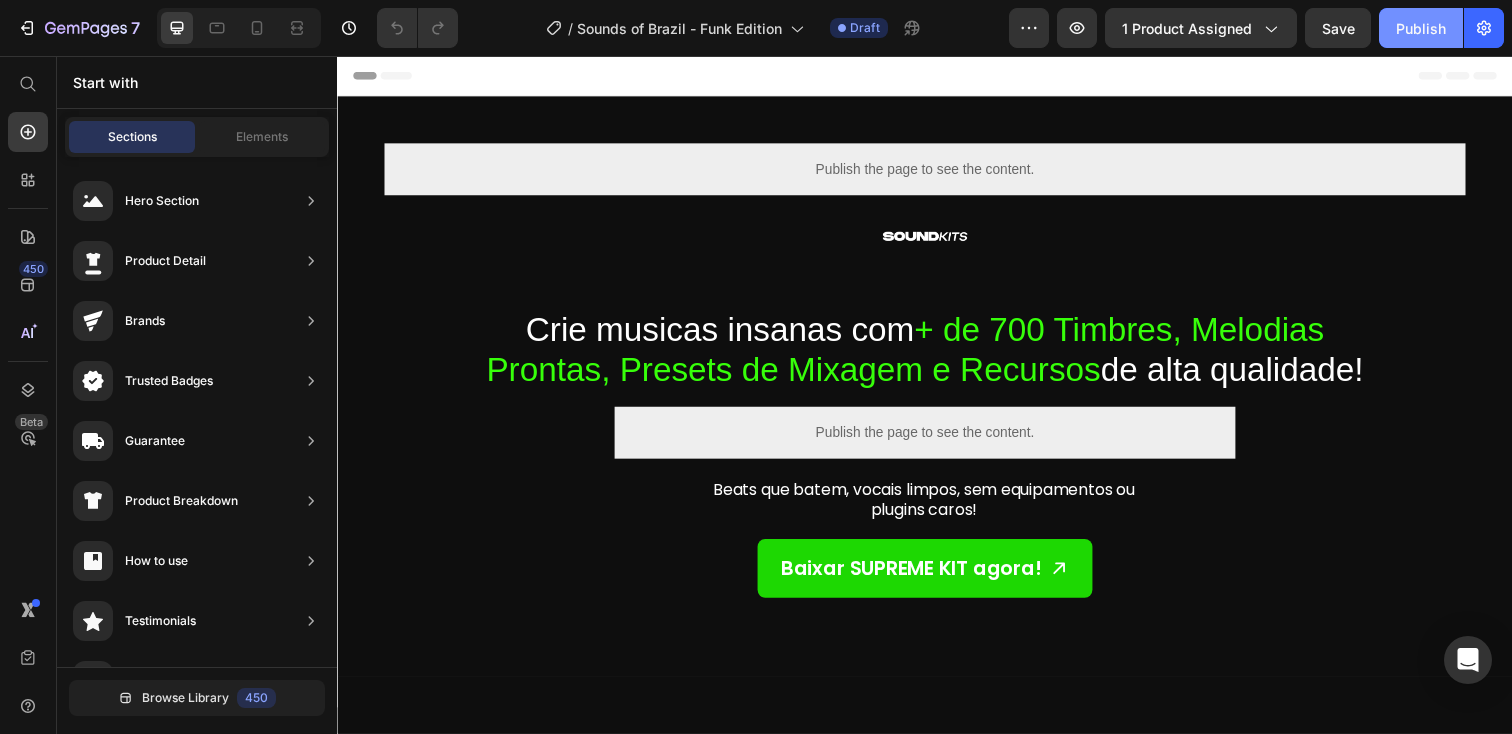 click on "Publish" at bounding box center (1421, 28) 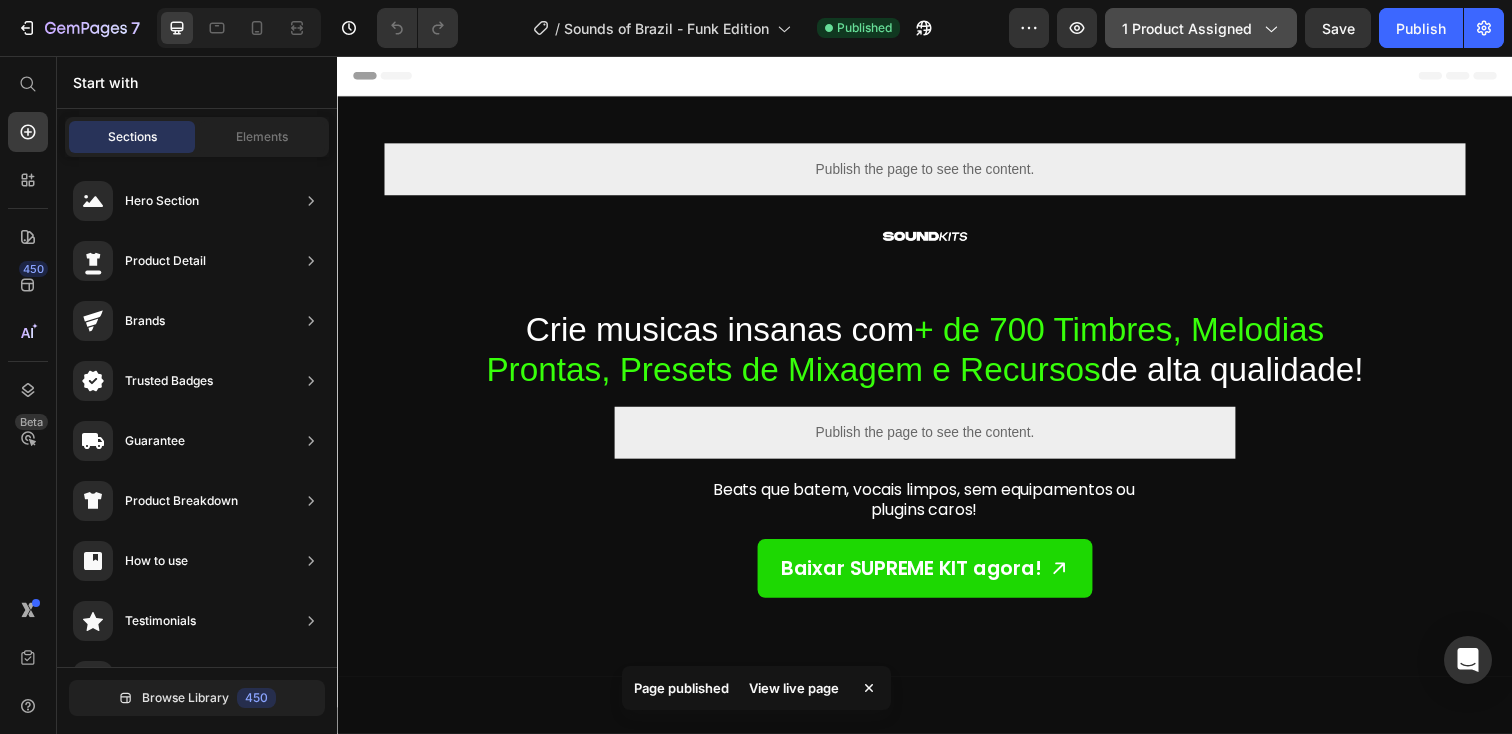 click on "1 product assigned" 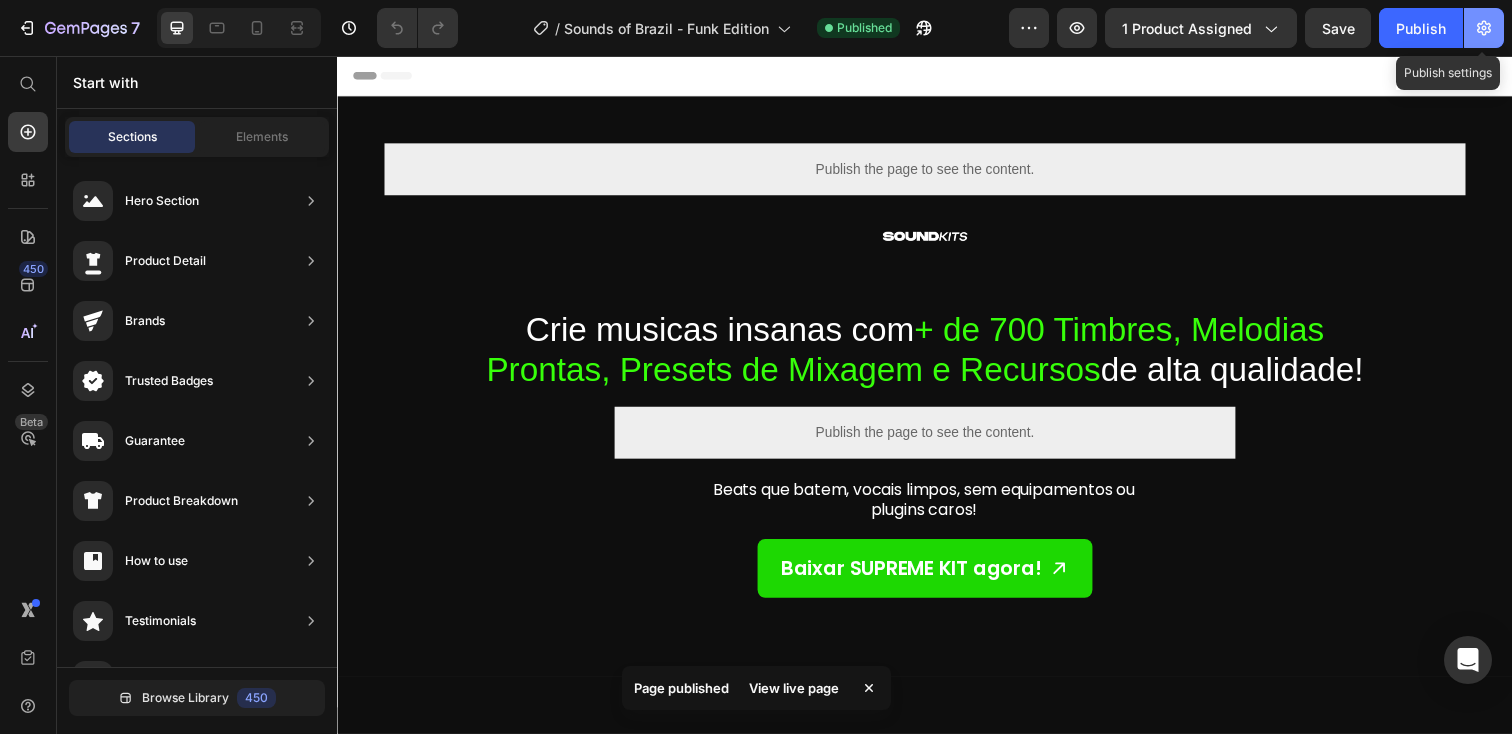 click 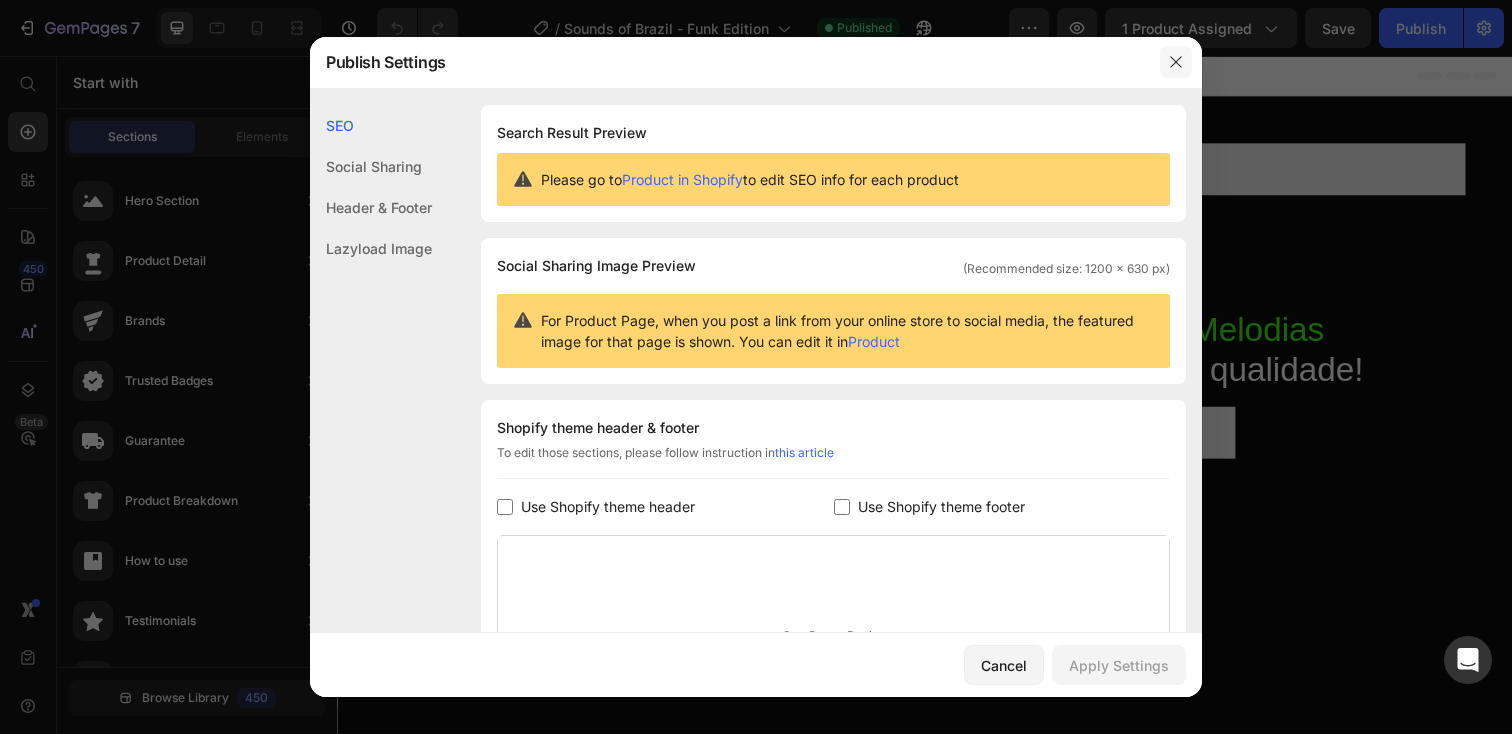 click at bounding box center [1176, 62] 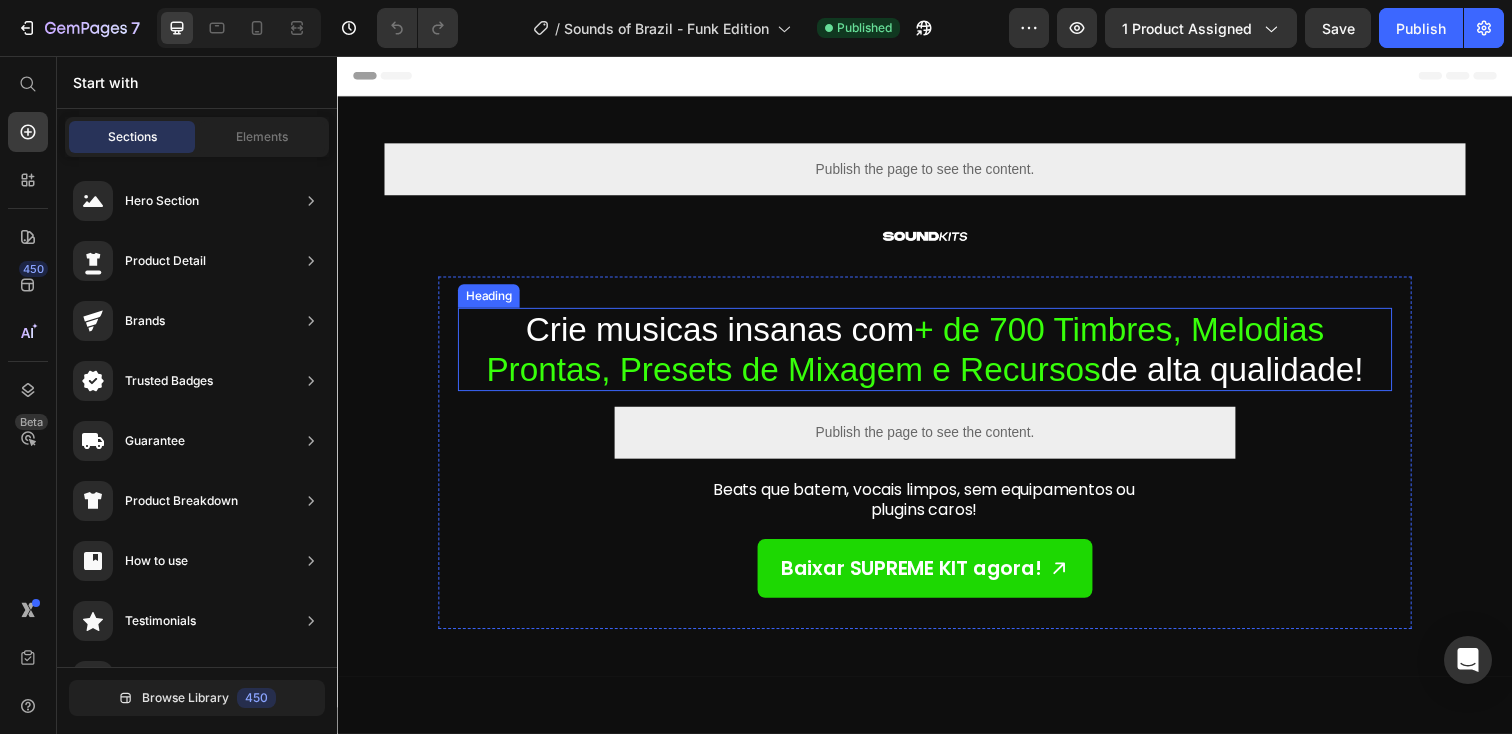 click on "Crie musicas insanas com  + de 700 Timbres, Melodias Prontas, Presets de Mixagem e Recursos  de alta qualidade!" at bounding box center [937, 356] 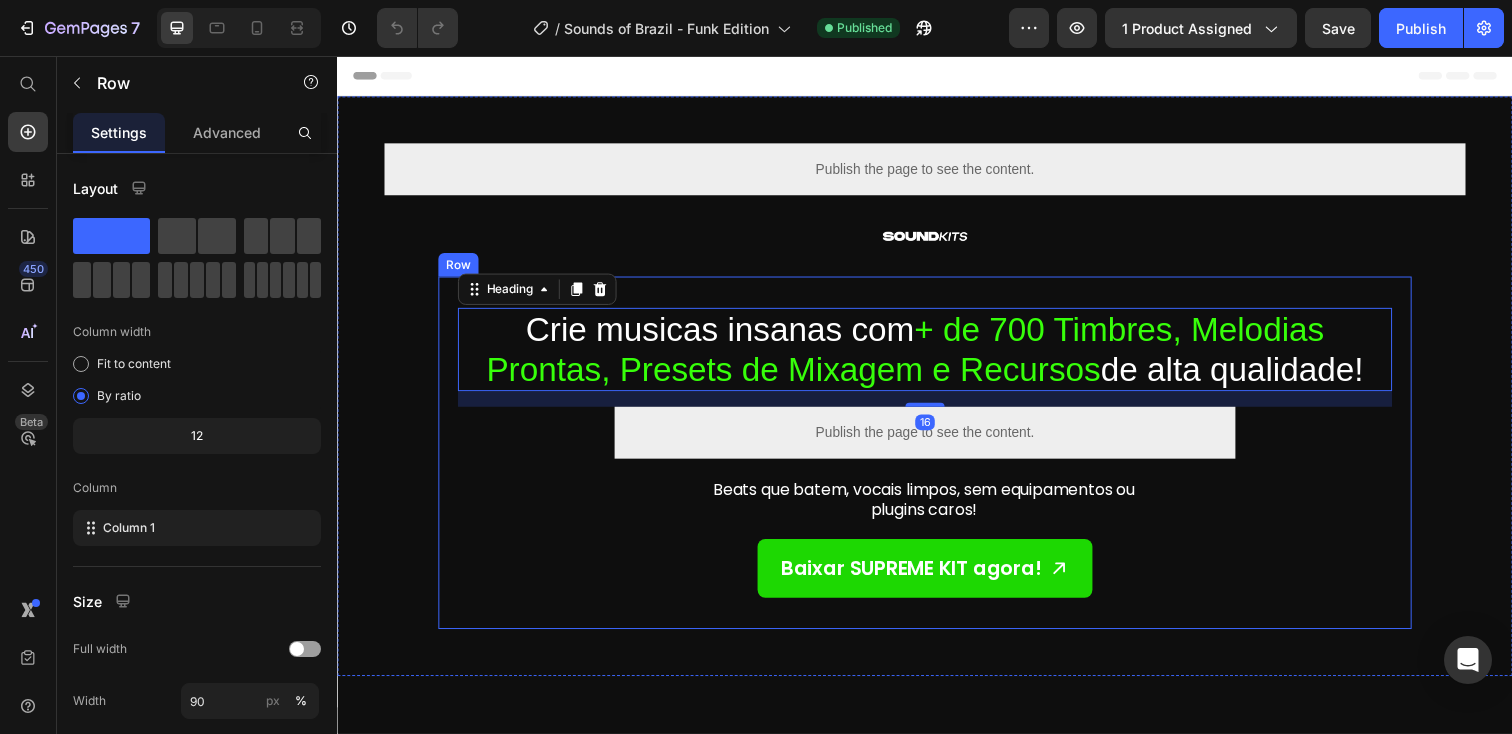 click on "Image Crie musicas insanas com  + de 700 Timbres, Melodias Prontas, Presets de Mixagem e Recursos  de alta qualidade! Heading   16
Publish the page to see the content.
Custom Code Row Beats que batem, vocais limpos, sem equipamentos ou plugins caros! Text Block
Baixar SUPREME KIT agora! Button Row" at bounding box center (937, 461) 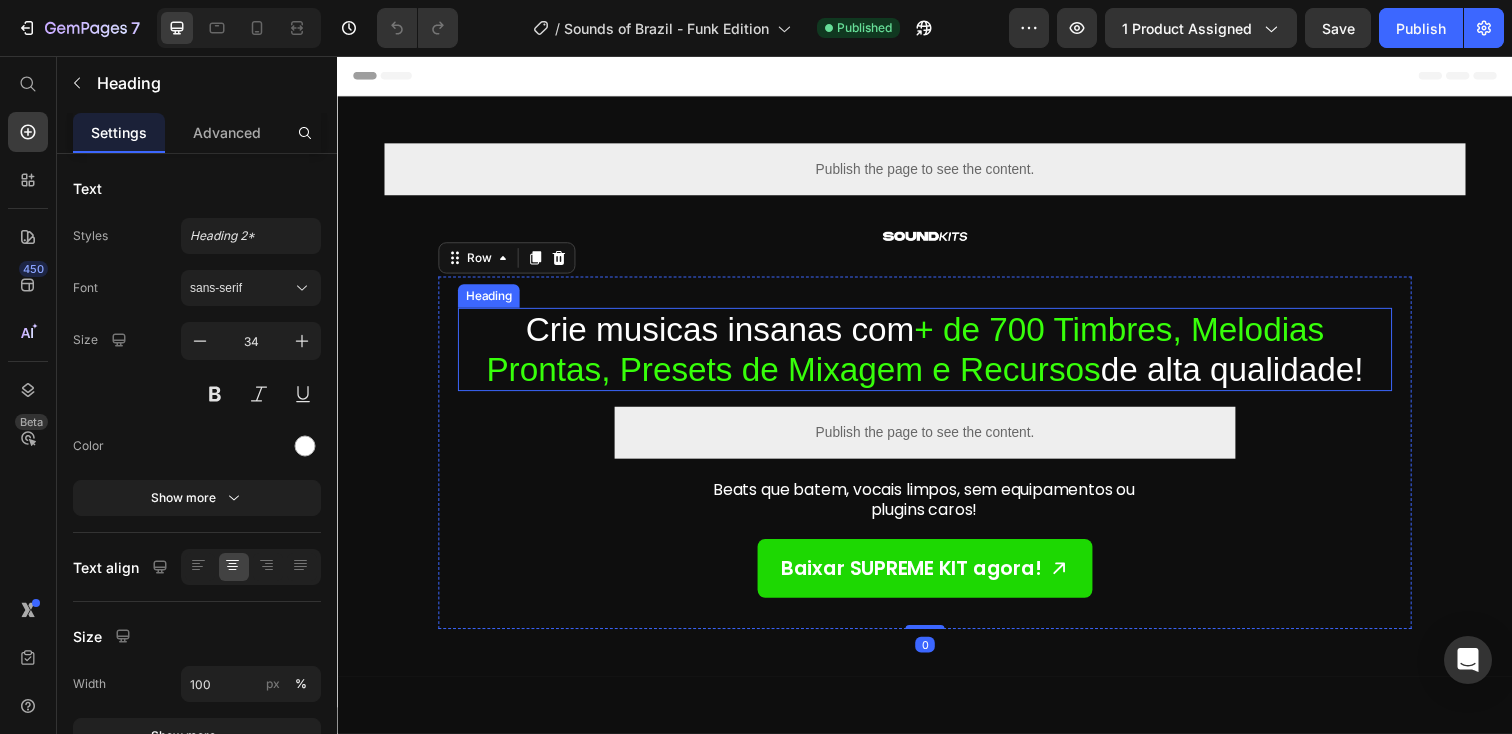 click on "+ de 700 Timbres, Melodias Prontas, Presets de Mixagem e Recursos" at bounding box center (917, 355) 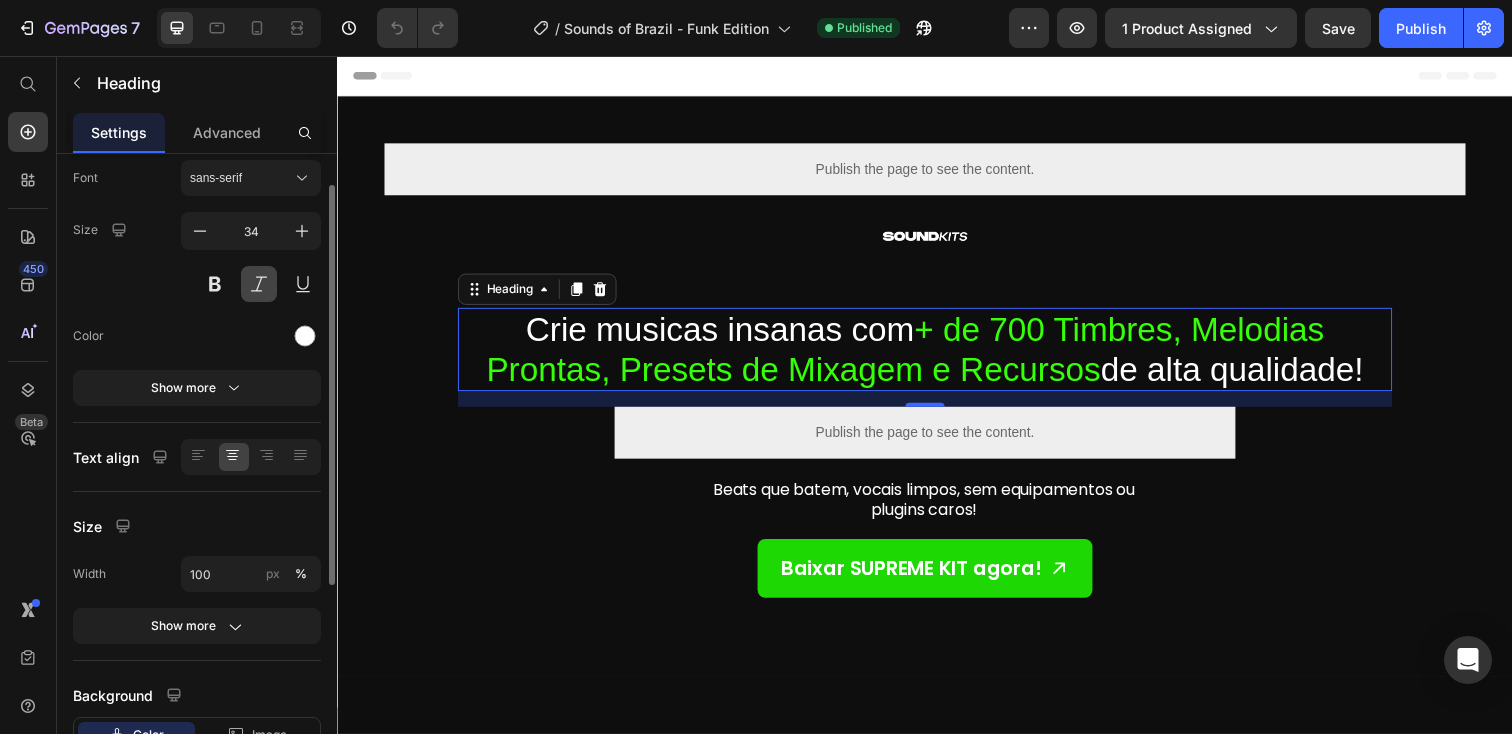 scroll, scrollTop: 161, scrollLeft: 0, axis: vertical 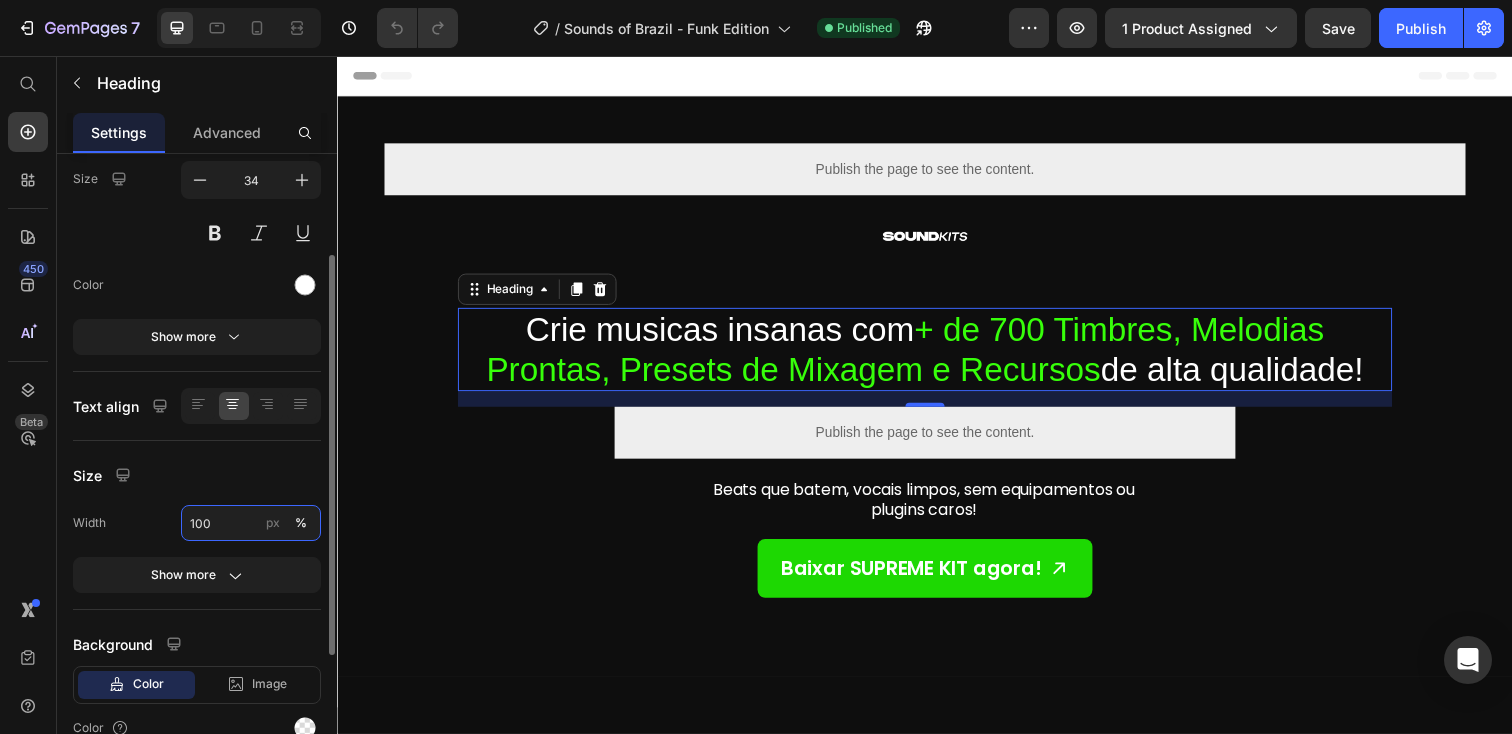 click on "100" at bounding box center (251, 523) 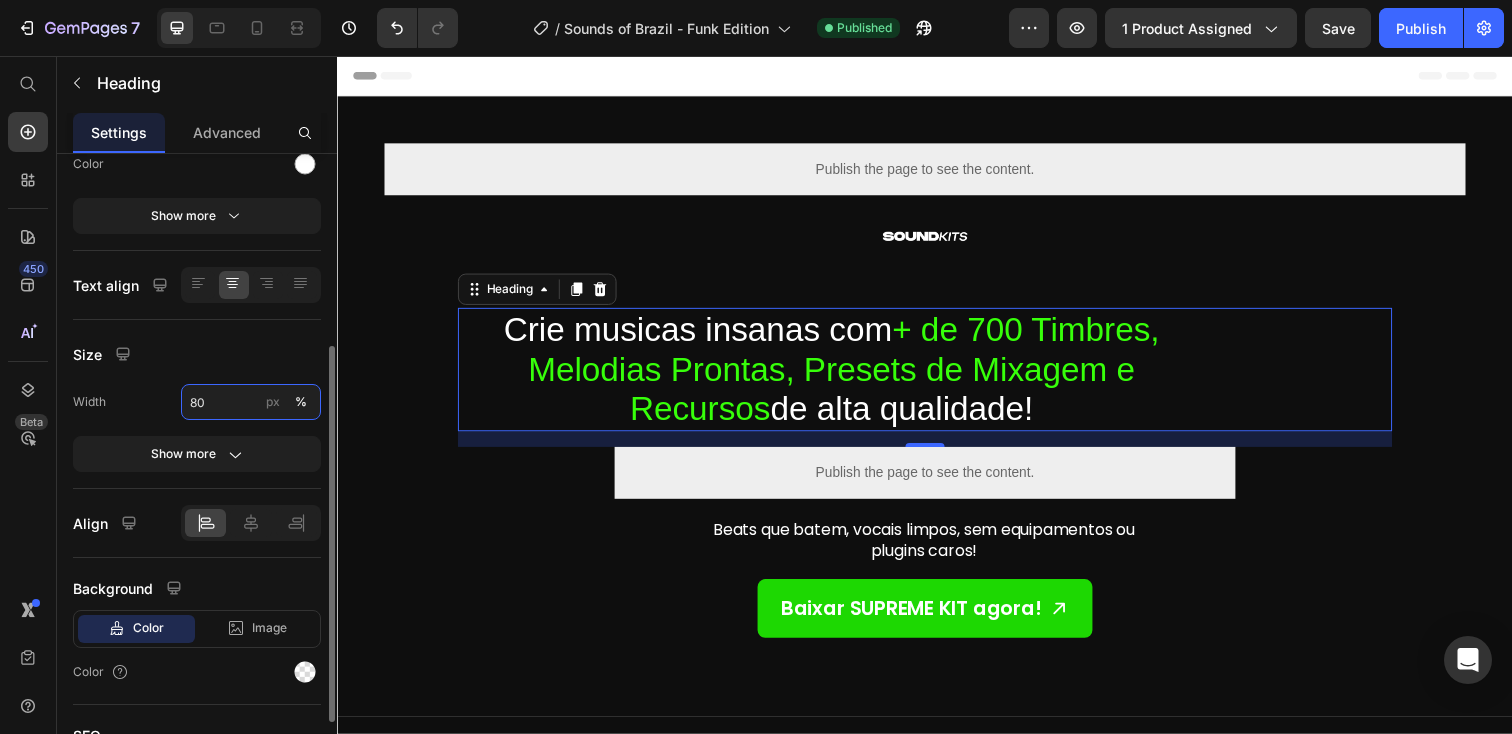 scroll, scrollTop: 298, scrollLeft: 0, axis: vertical 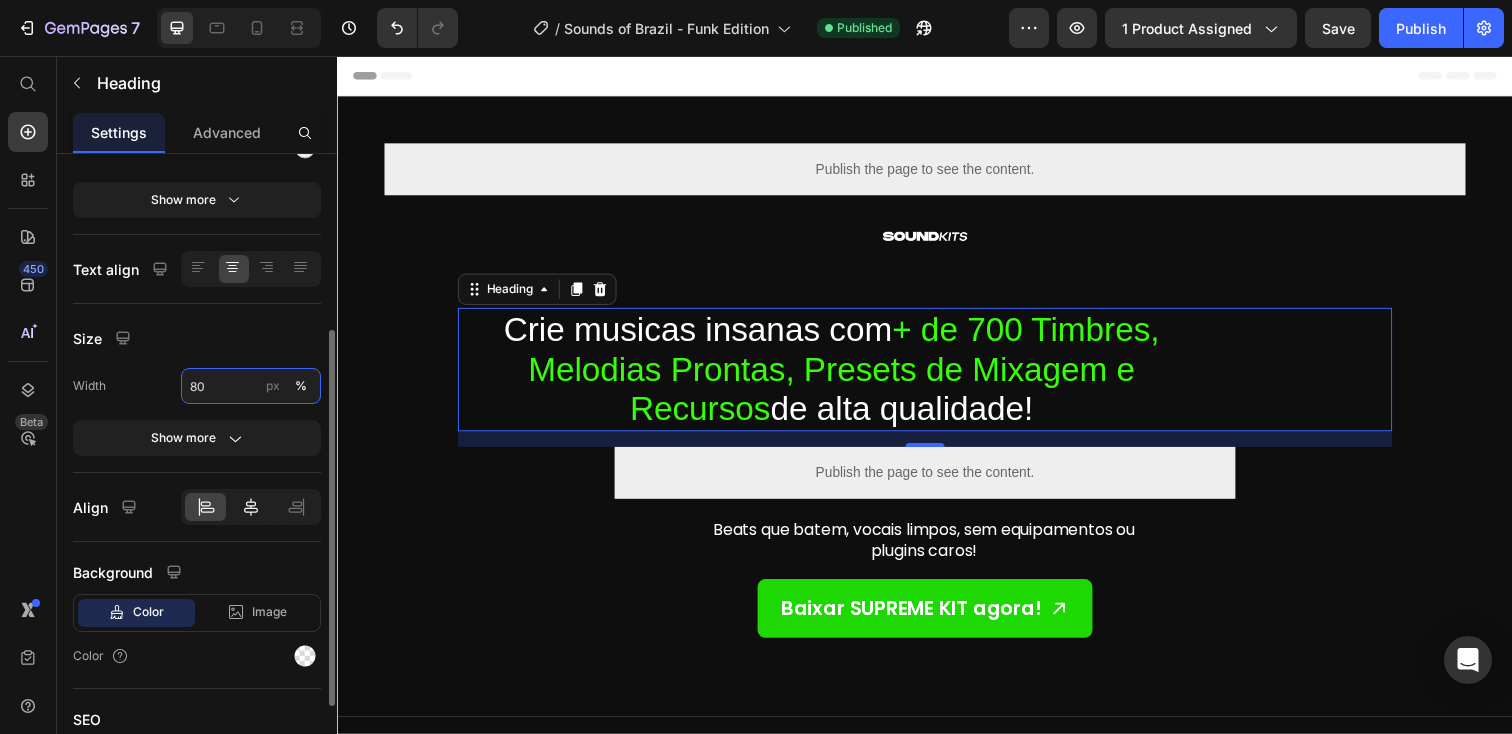 type on "80" 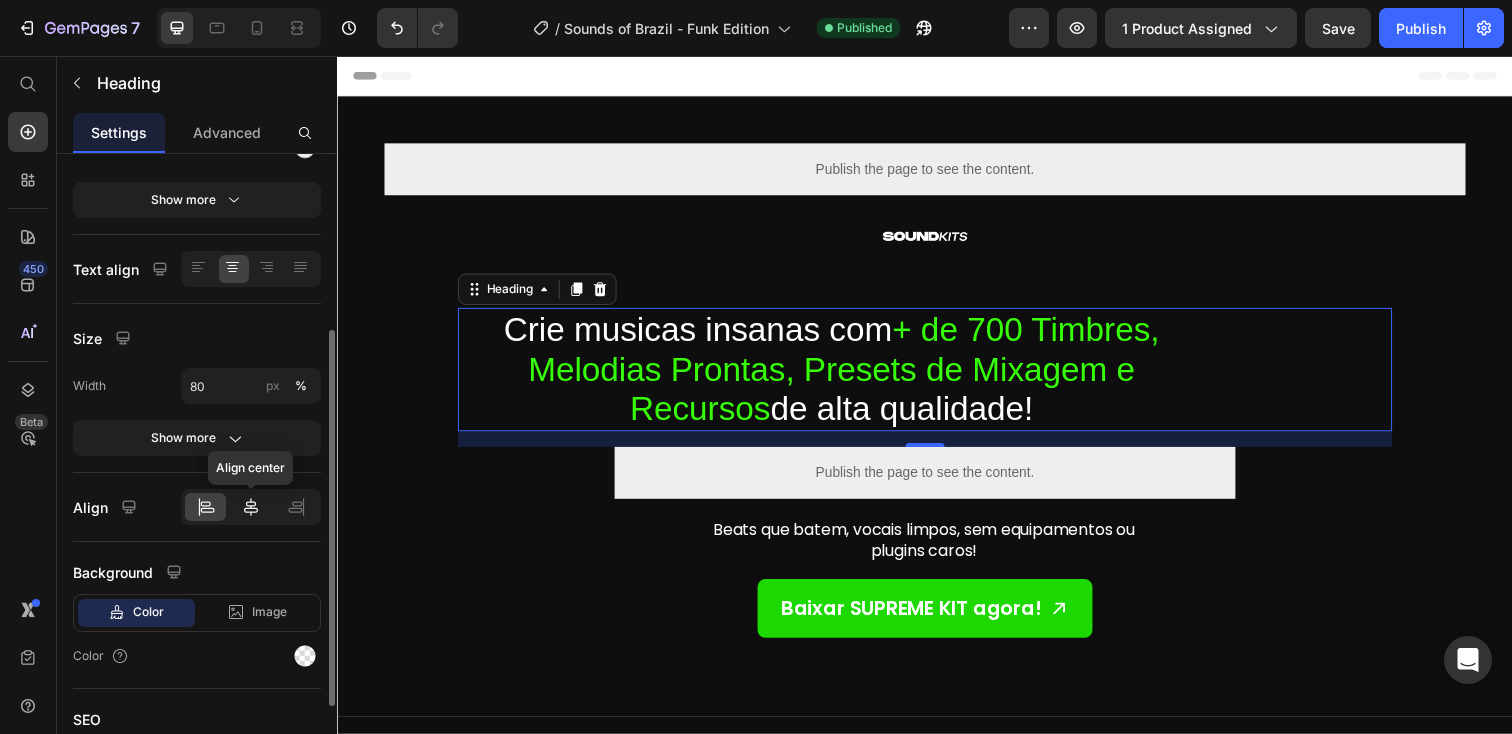 click 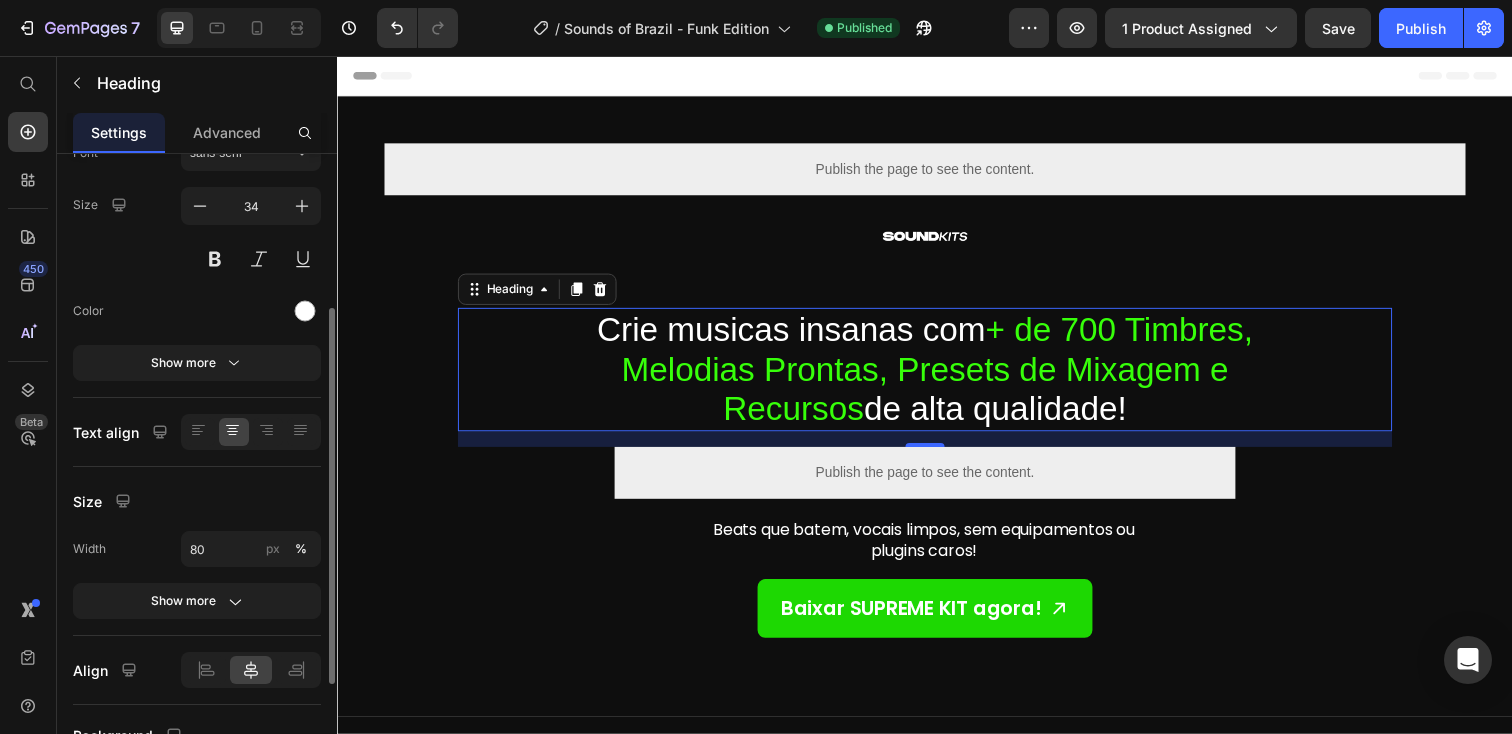 scroll, scrollTop: 0, scrollLeft: 0, axis: both 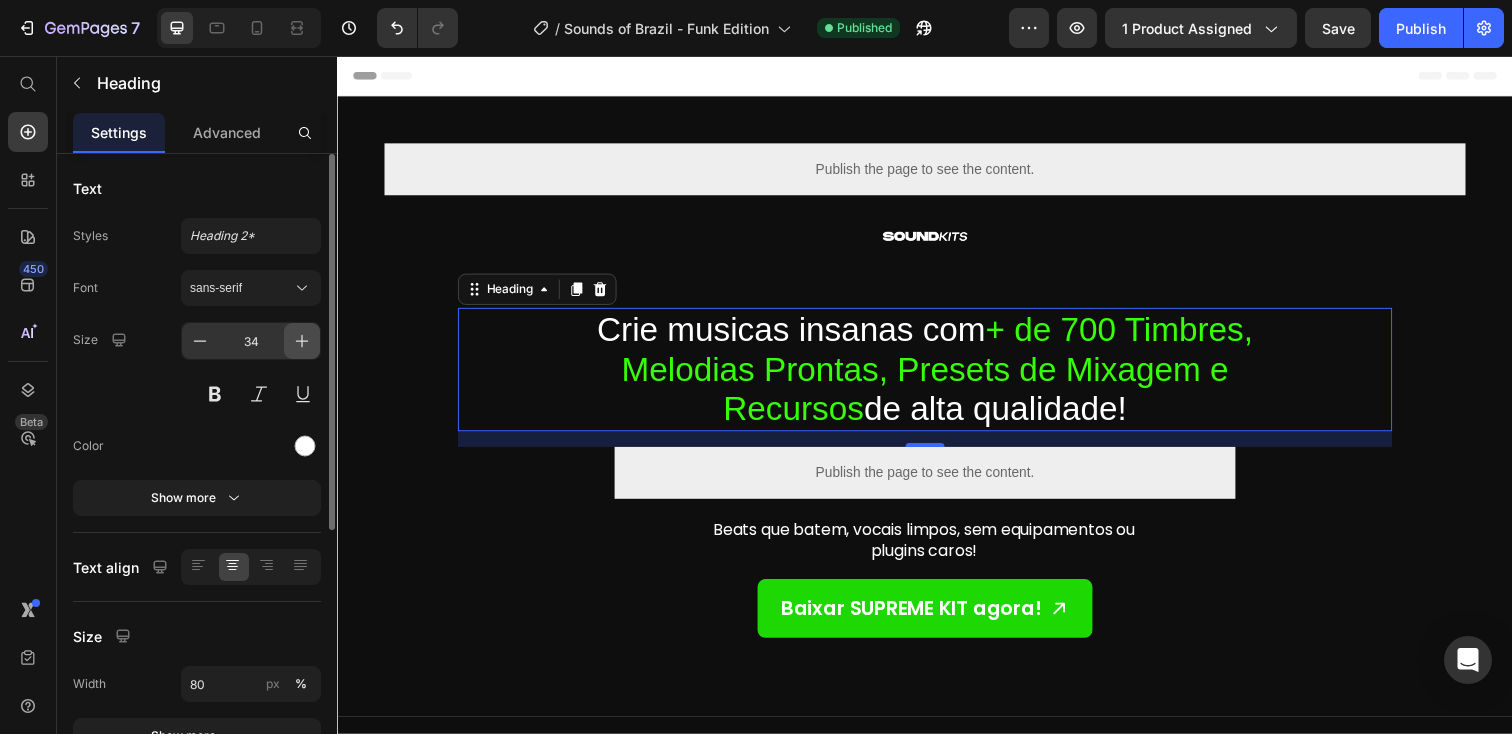 click 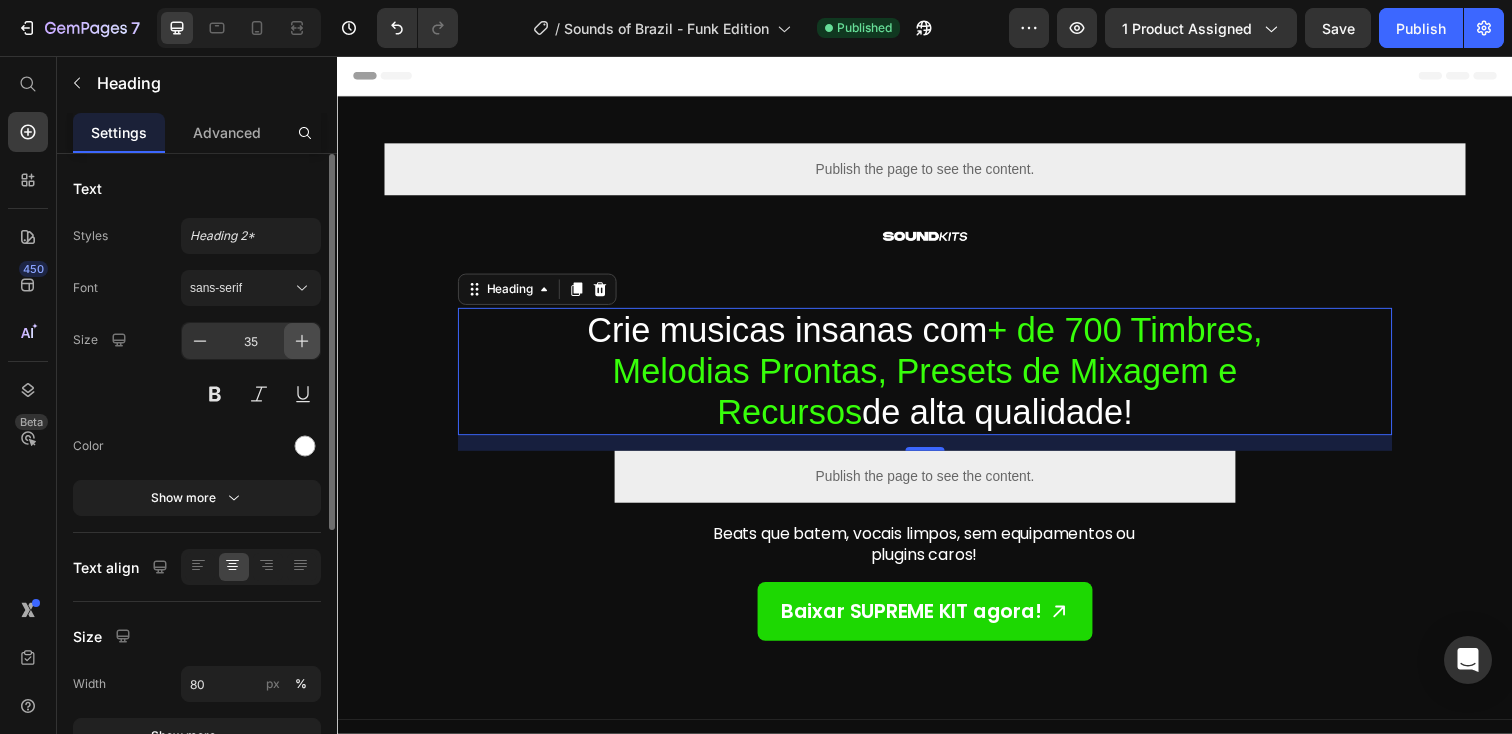 click 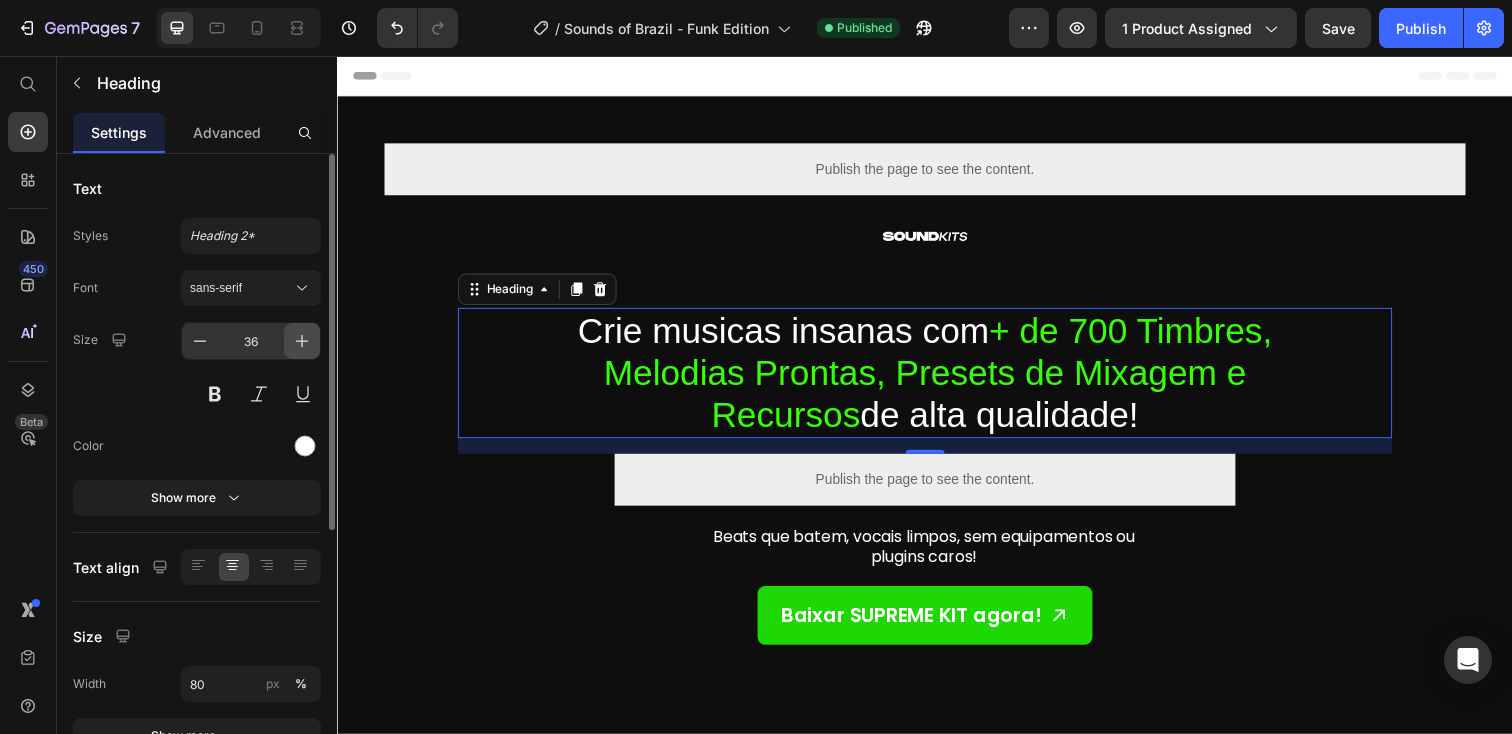 click 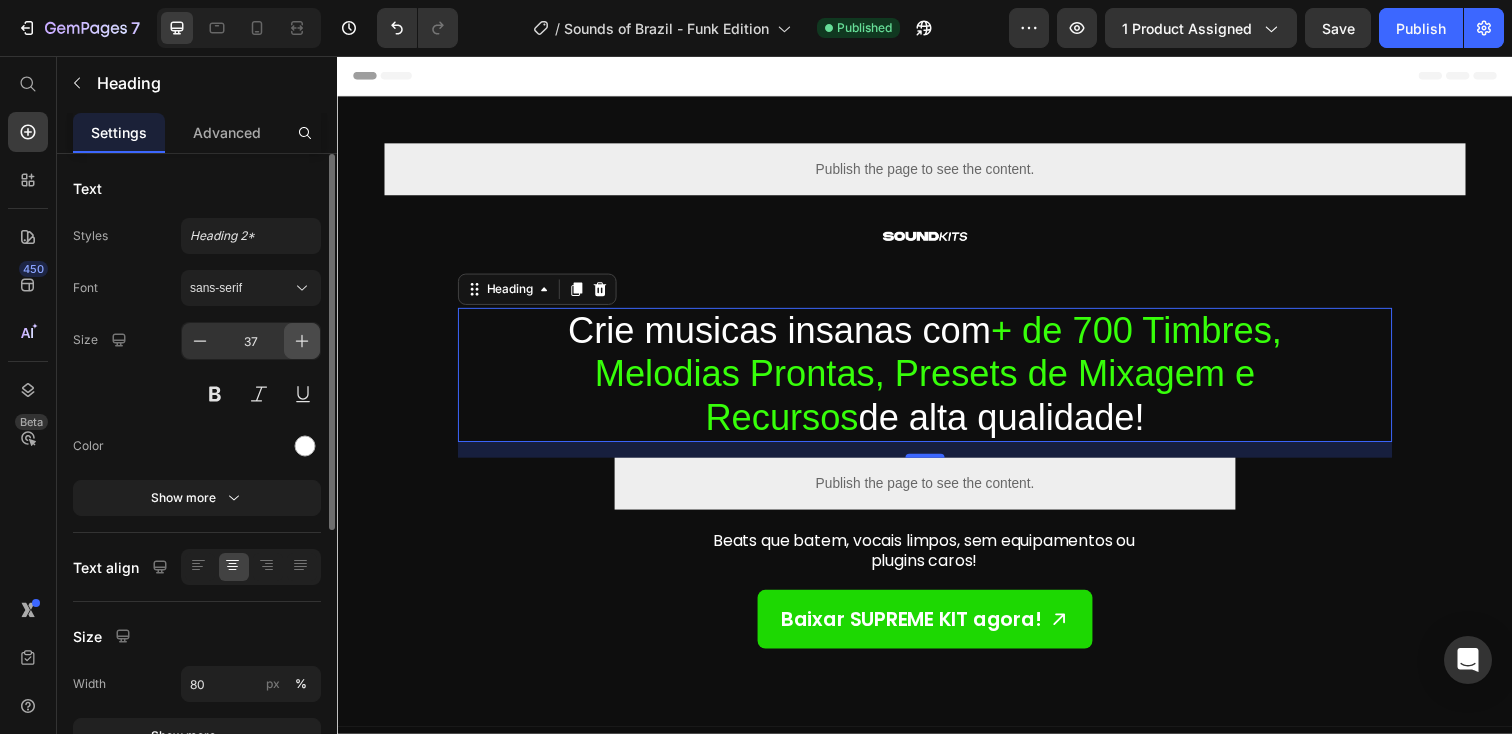 click 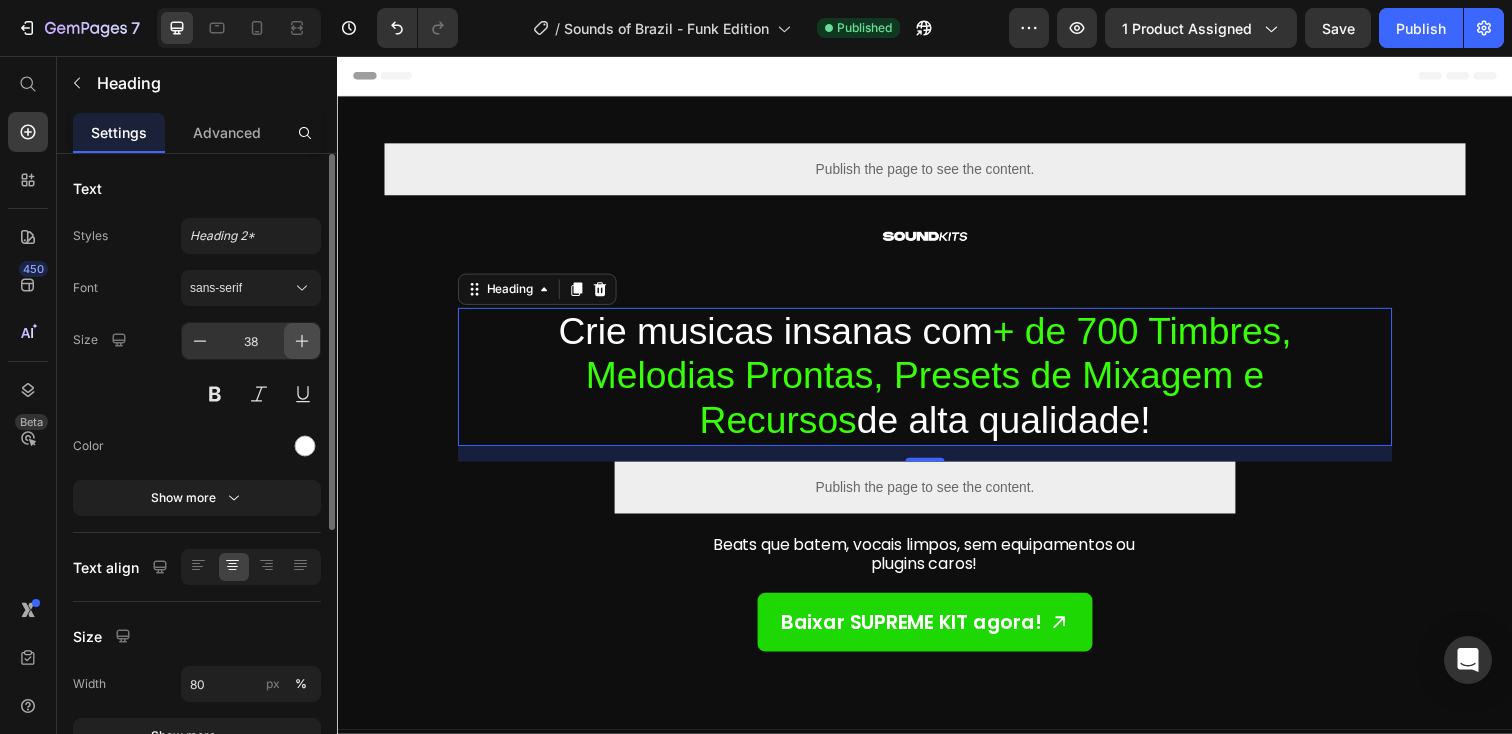 click 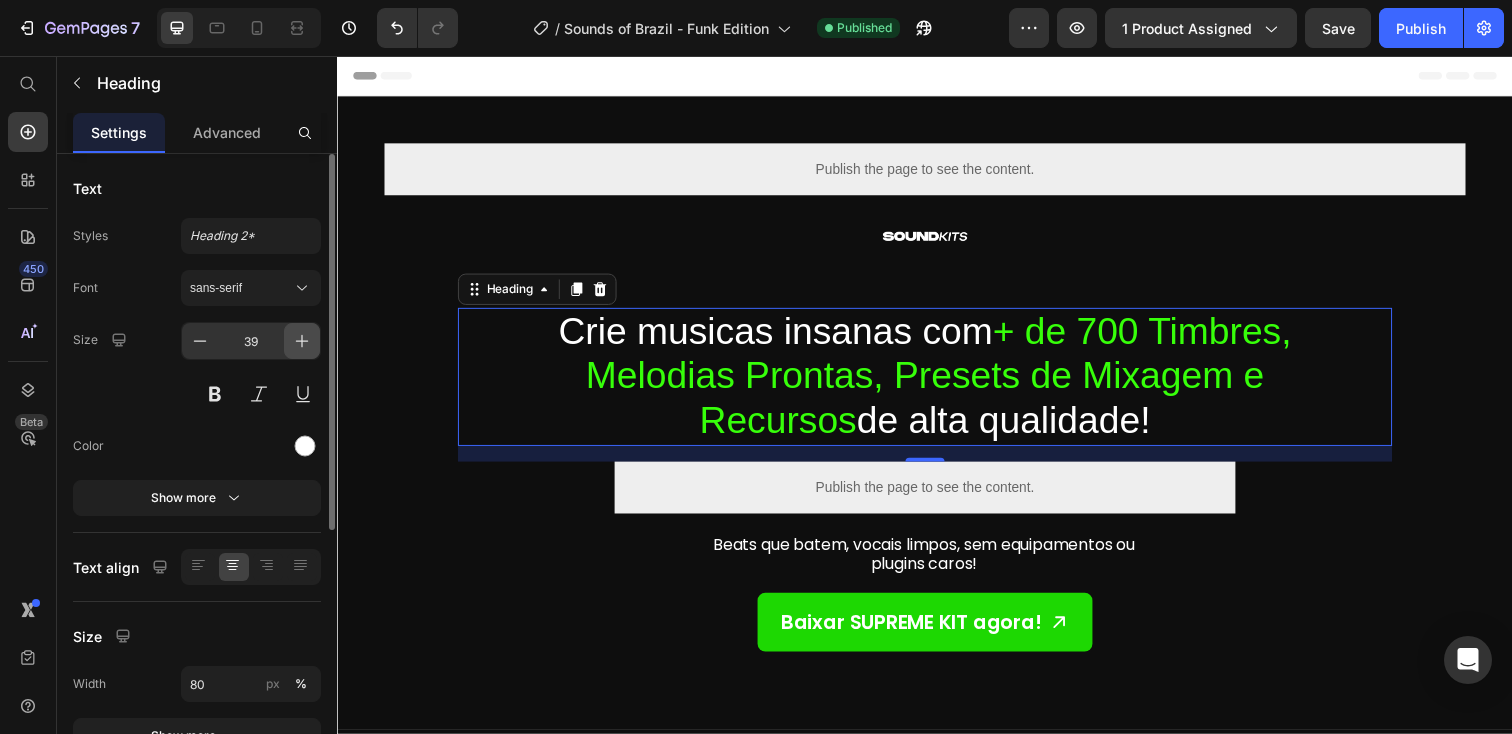 click 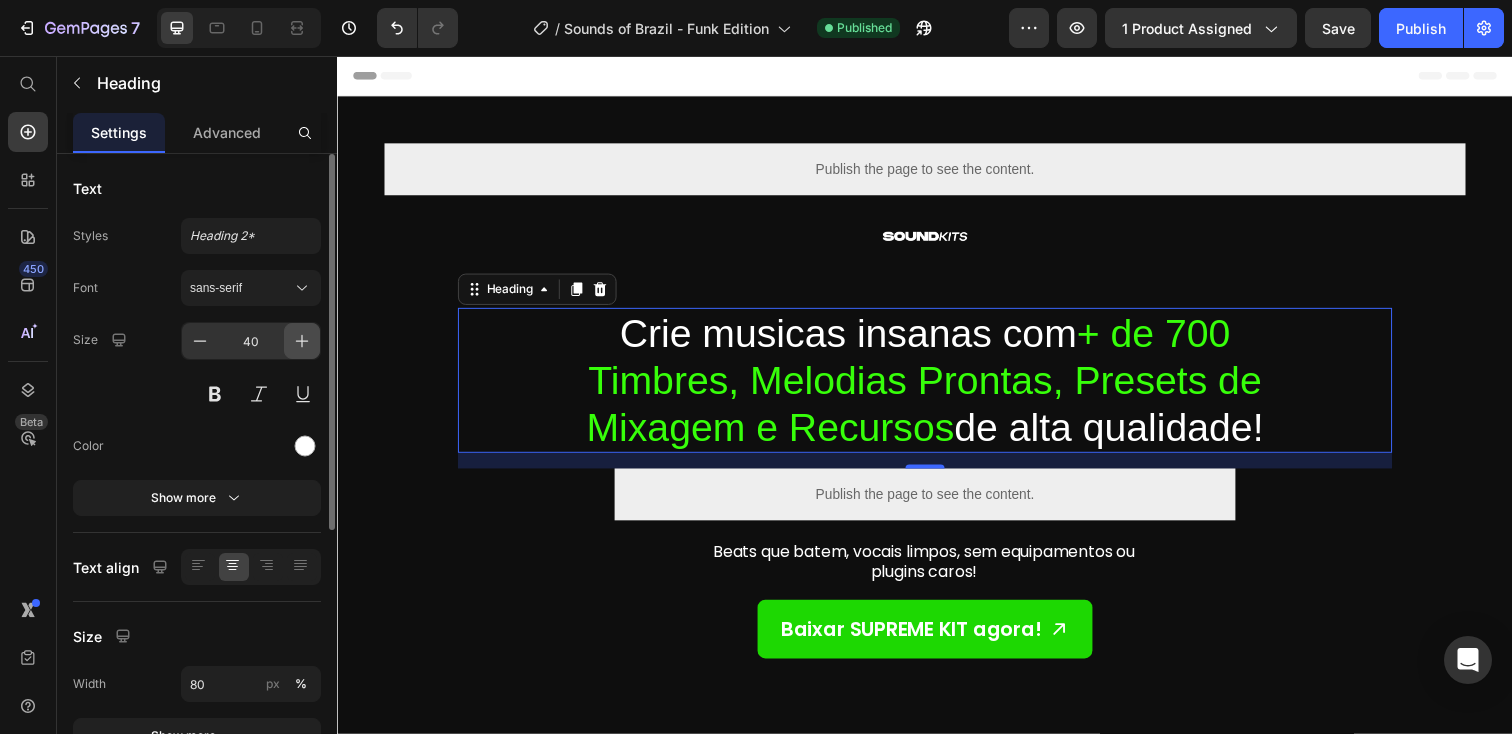 click 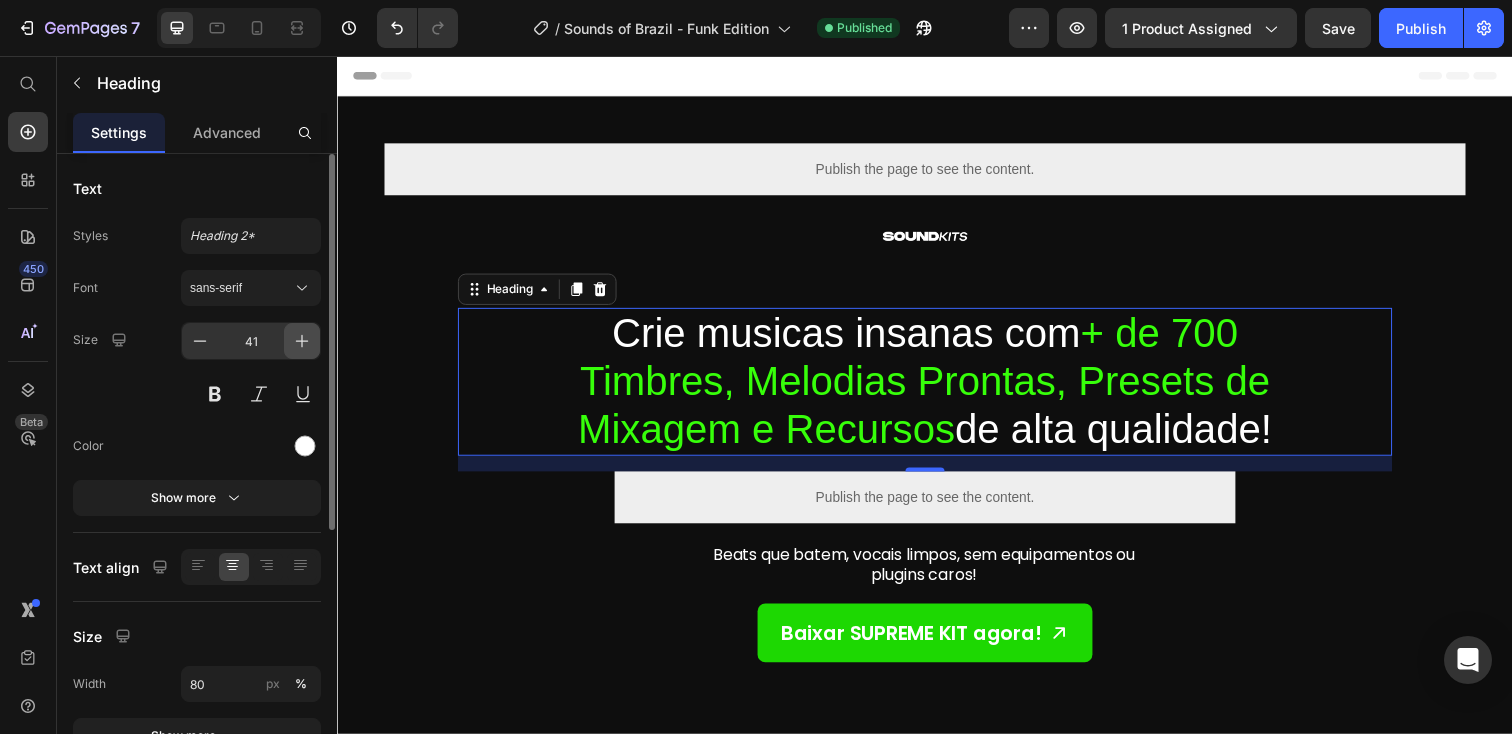 click 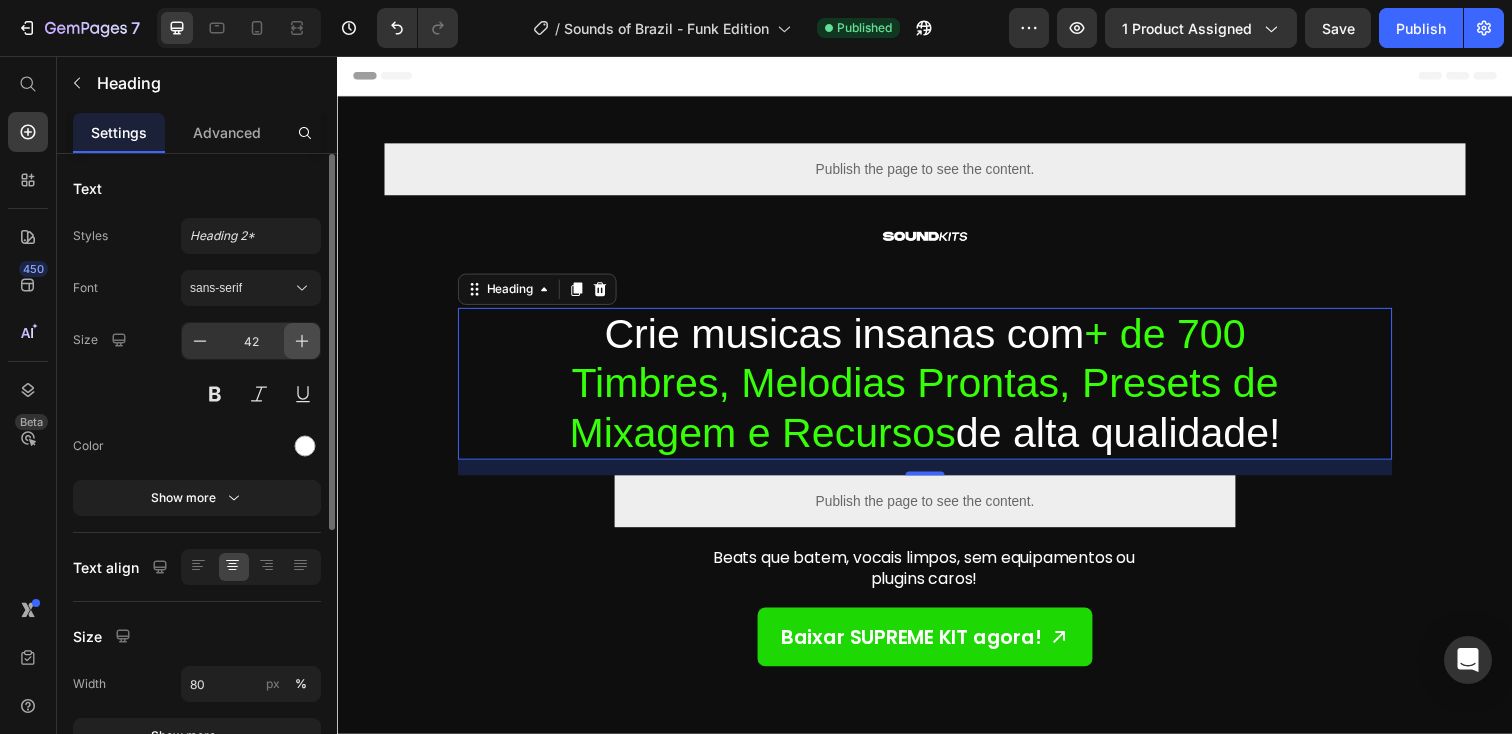 click 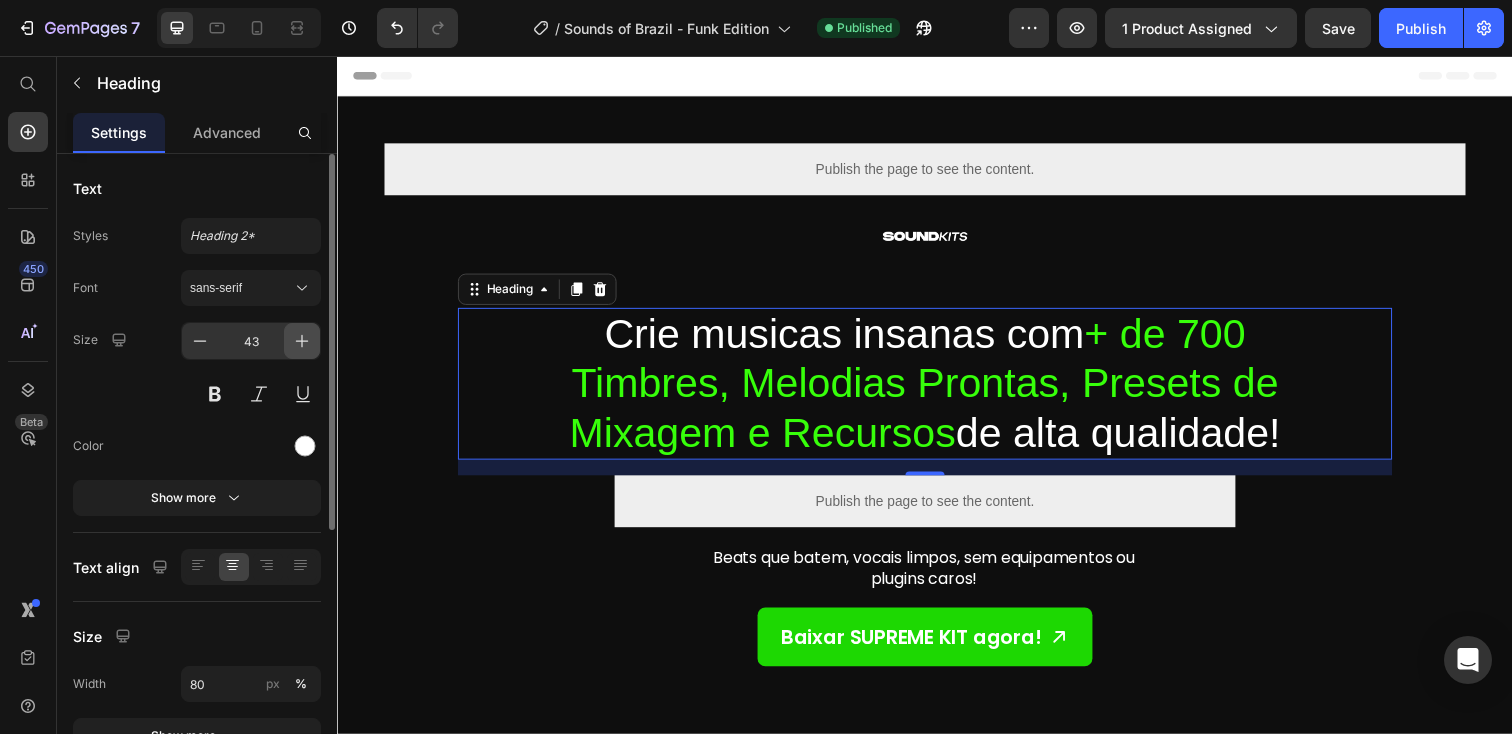 click 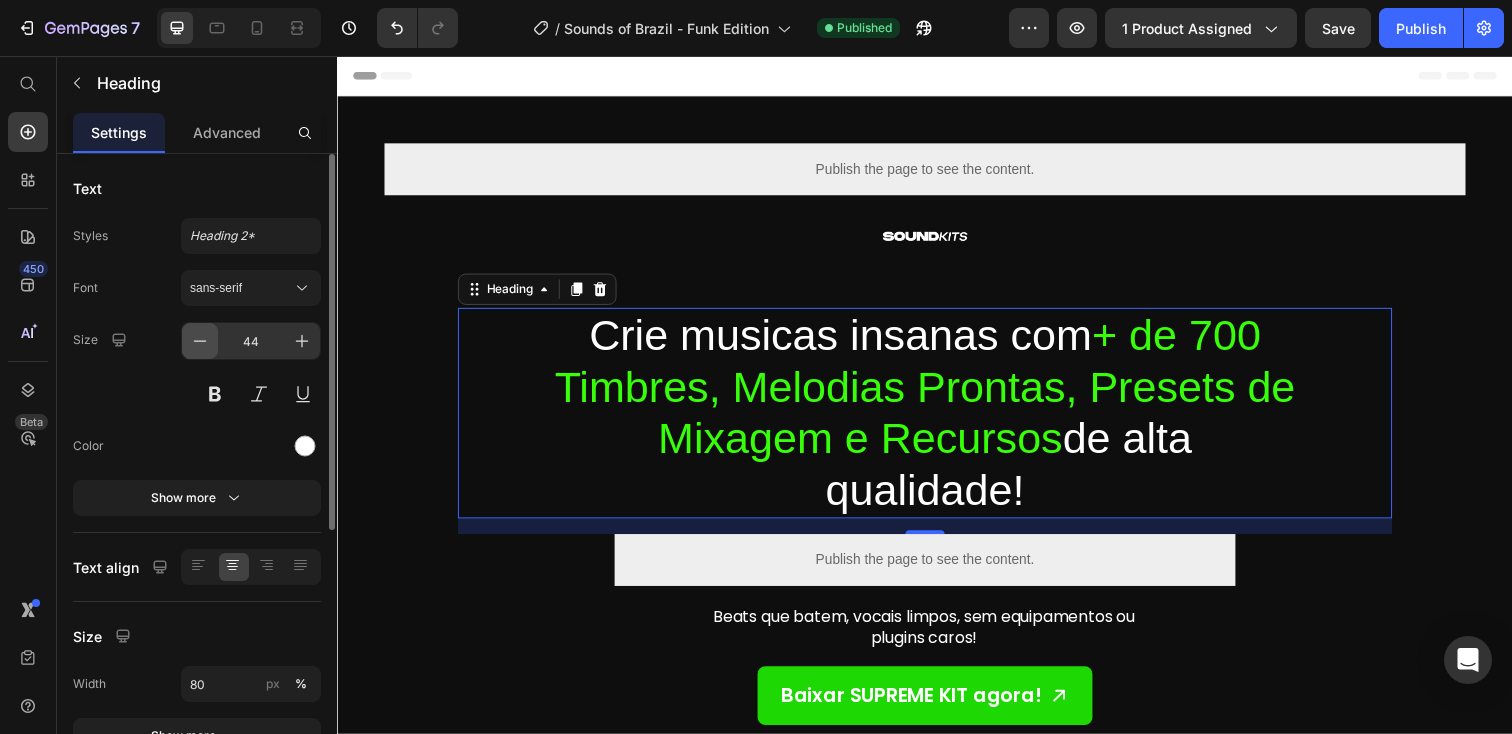 click 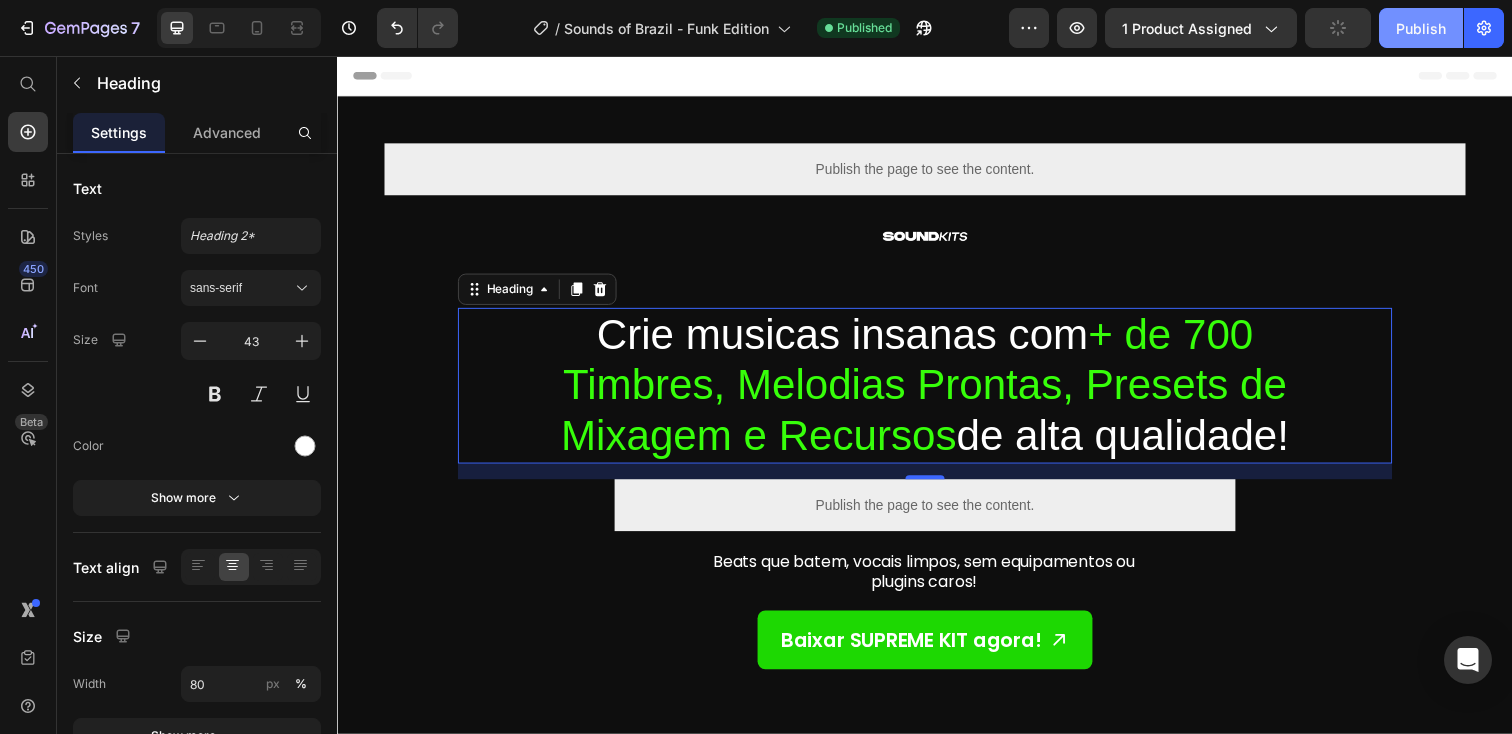 click on "Publish" 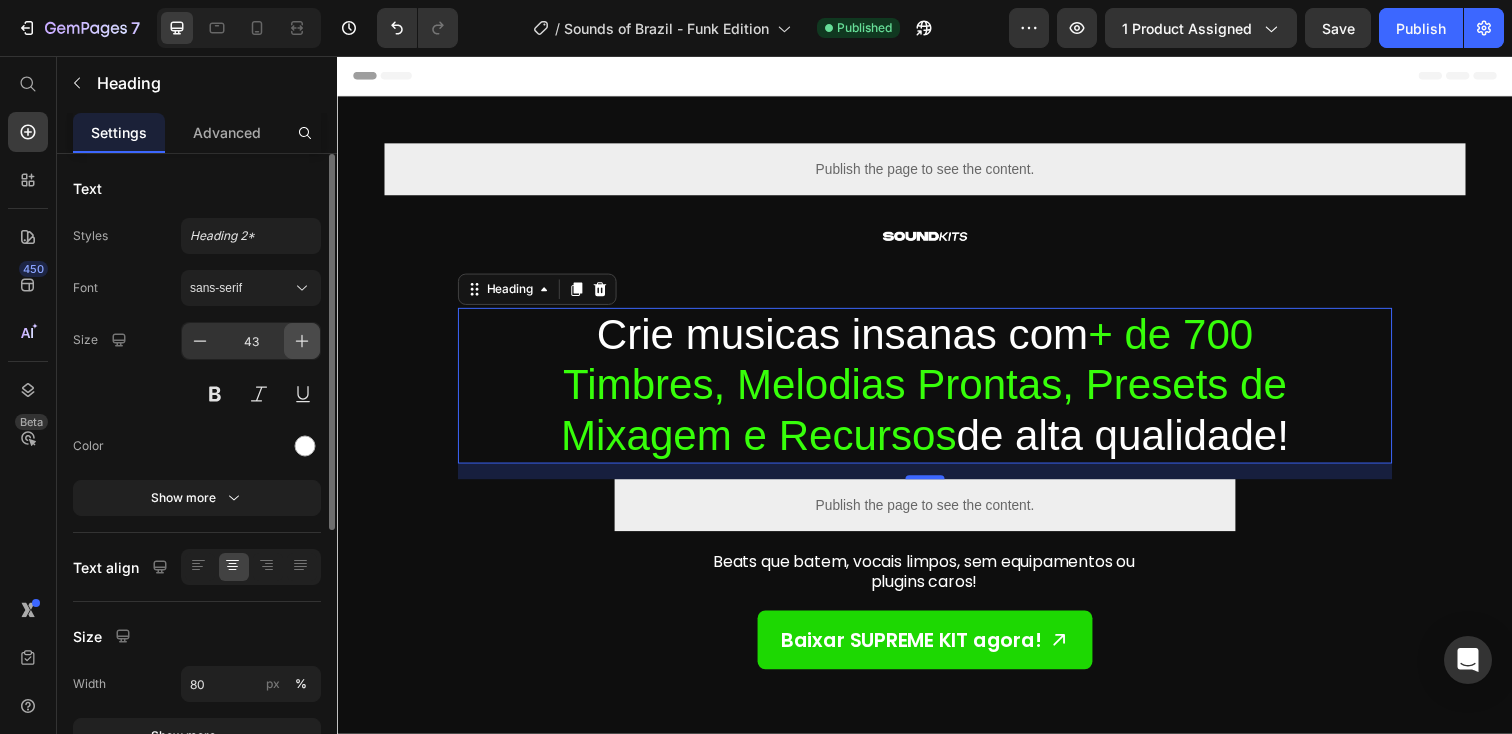 click 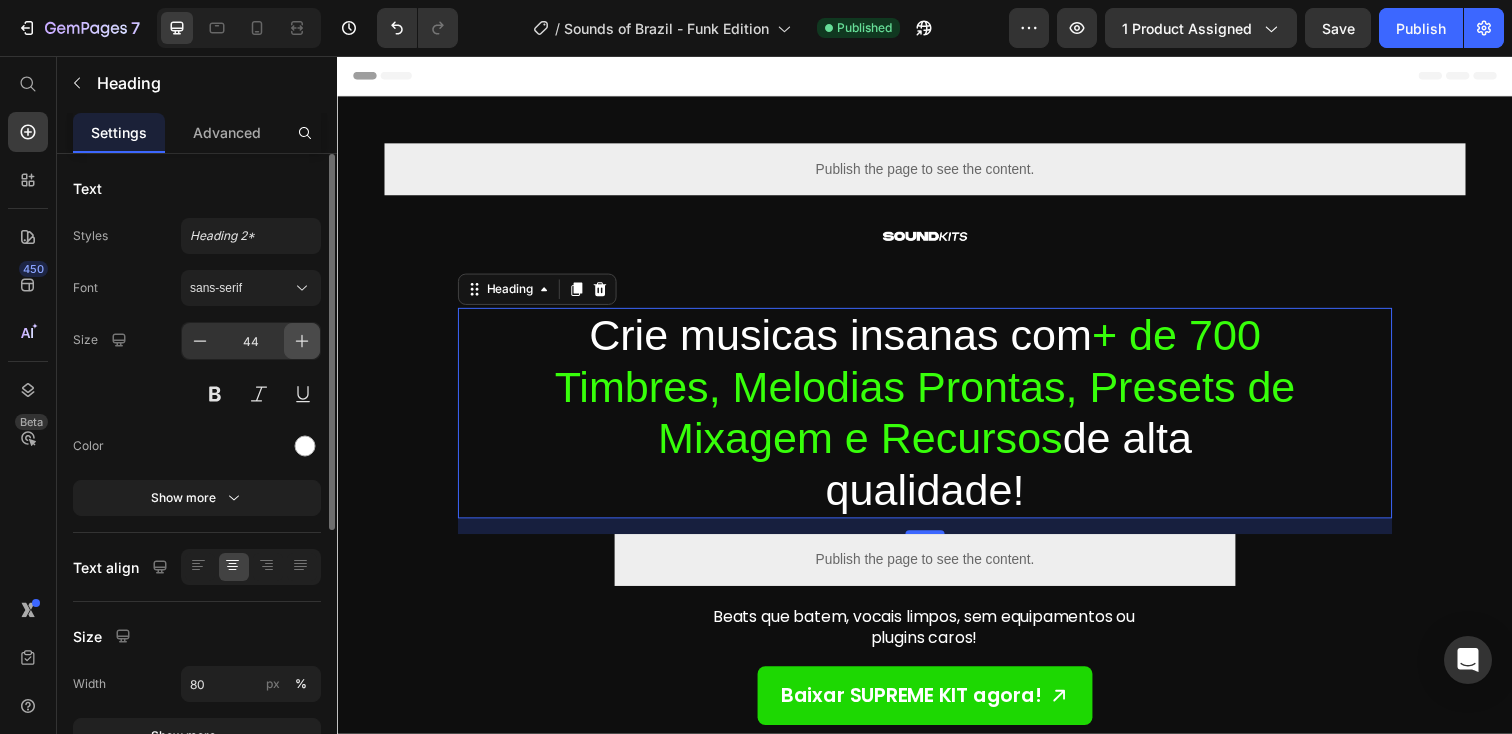 click 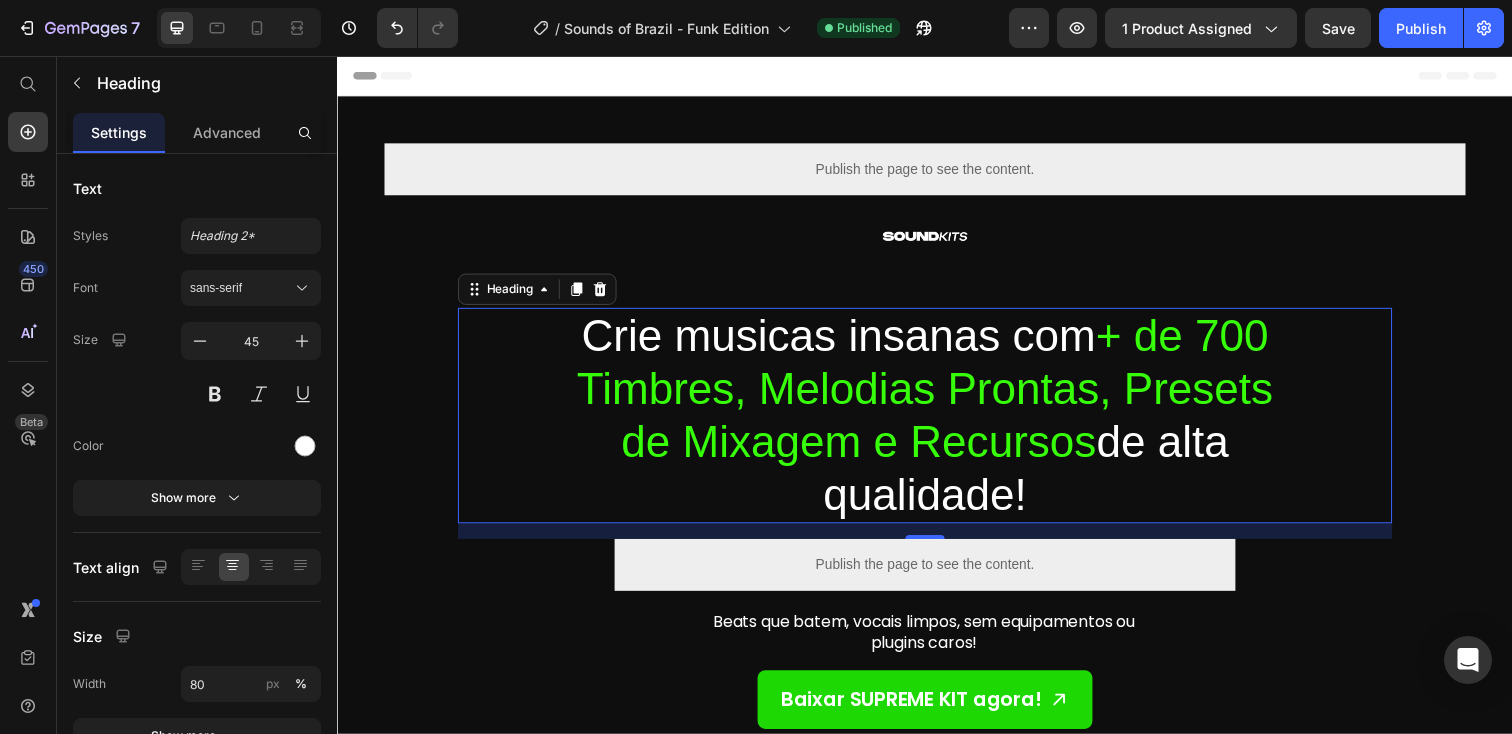 click on "Crie musicas insanas com  + de 700 Timbres, Melodias Prontas, Presets de Mixagem e Recursos  de alta qualidade!" at bounding box center (937, 423) 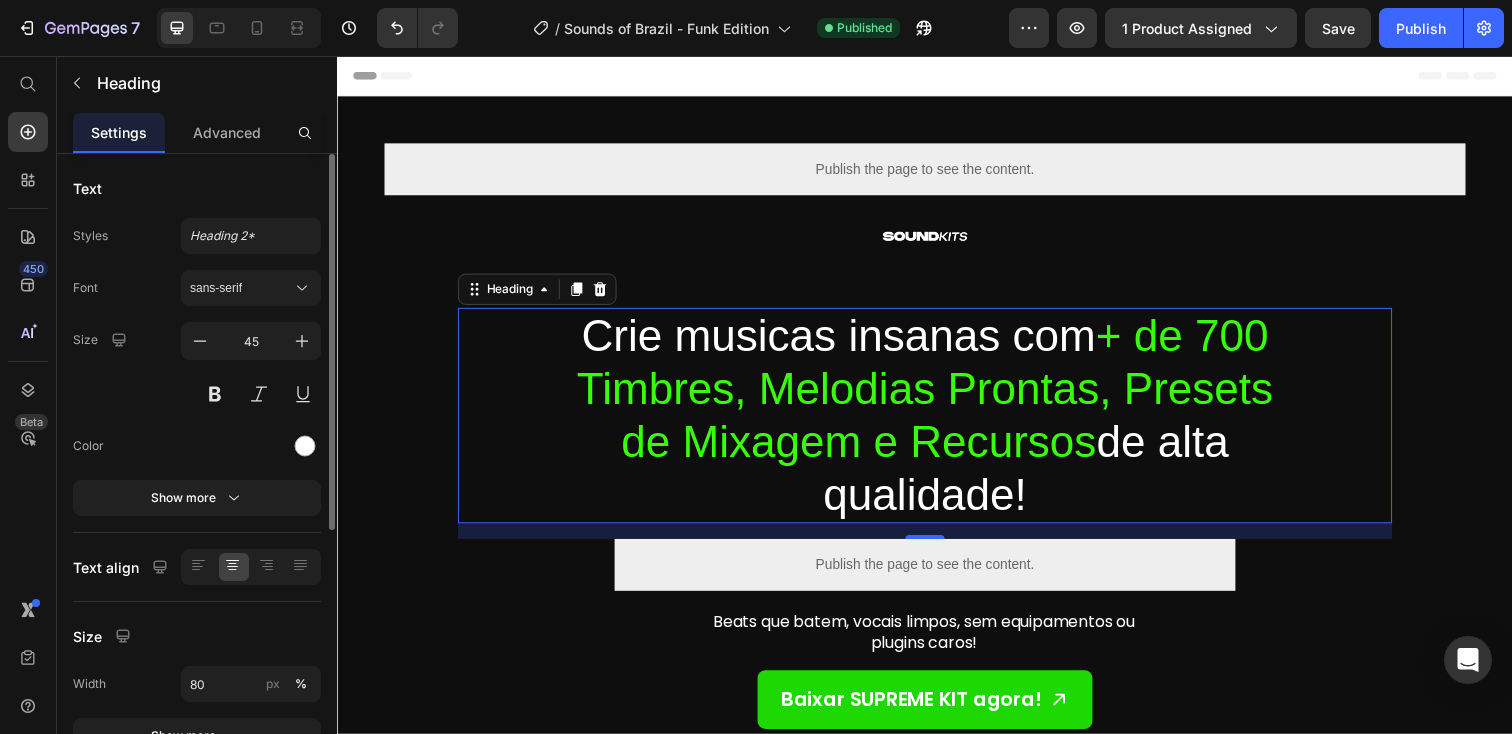 scroll, scrollTop: 294, scrollLeft: 0, axis: vertical 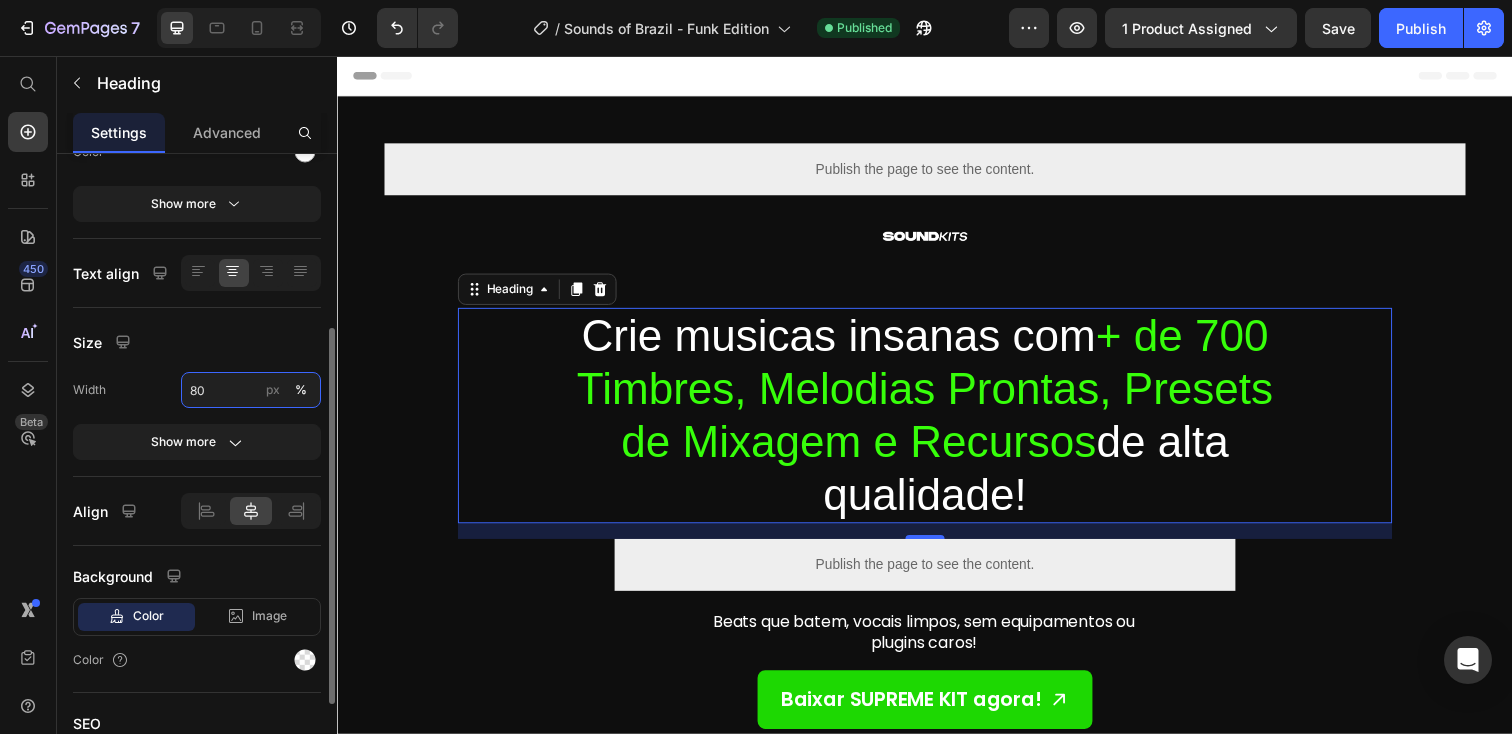 click on "80" at bounding box center [251, 390] 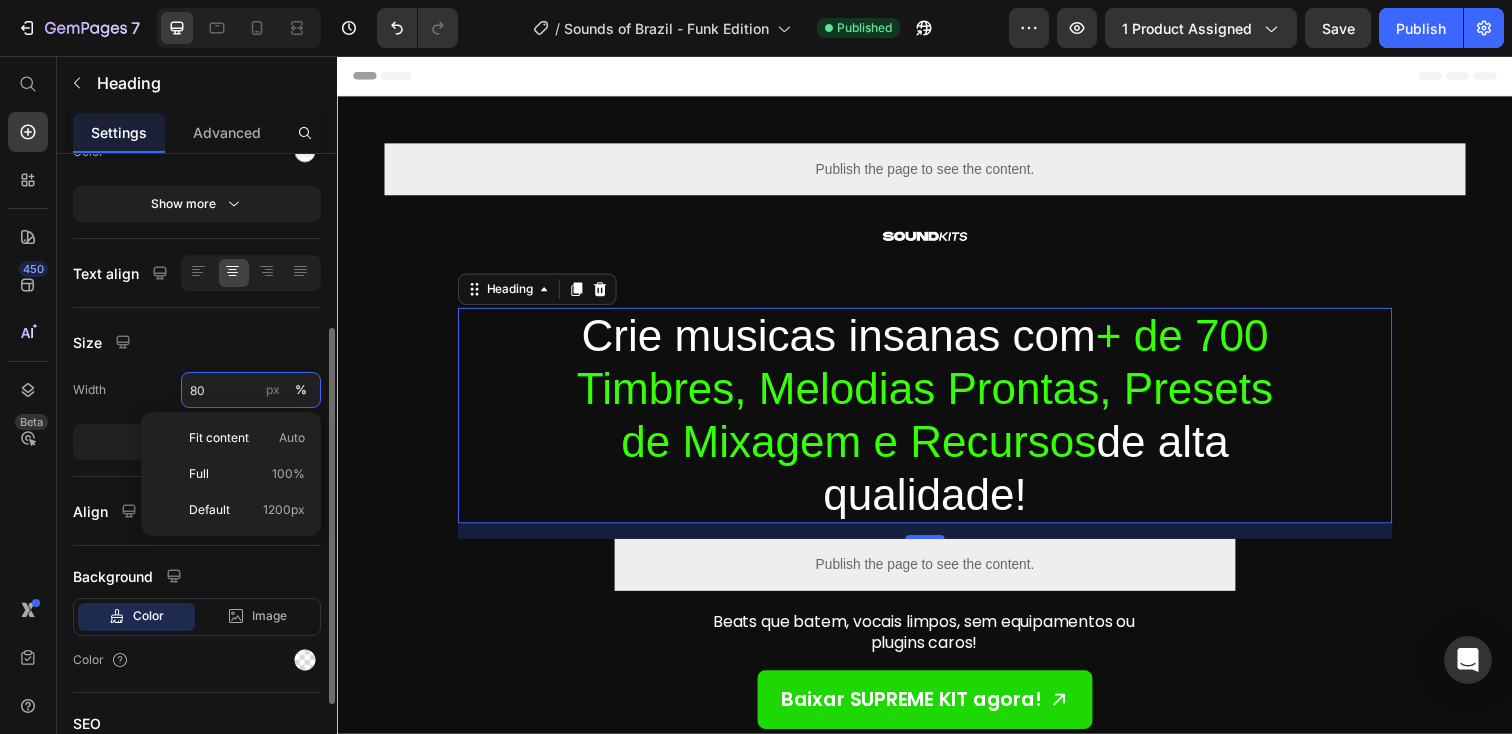 click on "80" at bounding box center (251, 390) 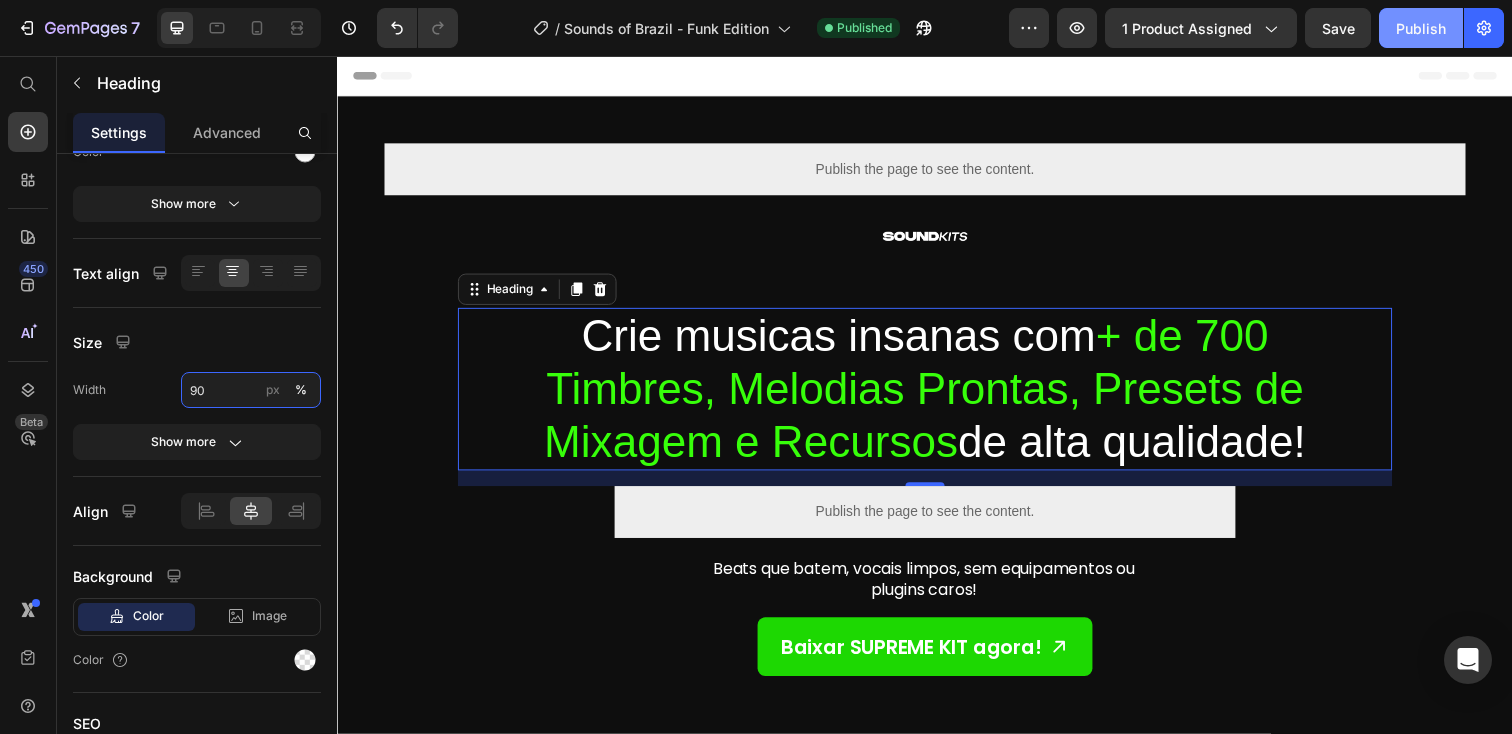 type on "90" 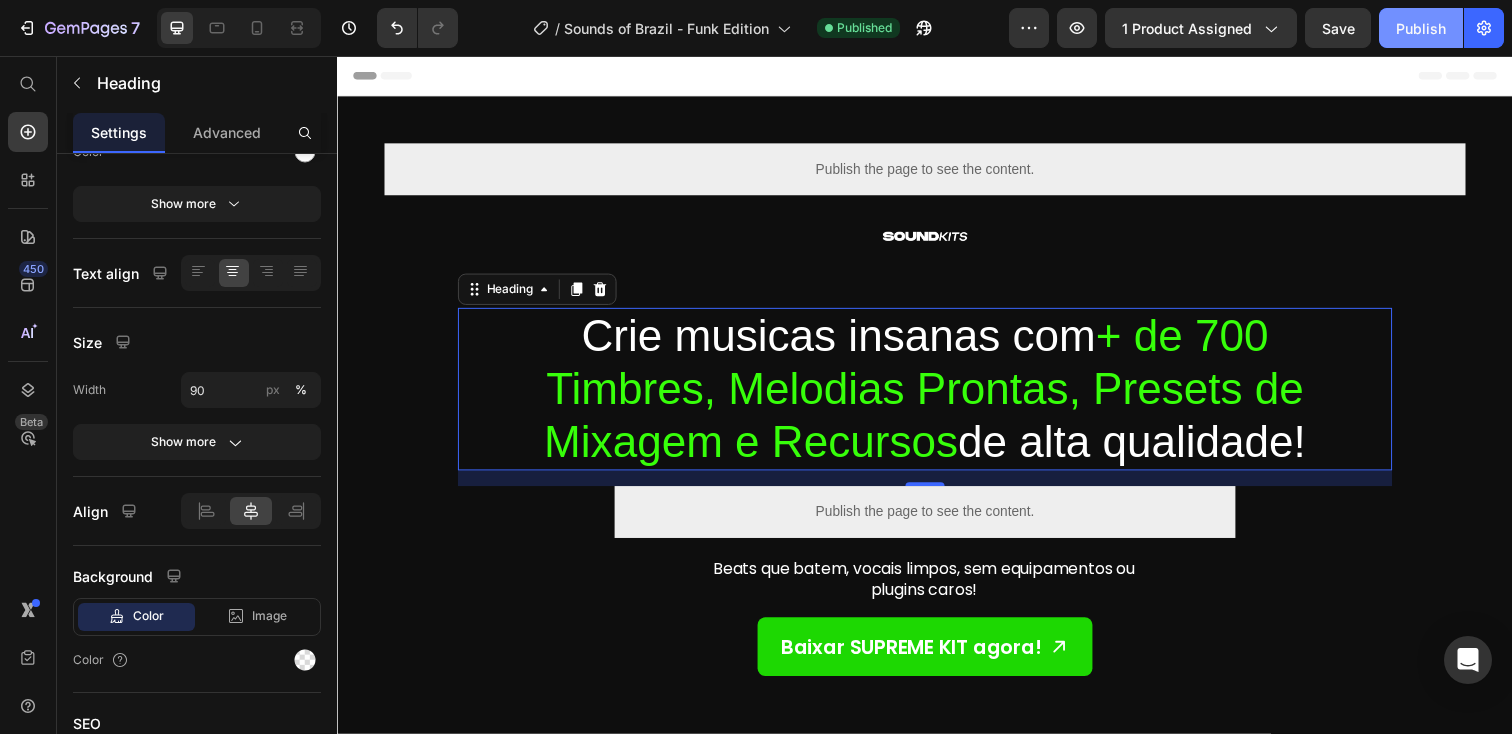 click on "Publish" at bounding box center [1421, 28] 